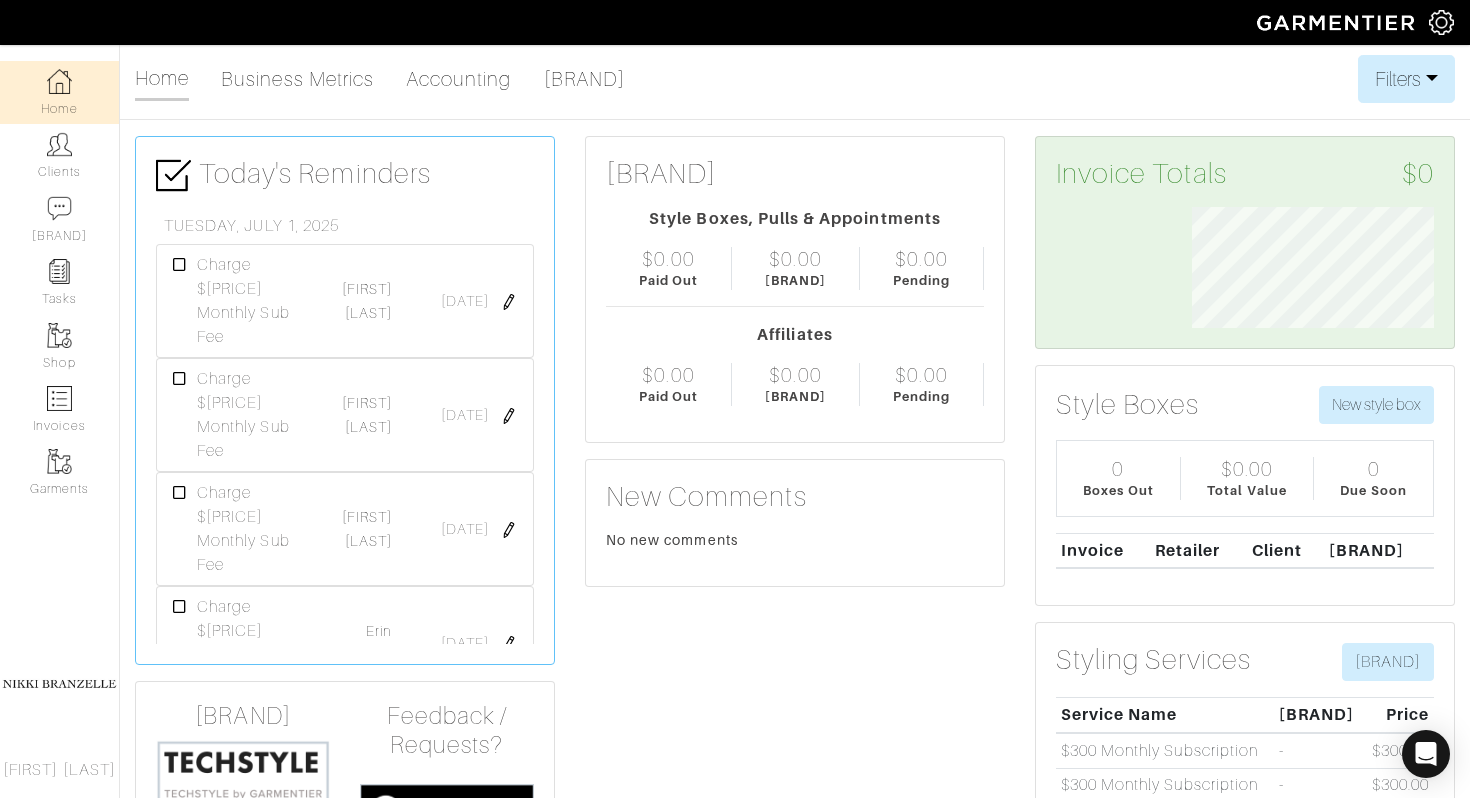 scroll, scrollTop: 0, scrollLeft: 0, axis: both 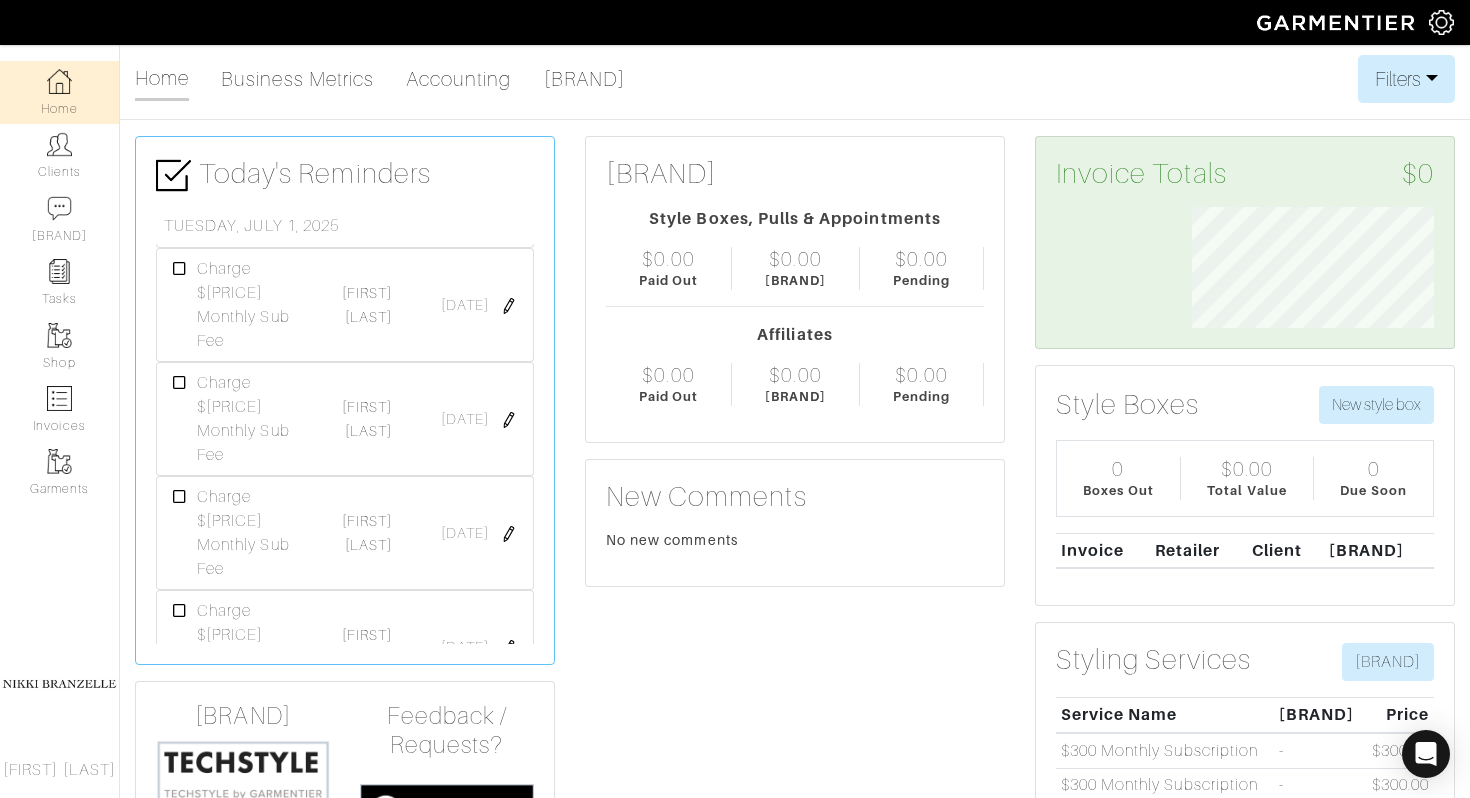click at bounding box center (180, 725) 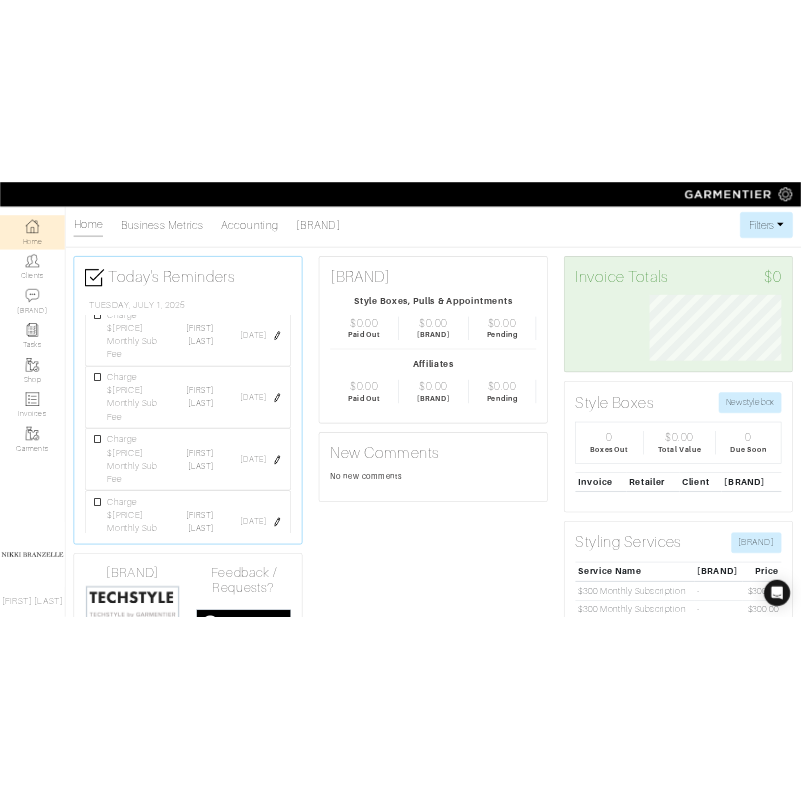 scroll, scrollTop: 0, scrollLeft: 0, axis: both 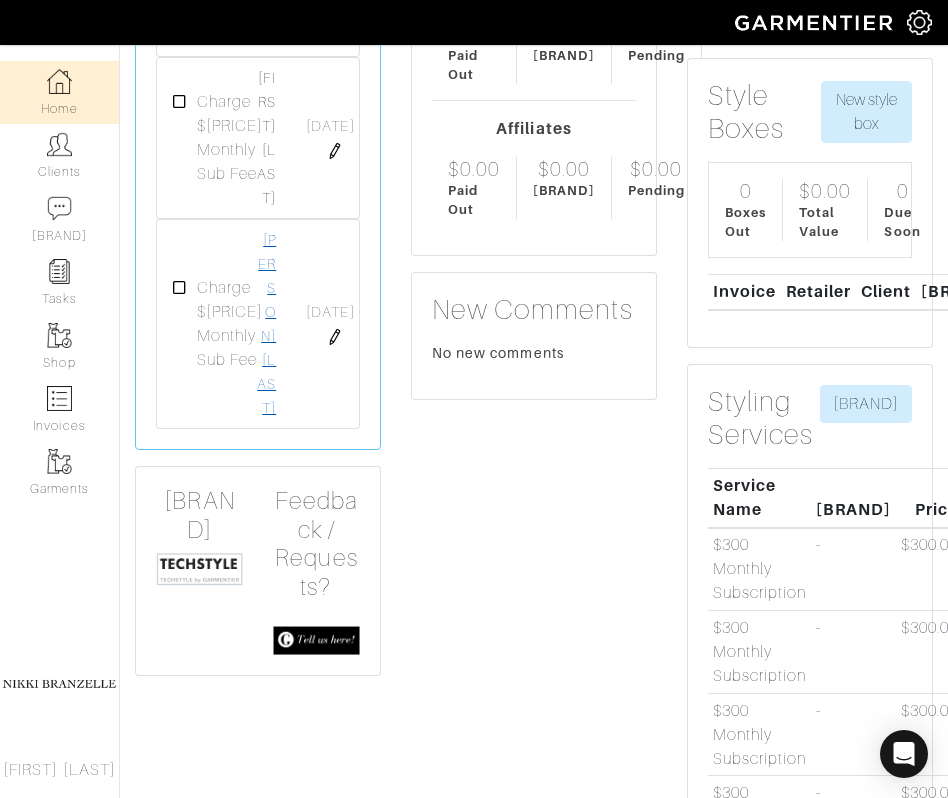 click on "[FIRST] [LAST]" at bounding box center [266, 324] 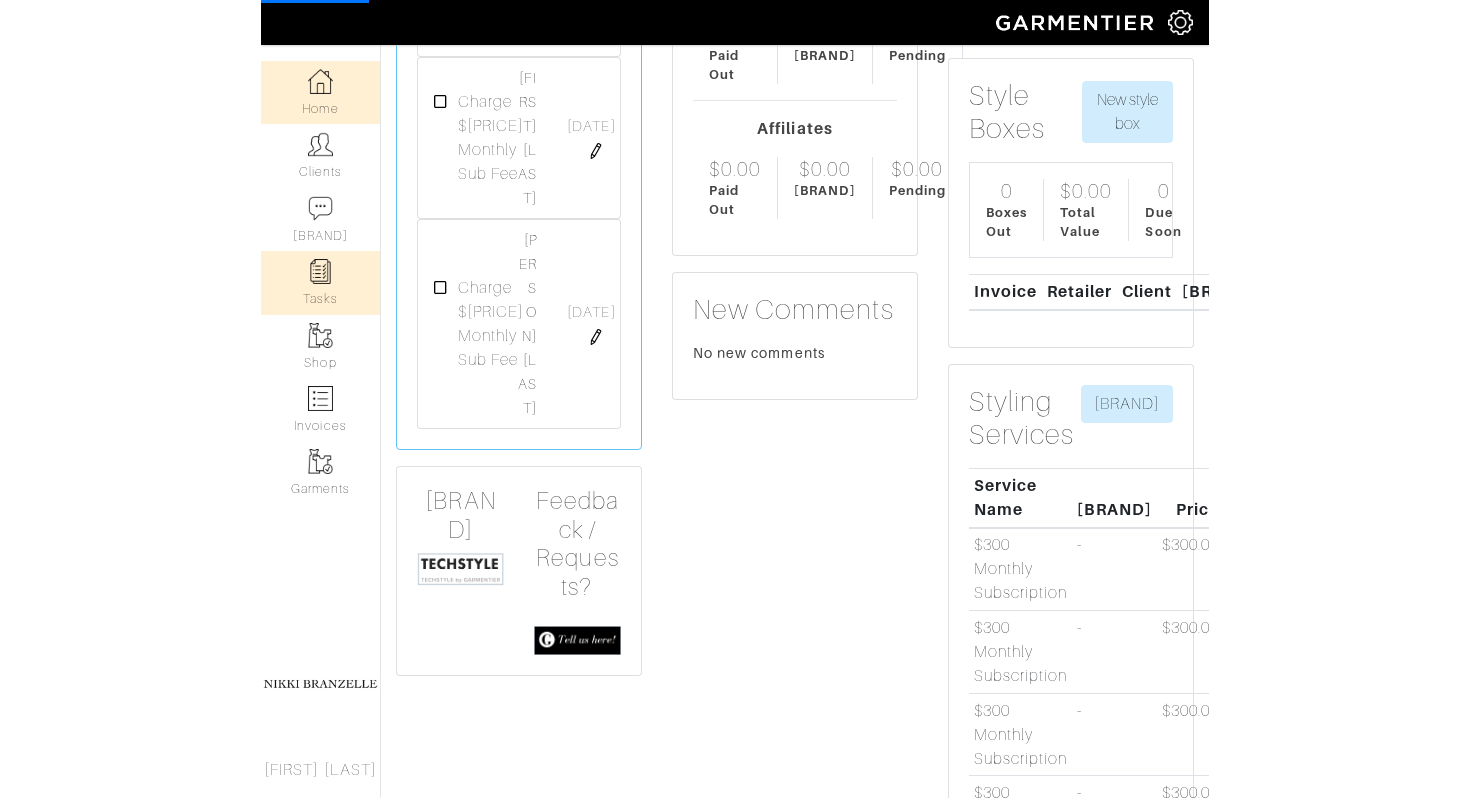scroll, scrollTop: 0, scrollLeft: 0, axis: both 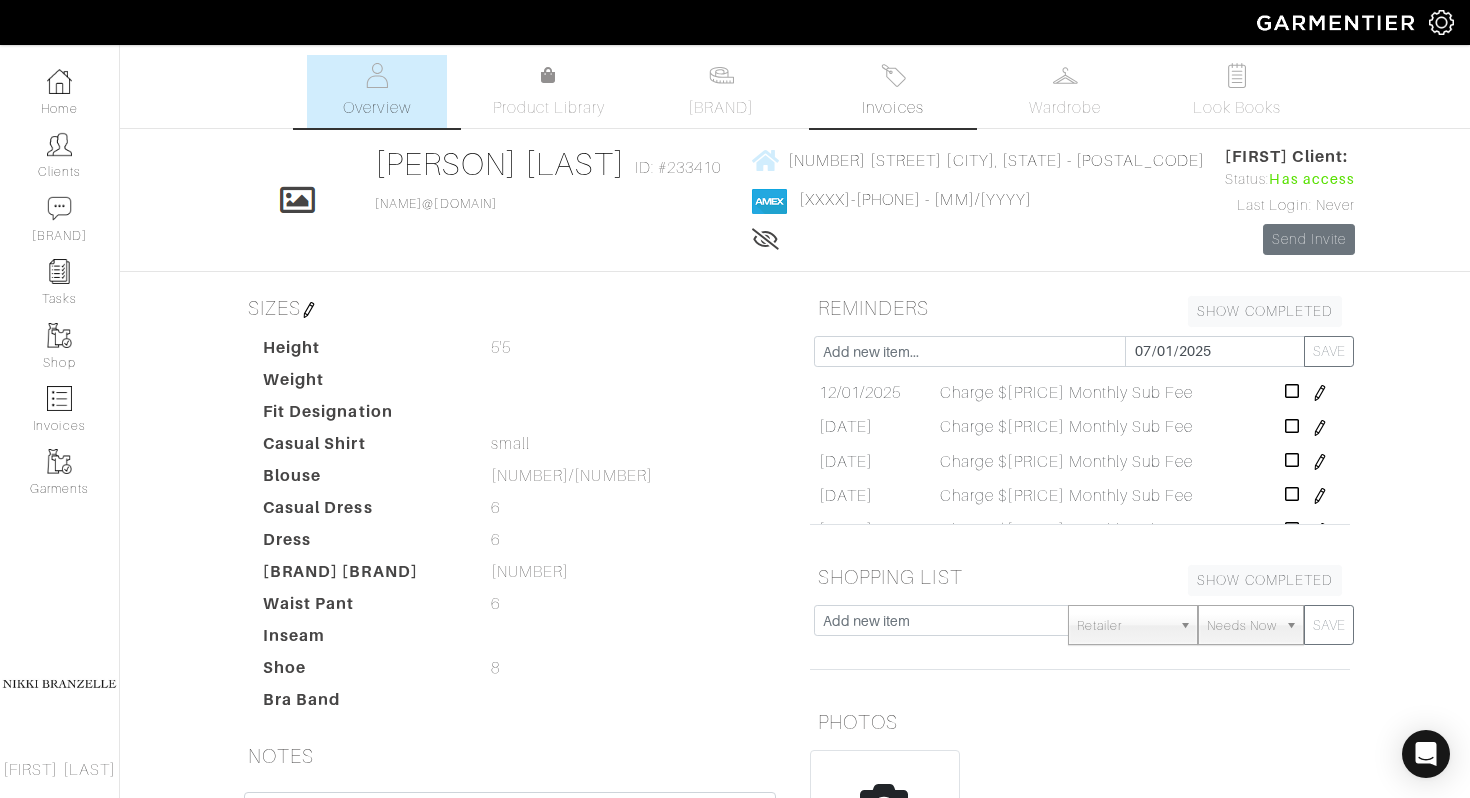 click on "Invoices" at bounding box center (893, 91) 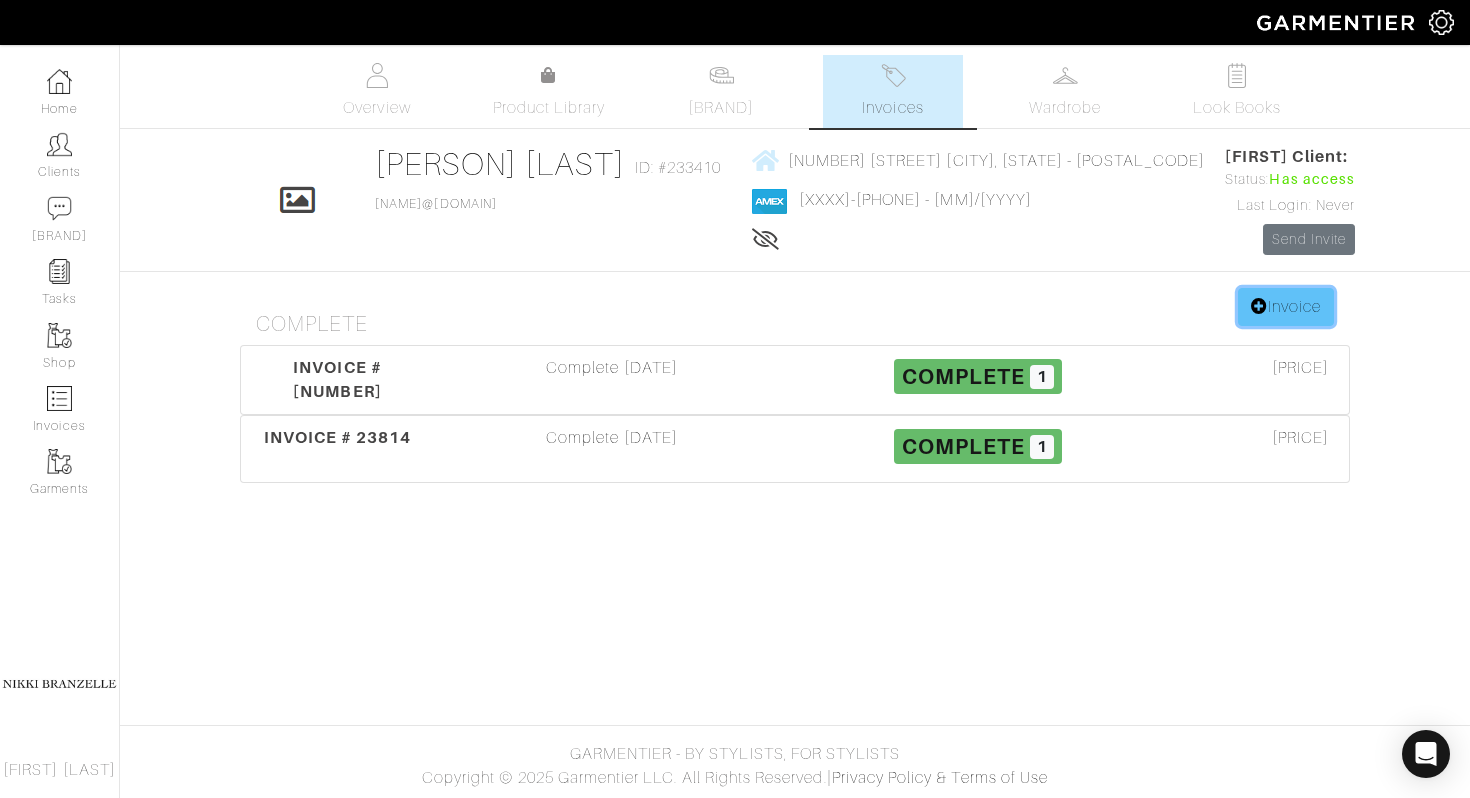click on "Invoice" at bounding box center [1286, 307] 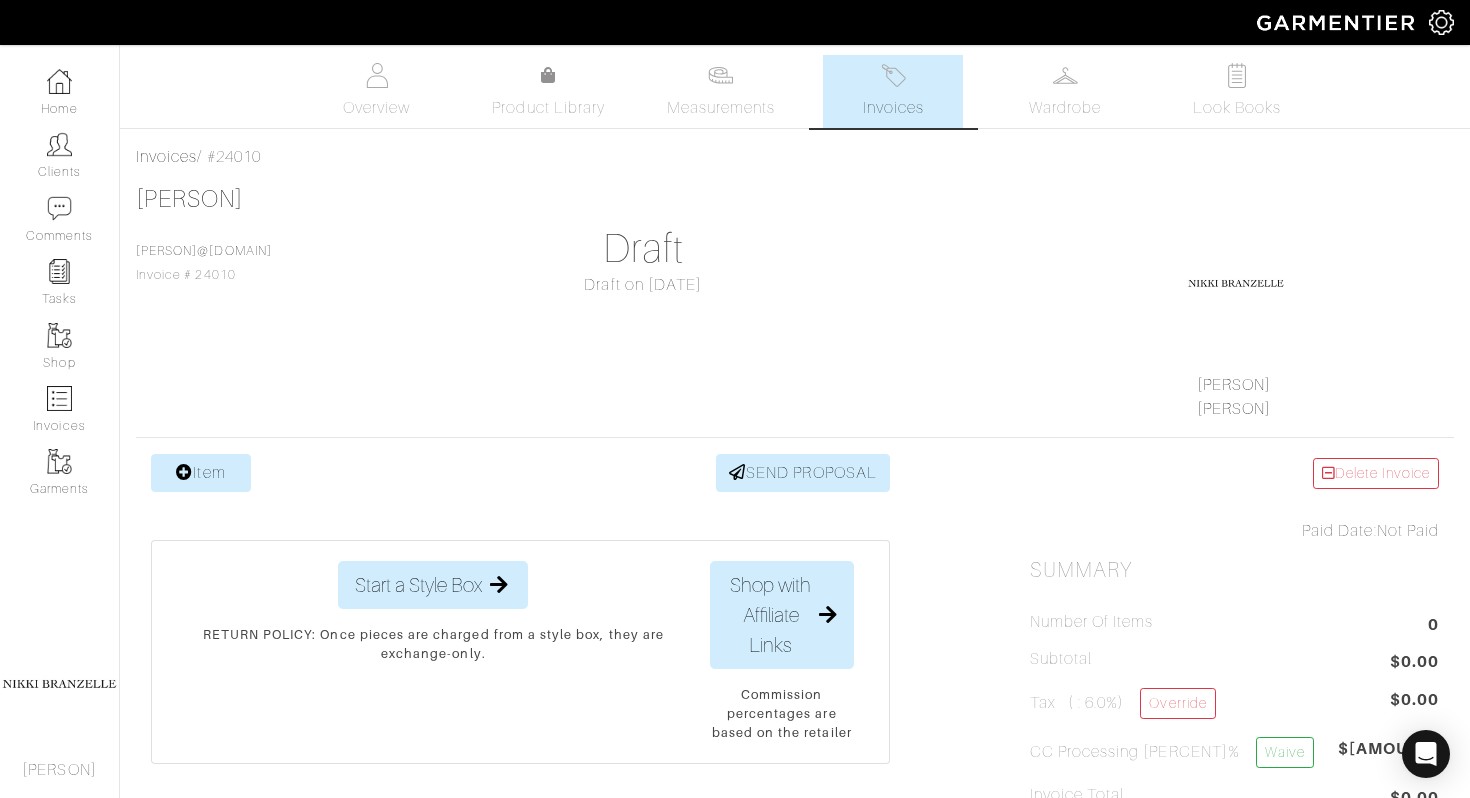 scroll, scrollTop: 0, scrollLeft: 0, axis: both 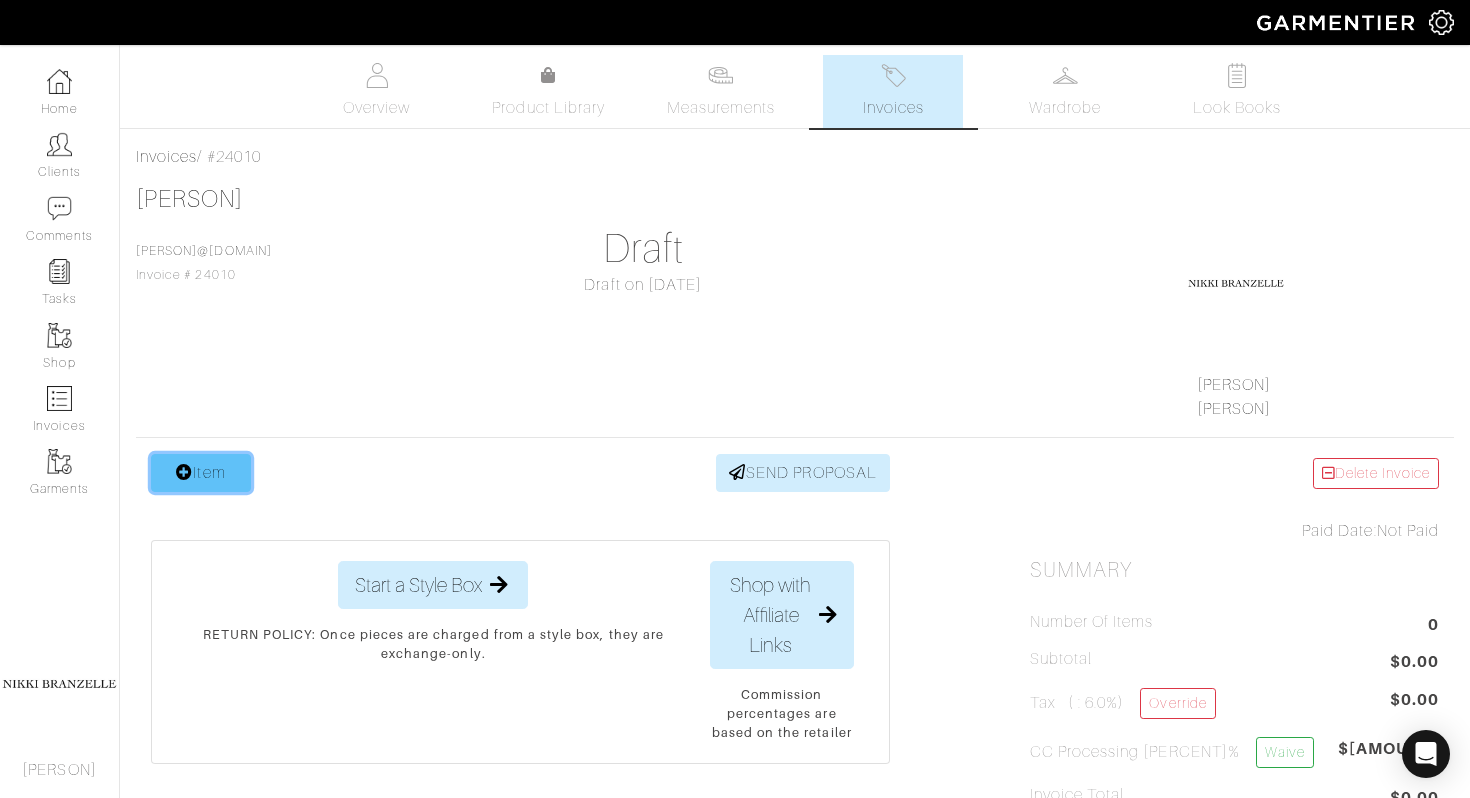 click at bounding box center [184, 472] 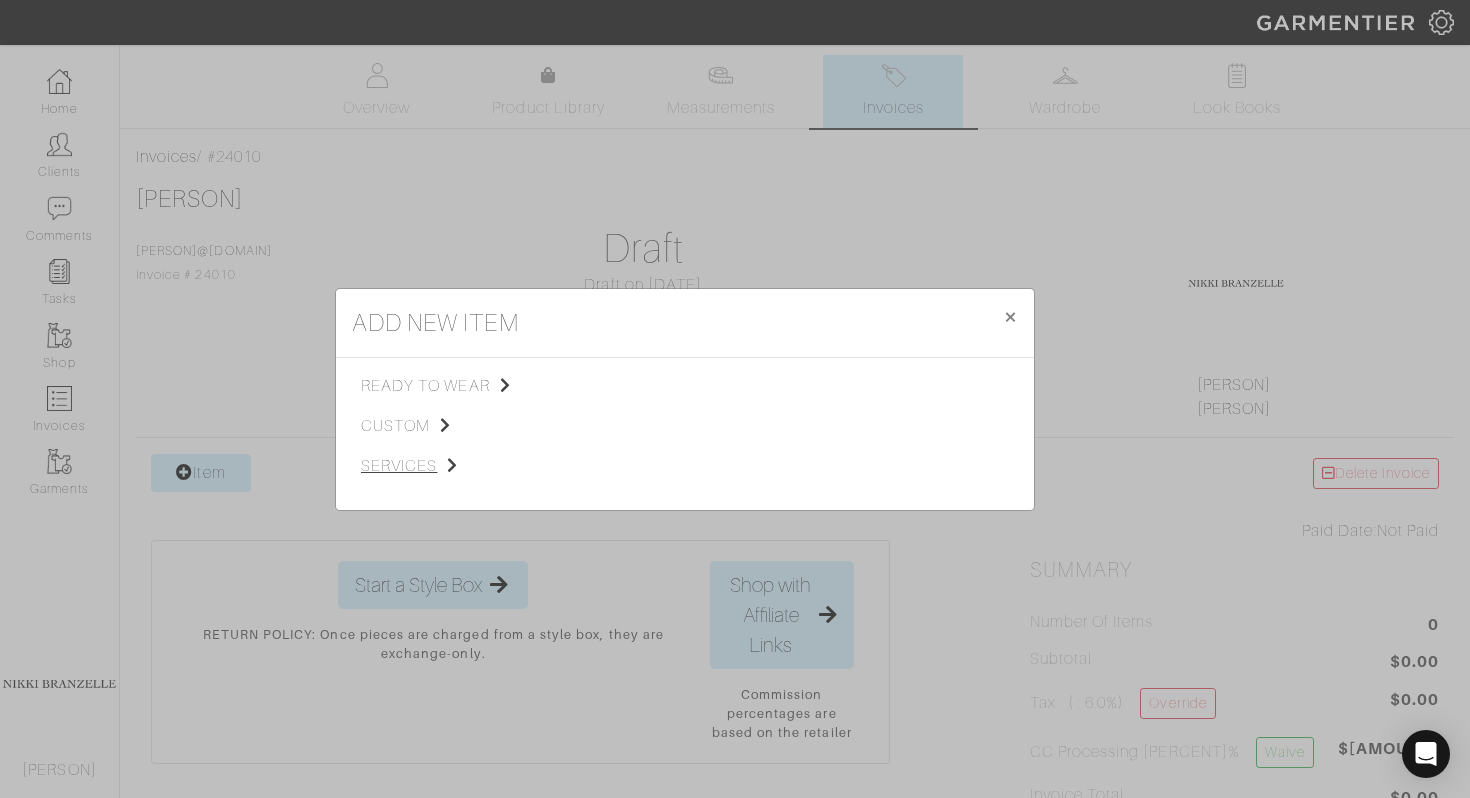 click on "services" at bounding box center (461, 466) 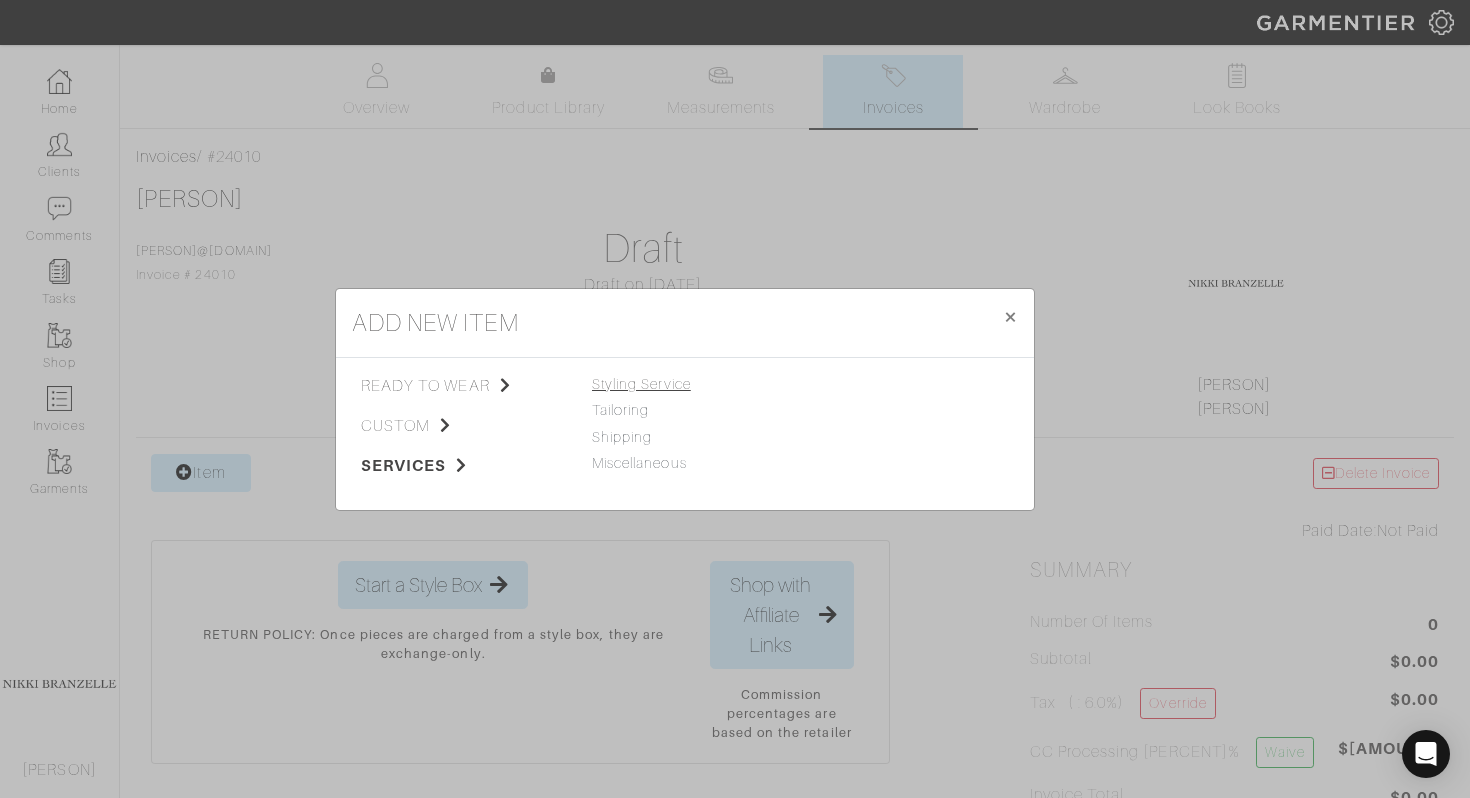 click on "Styling Service" at bounding box center [641, 384] 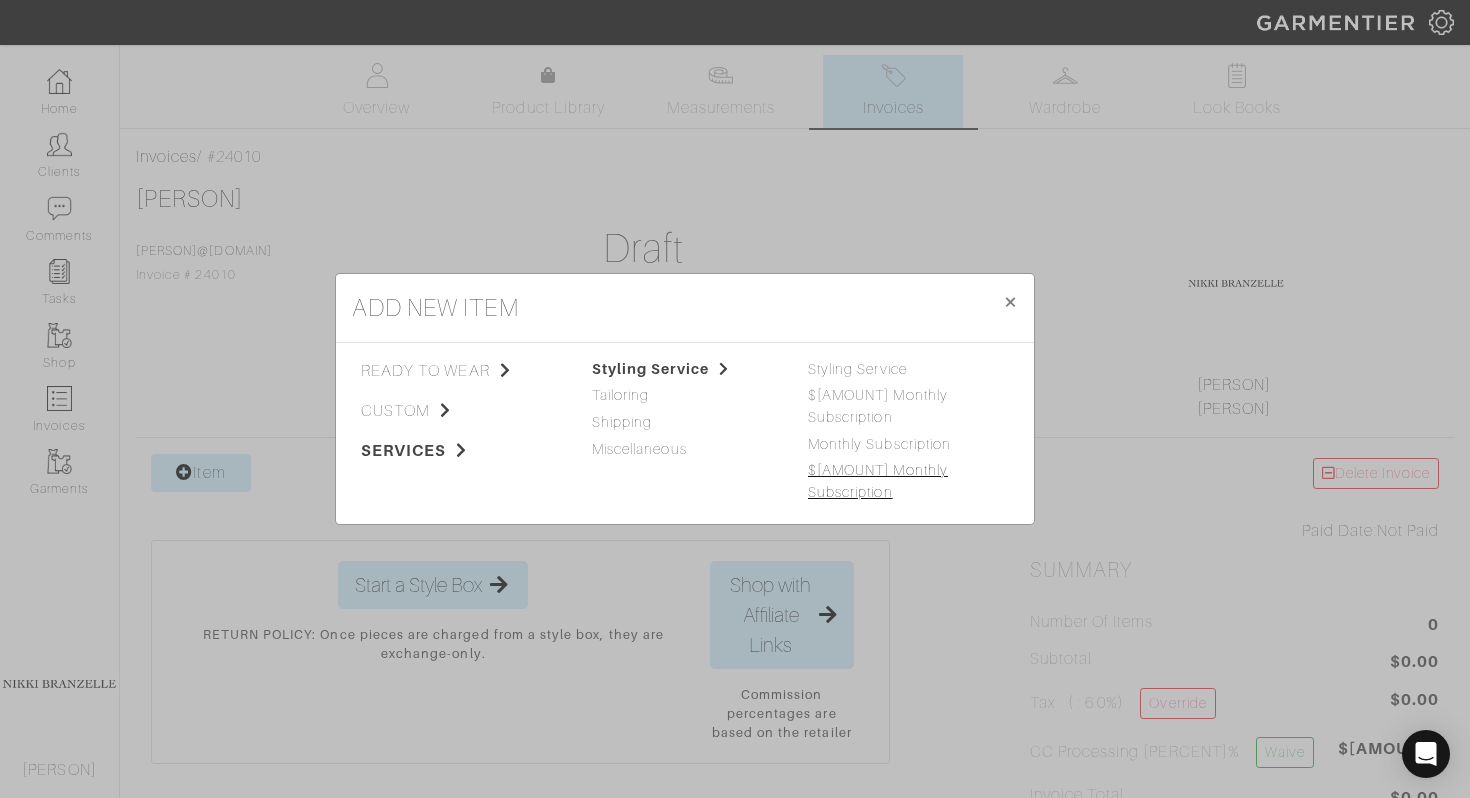 click on "$[PRICE] Monthly Subscription" at bounding box center [878, 481] 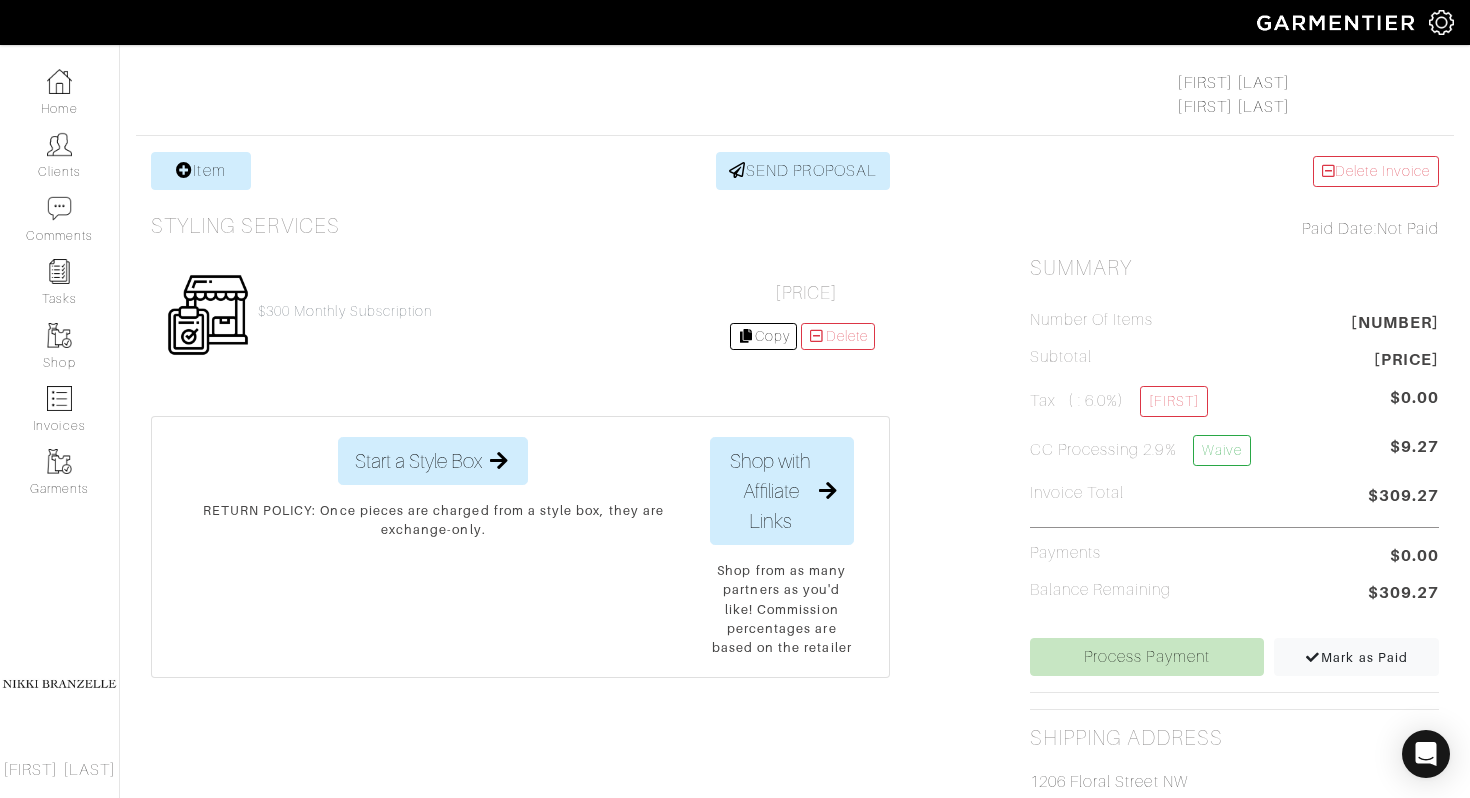 scroll, scrollTop: 322, scrollLeft: 0, axis: vertical 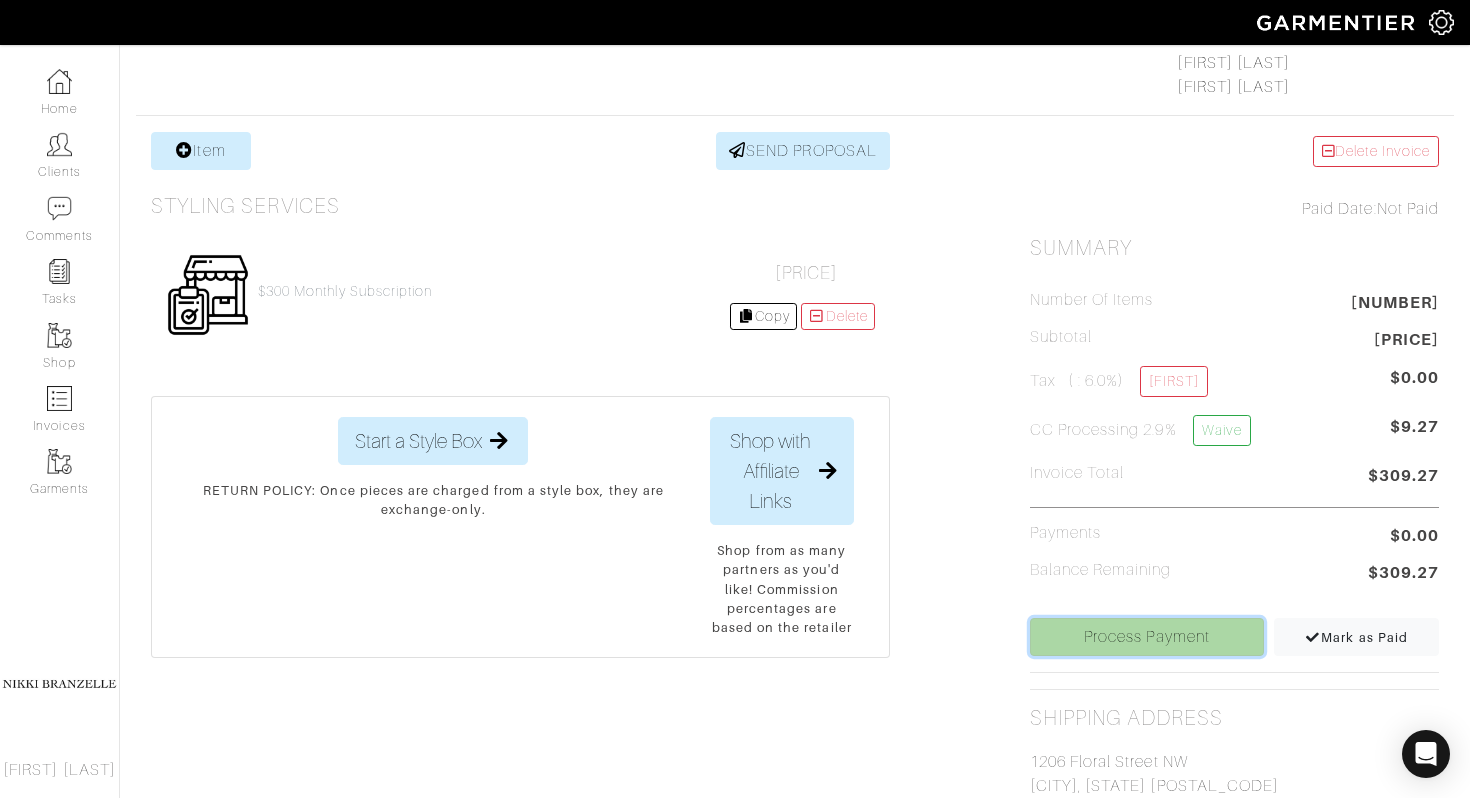 click on "Process Payment" at bounding box center (1147, 637) 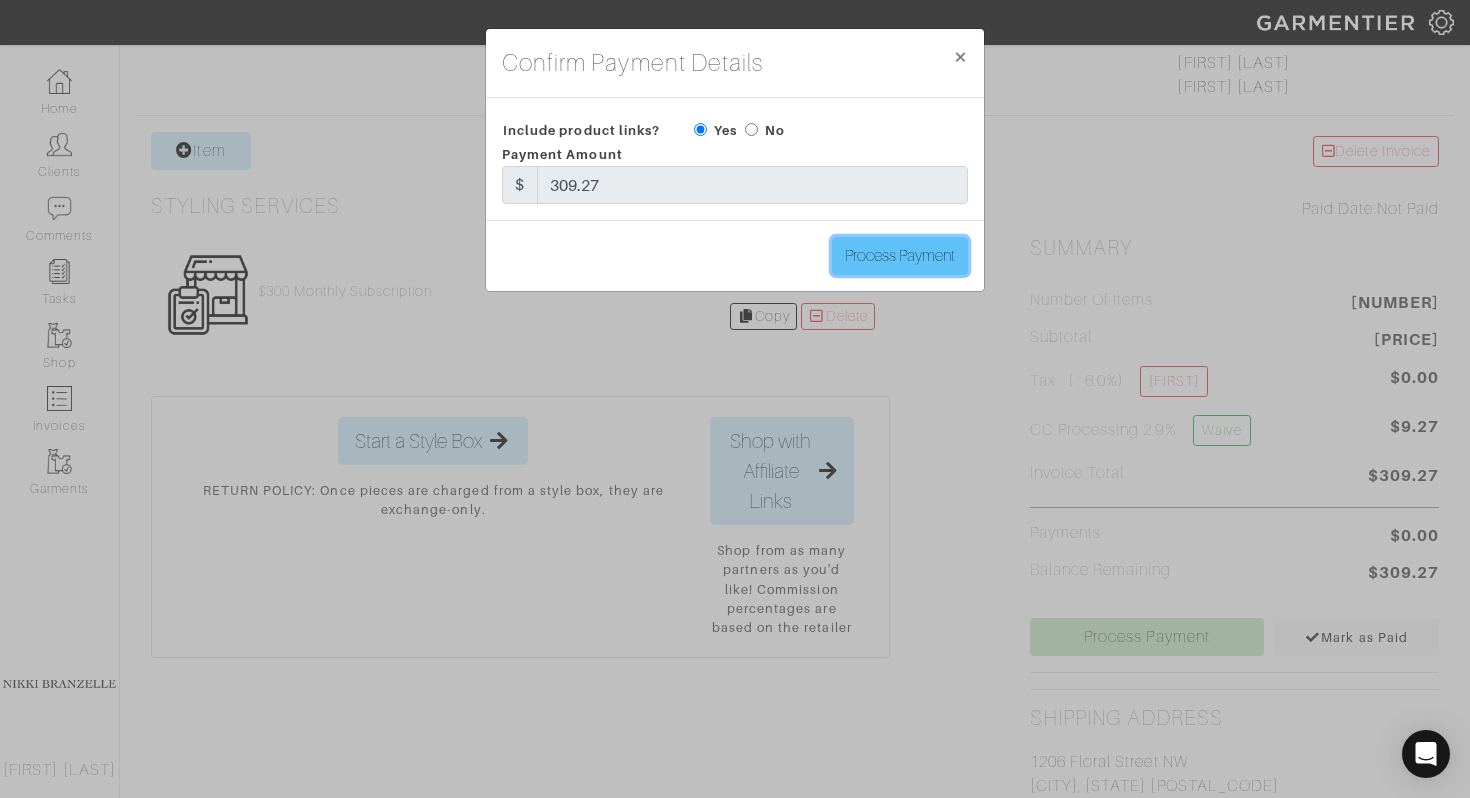 click on "Process Payment" at bounding box center (900, 256) 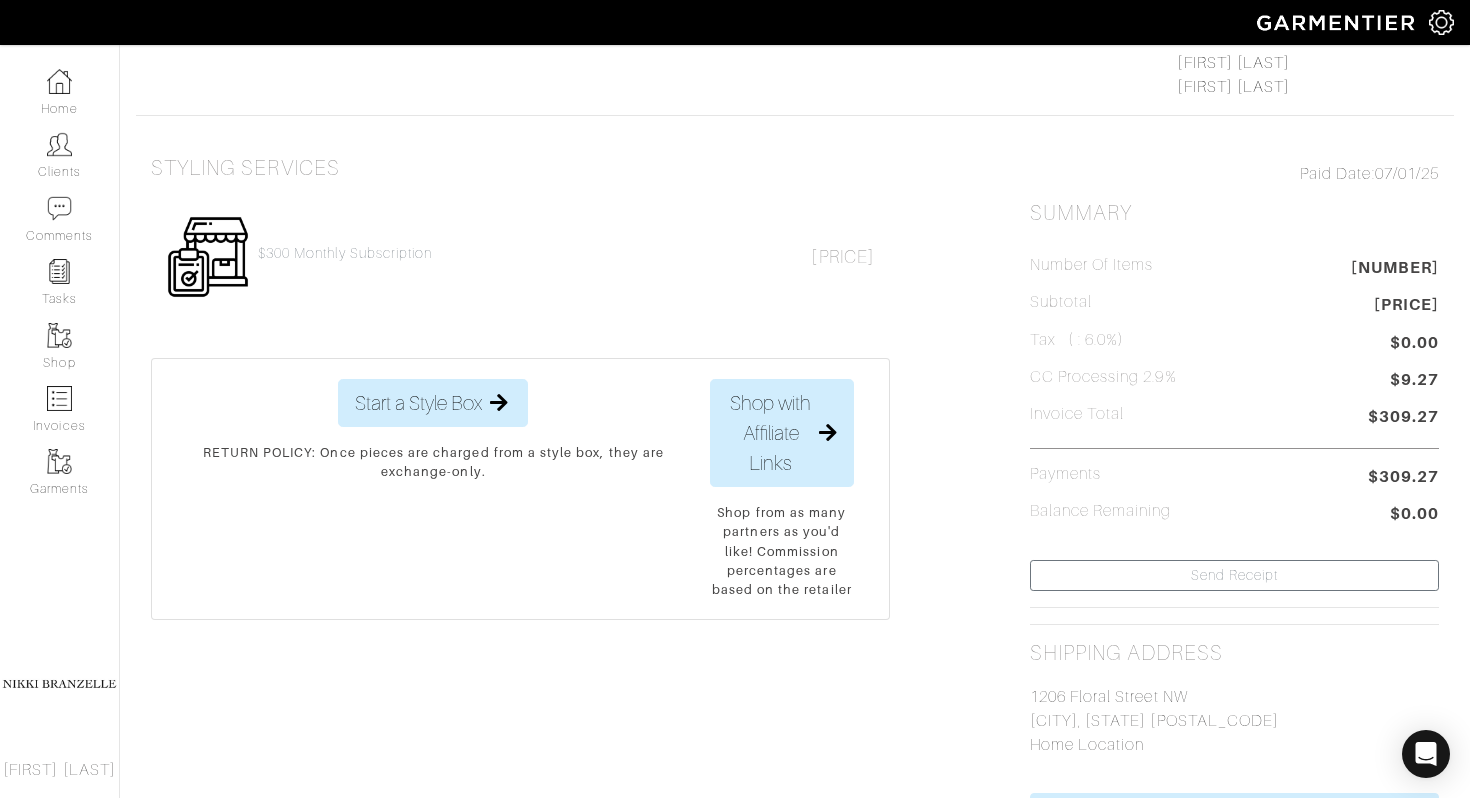 scroll, scrollTop: 0, scrollLeft: 0, axis: both 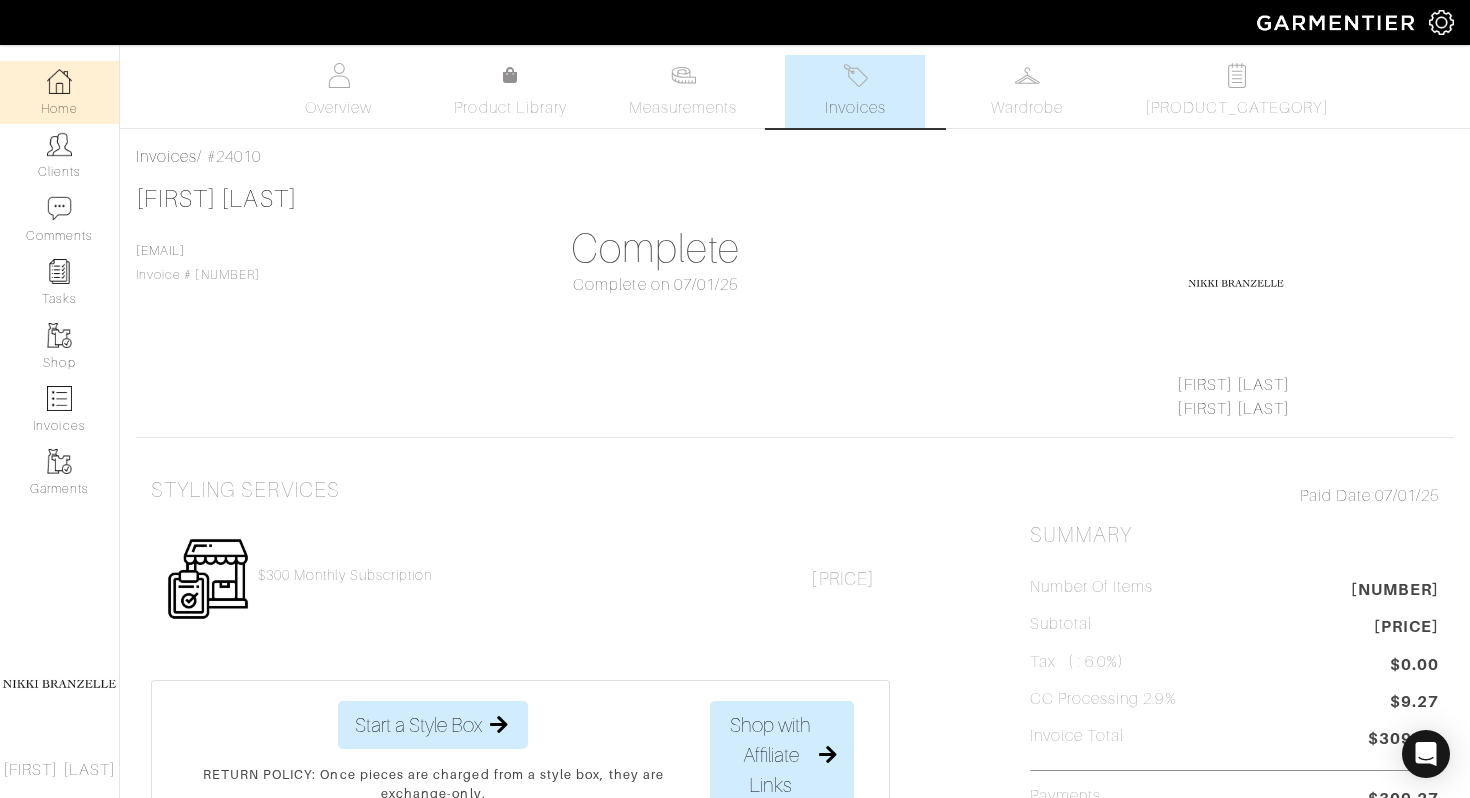 click on "Home" at bounding box center (59, 92) 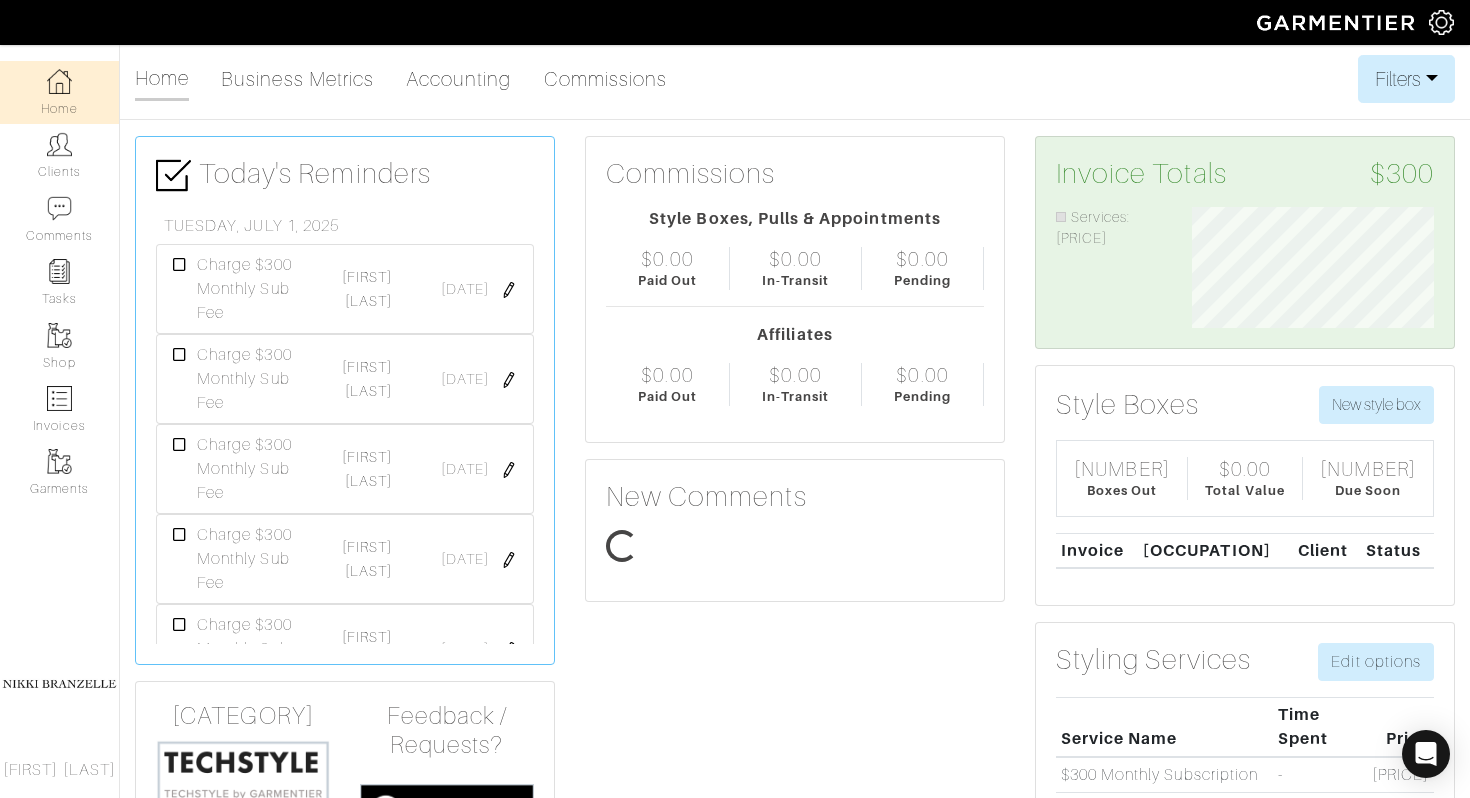 scroll, scrollTop: 999879, scrollLeft: 999728, axis: both 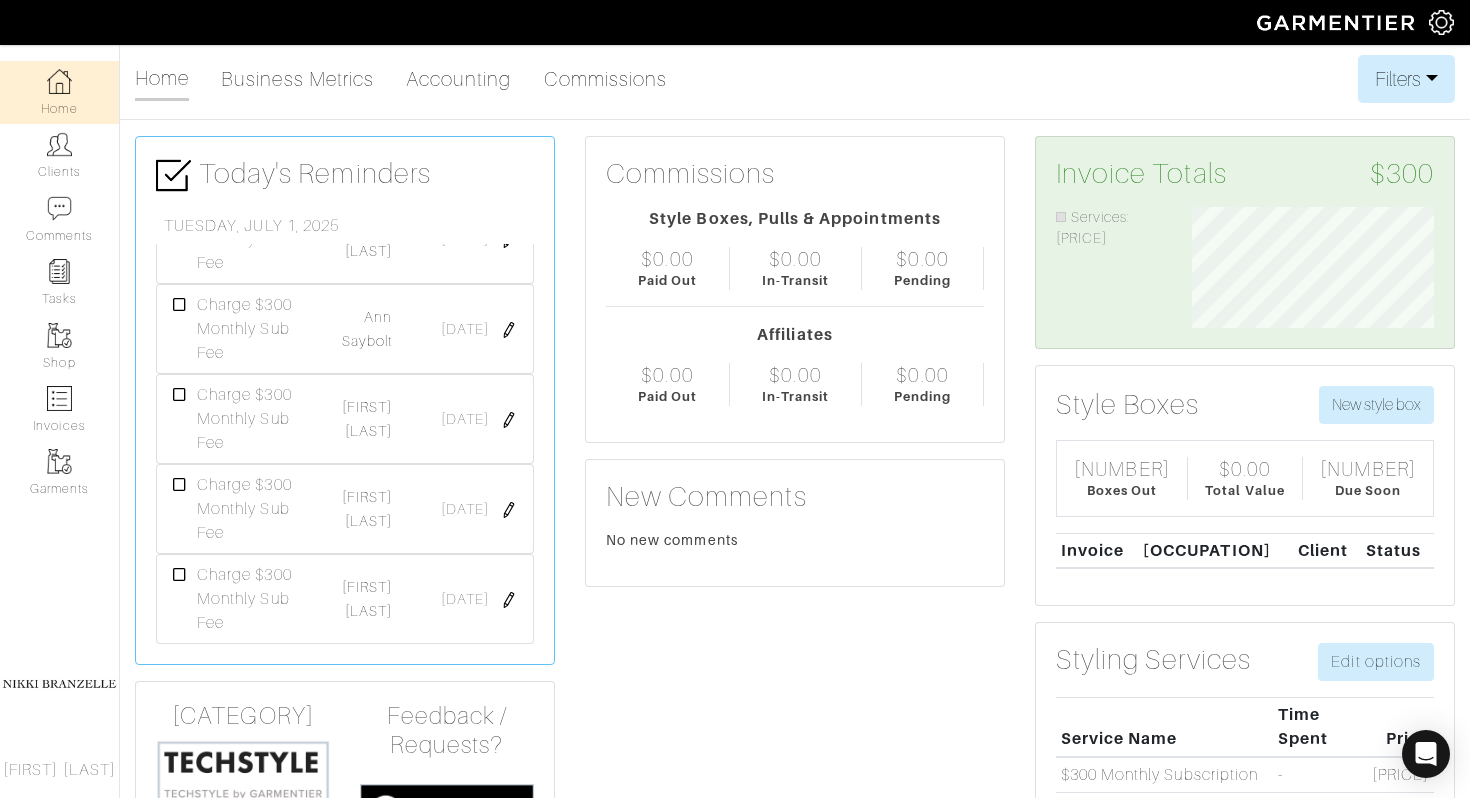 click at bounding box center [180, 575] 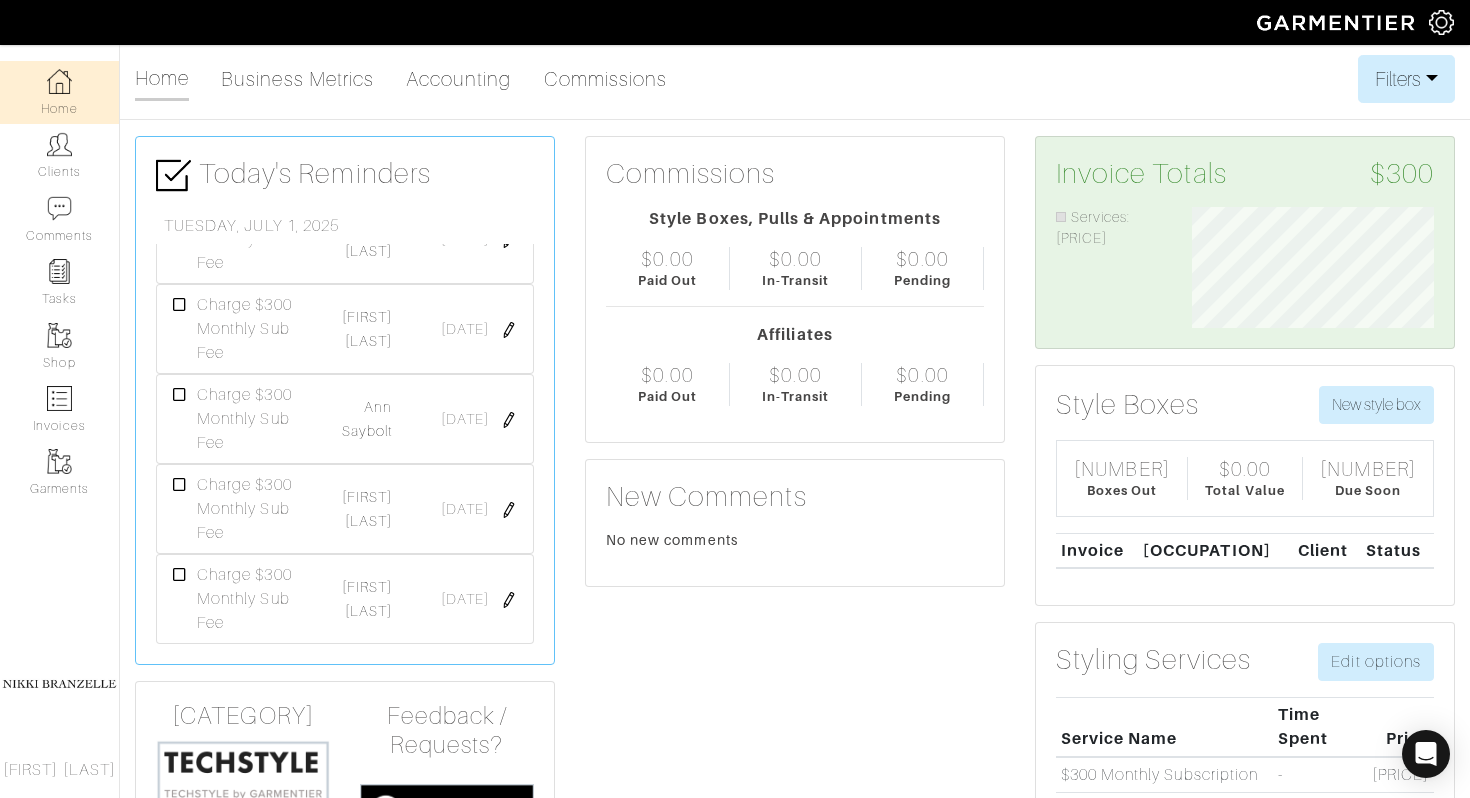 scroll, scrollTop: 0, scrollLeft: 0, axis: both 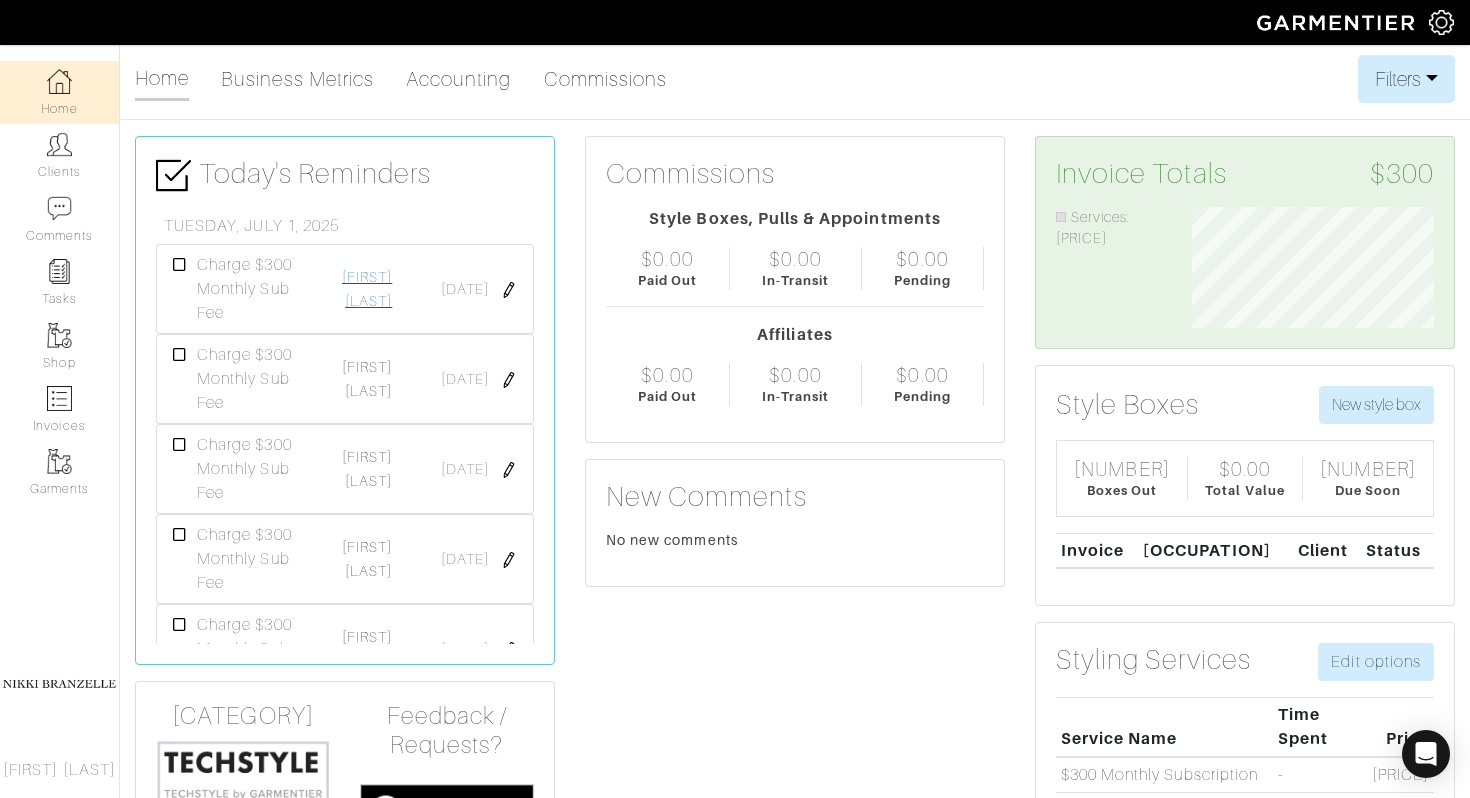 click on "[PERSON]" at bounding box center [367, 289] 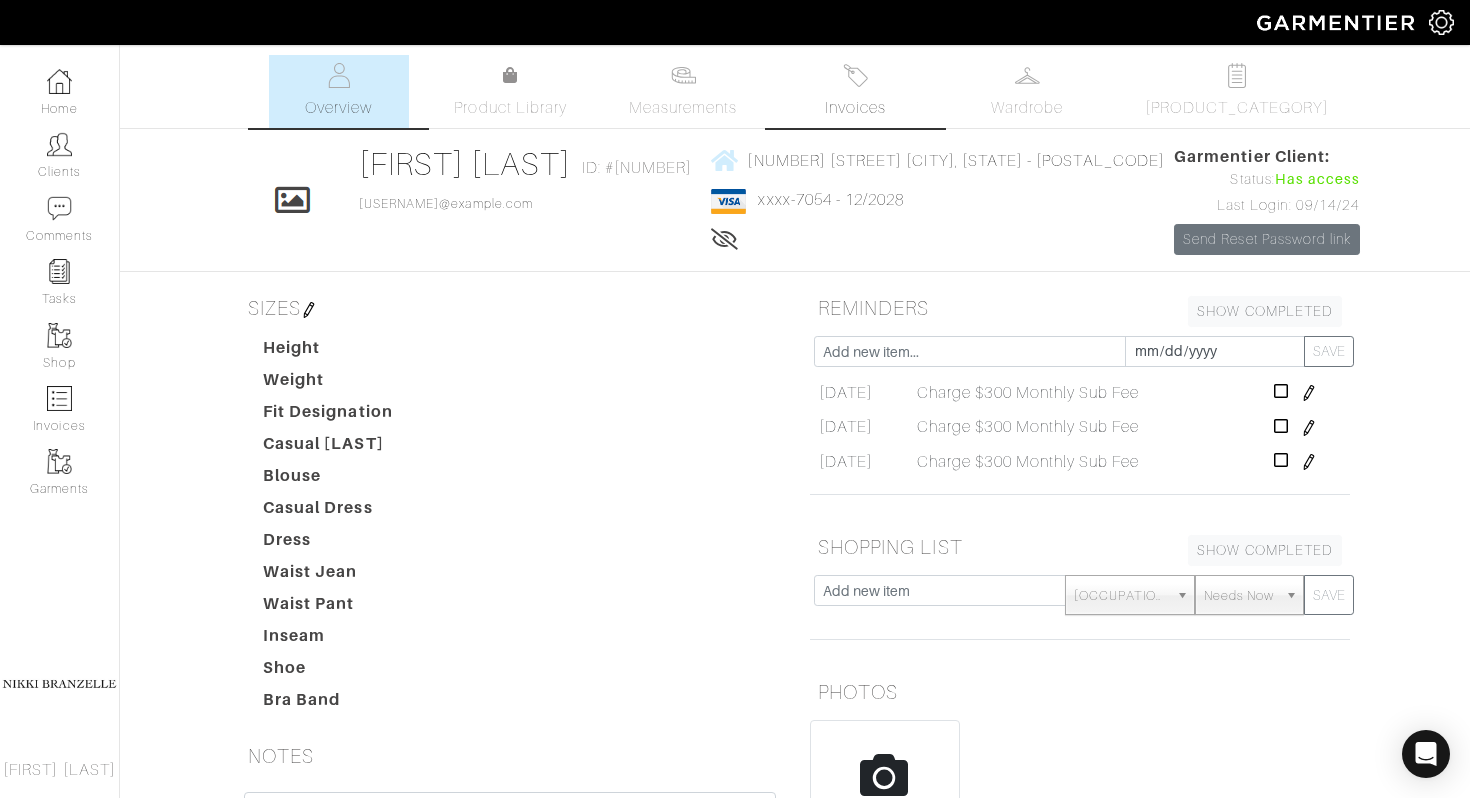 click at bounding box center (855, 75) 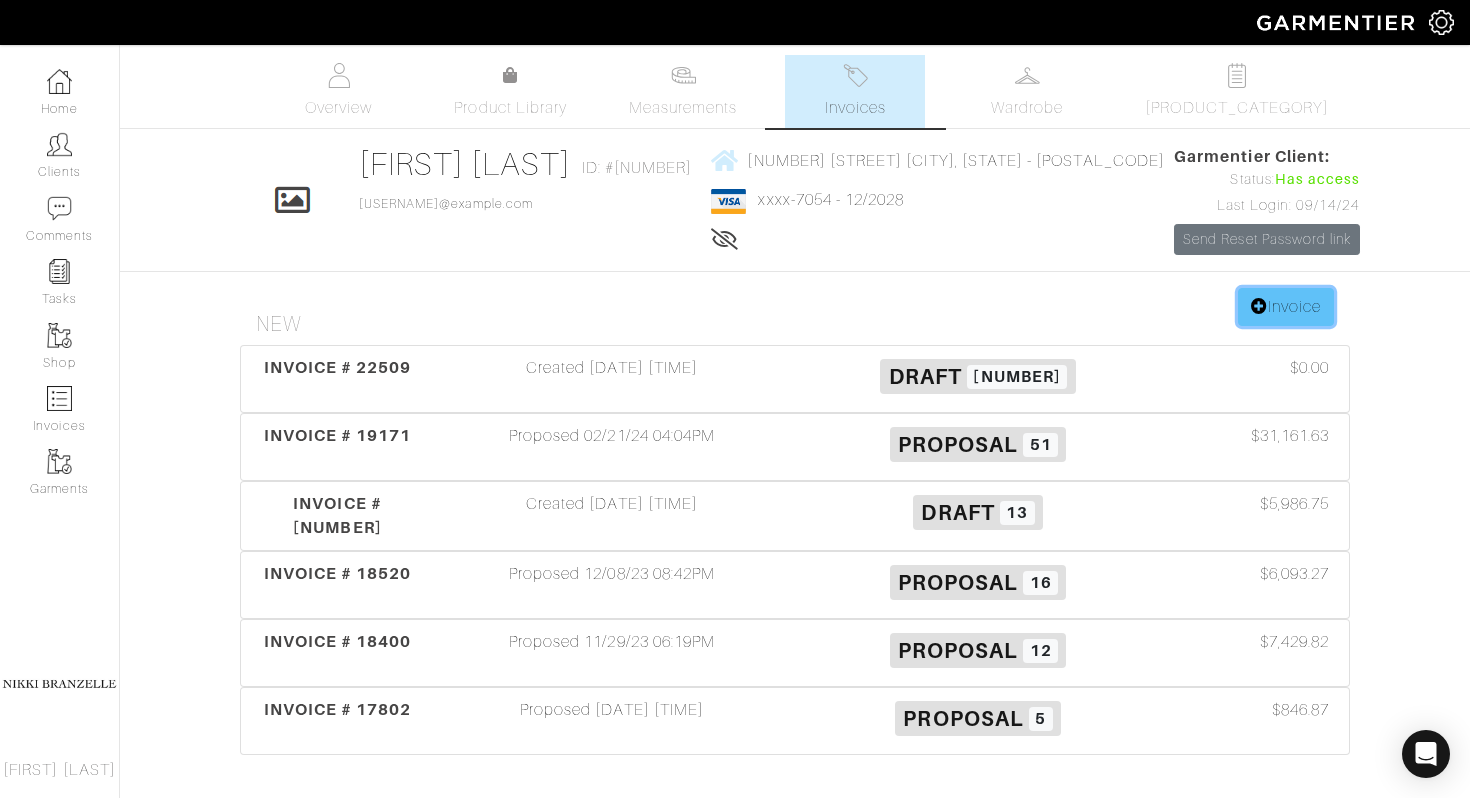 click on "Invoice" at bounding box center [1286, 307] 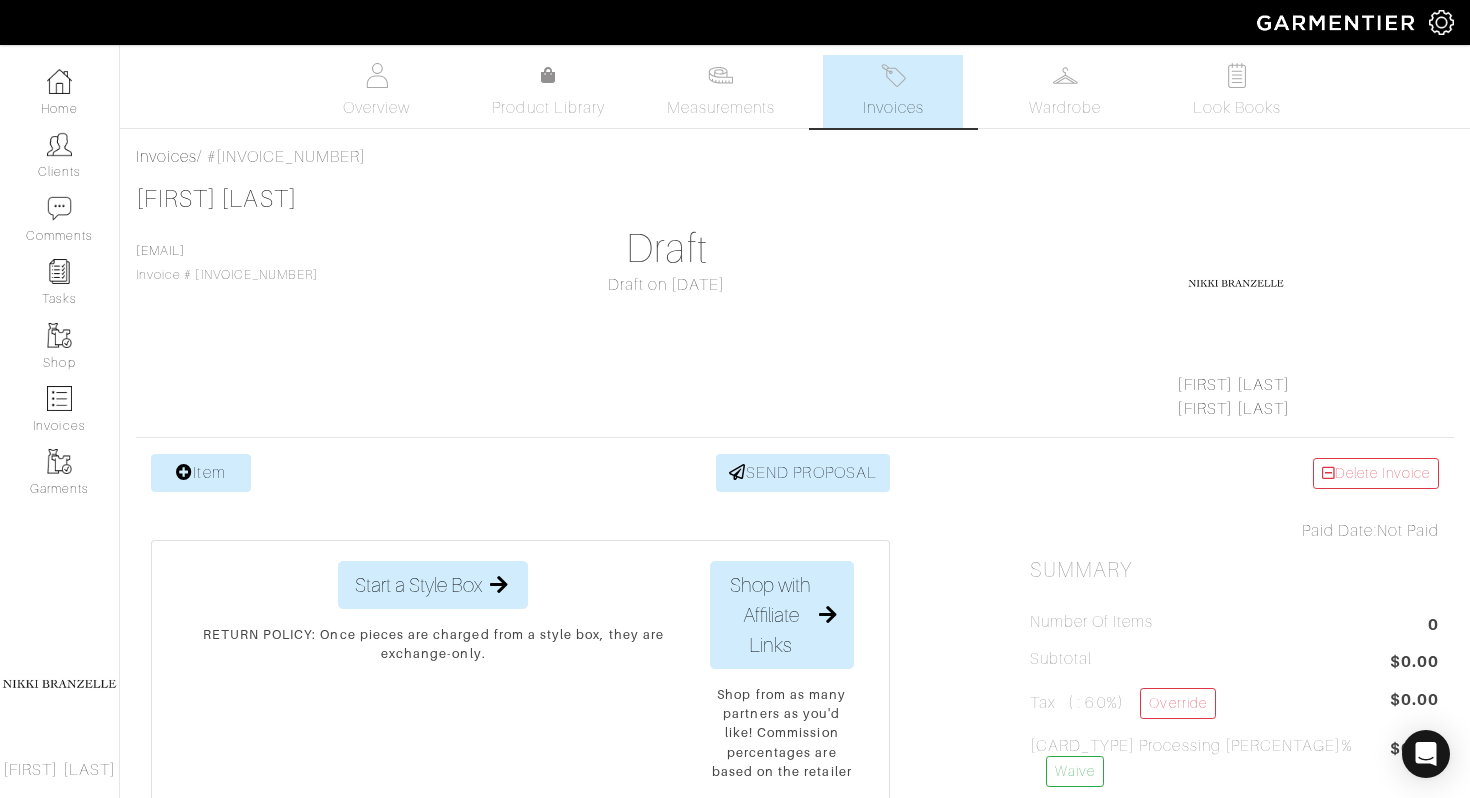 scroll, scrollTop: 0, scrollLeft: 0, axis: both 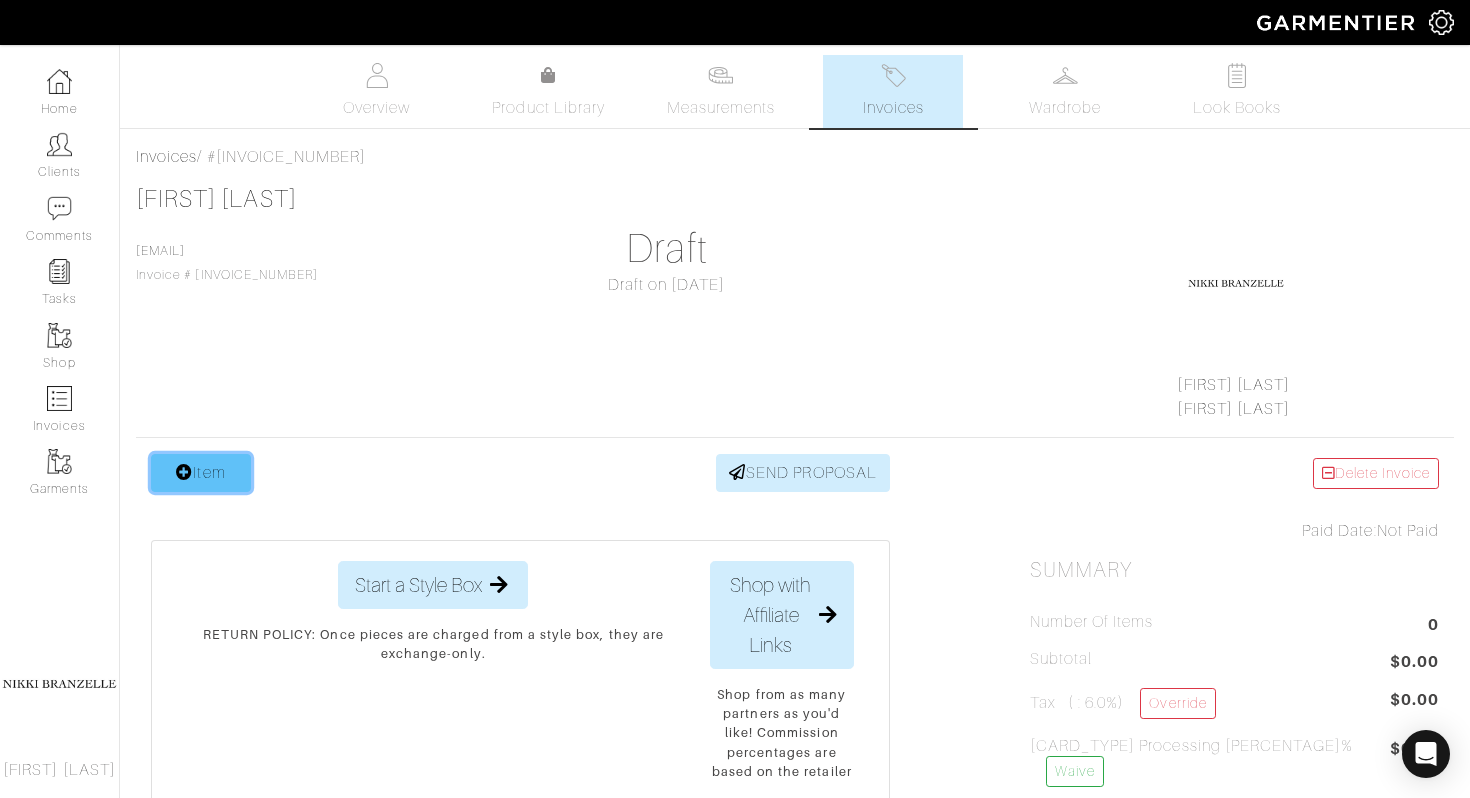 click on "Item" at bounding box center [201, 473] 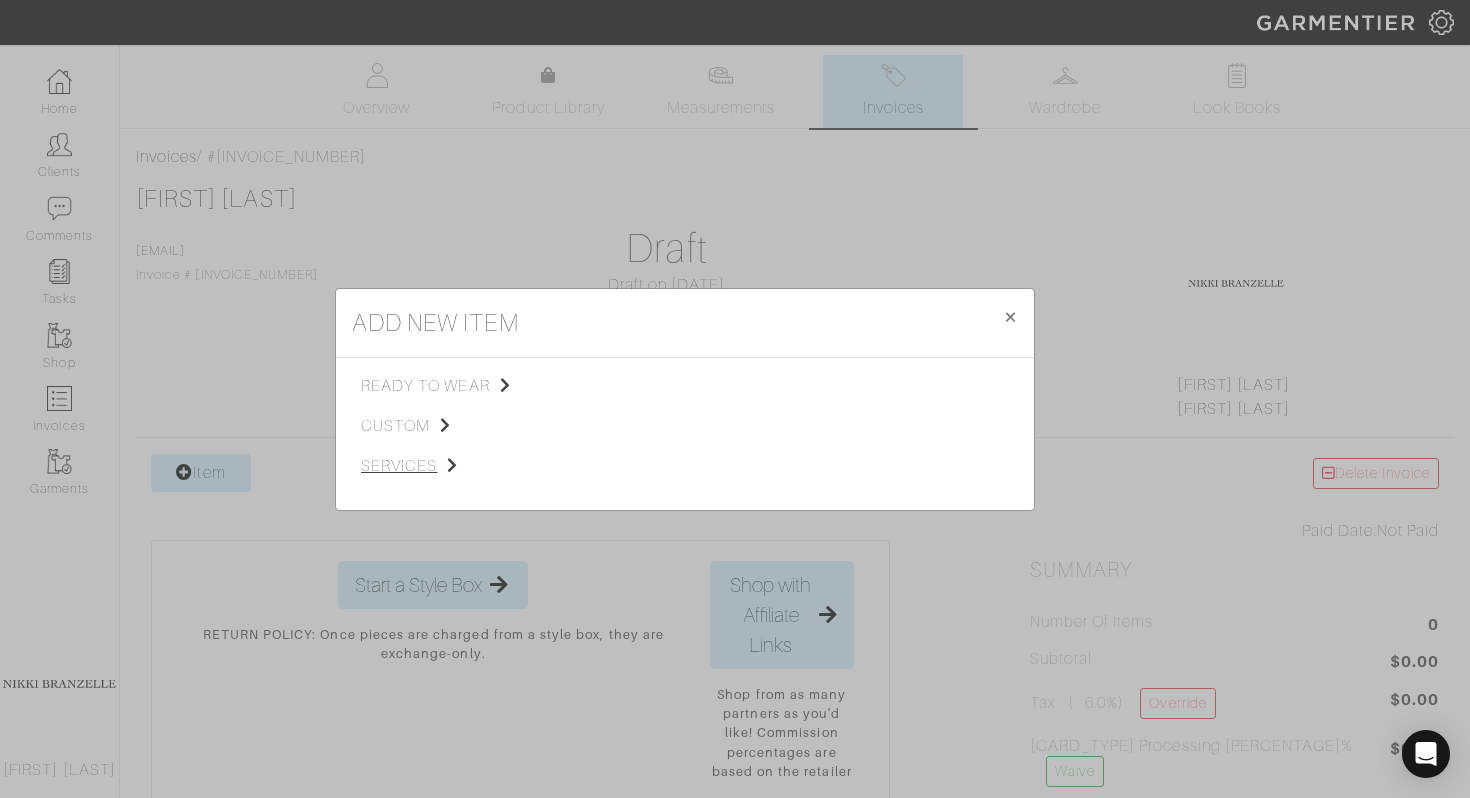 click on "services" at bounding box center (461, 466) 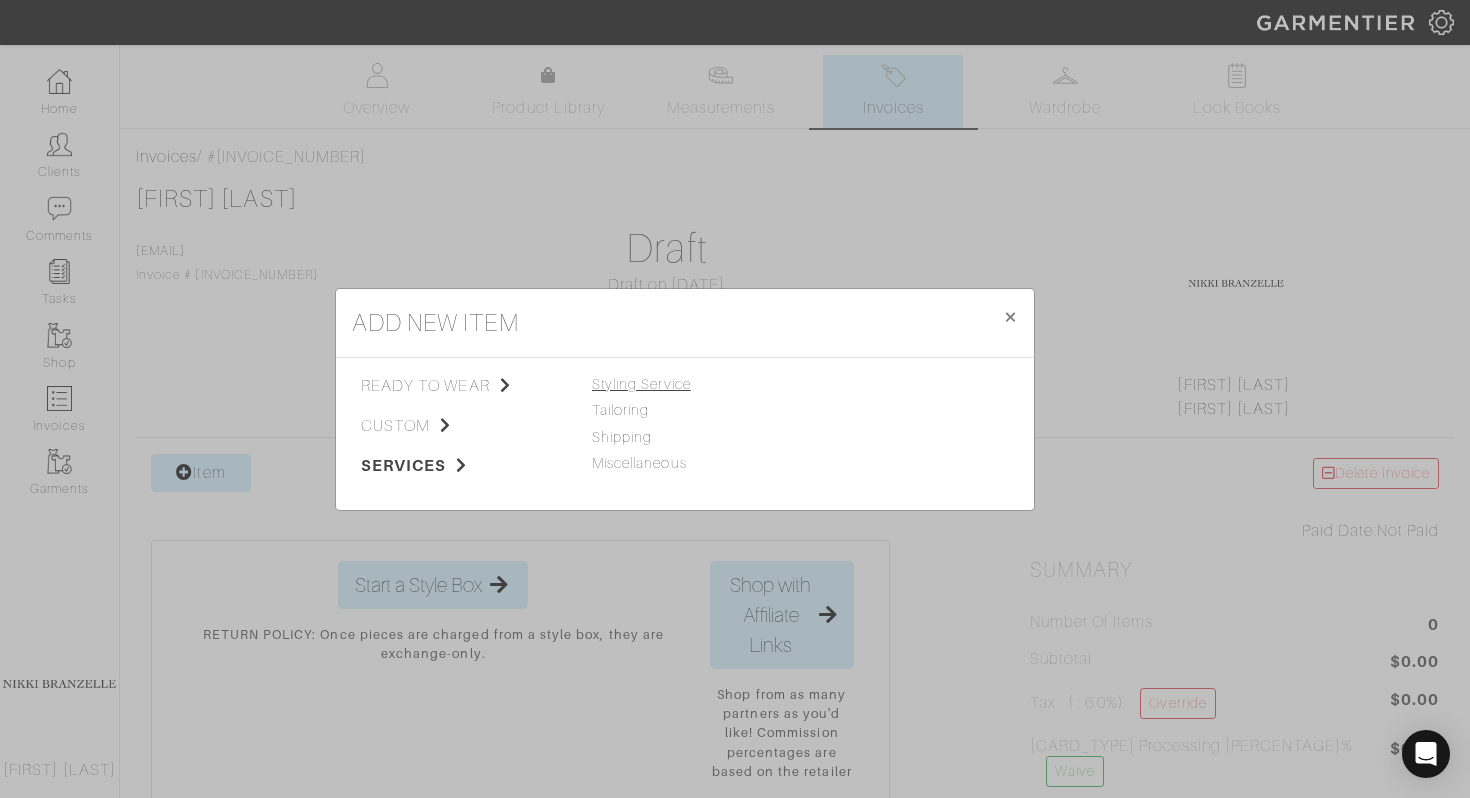 click on "Styling Service" at bounding box center (641, 384) 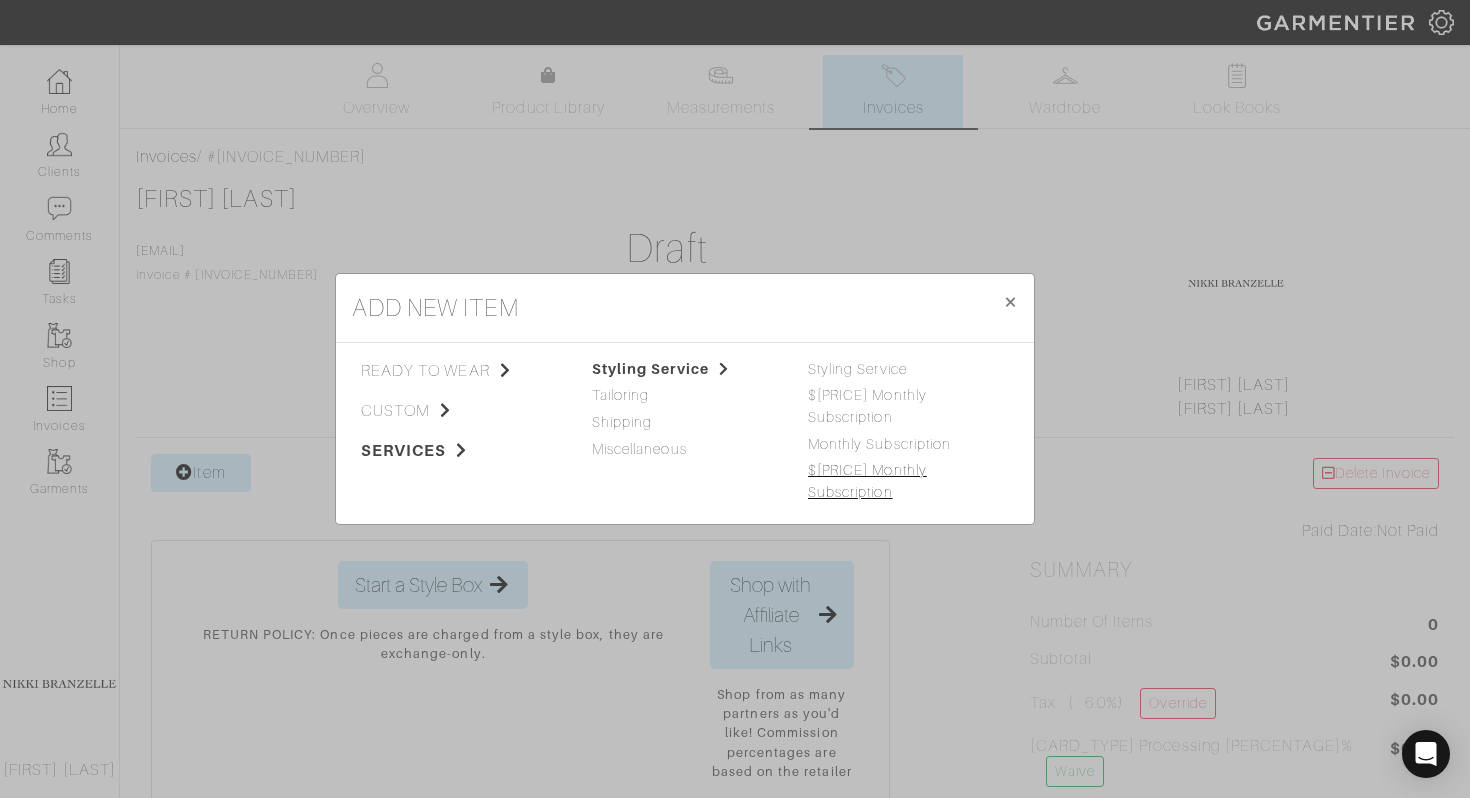click on "$[PRICE] Monthly Subscription" at bounding box center (867, 481) 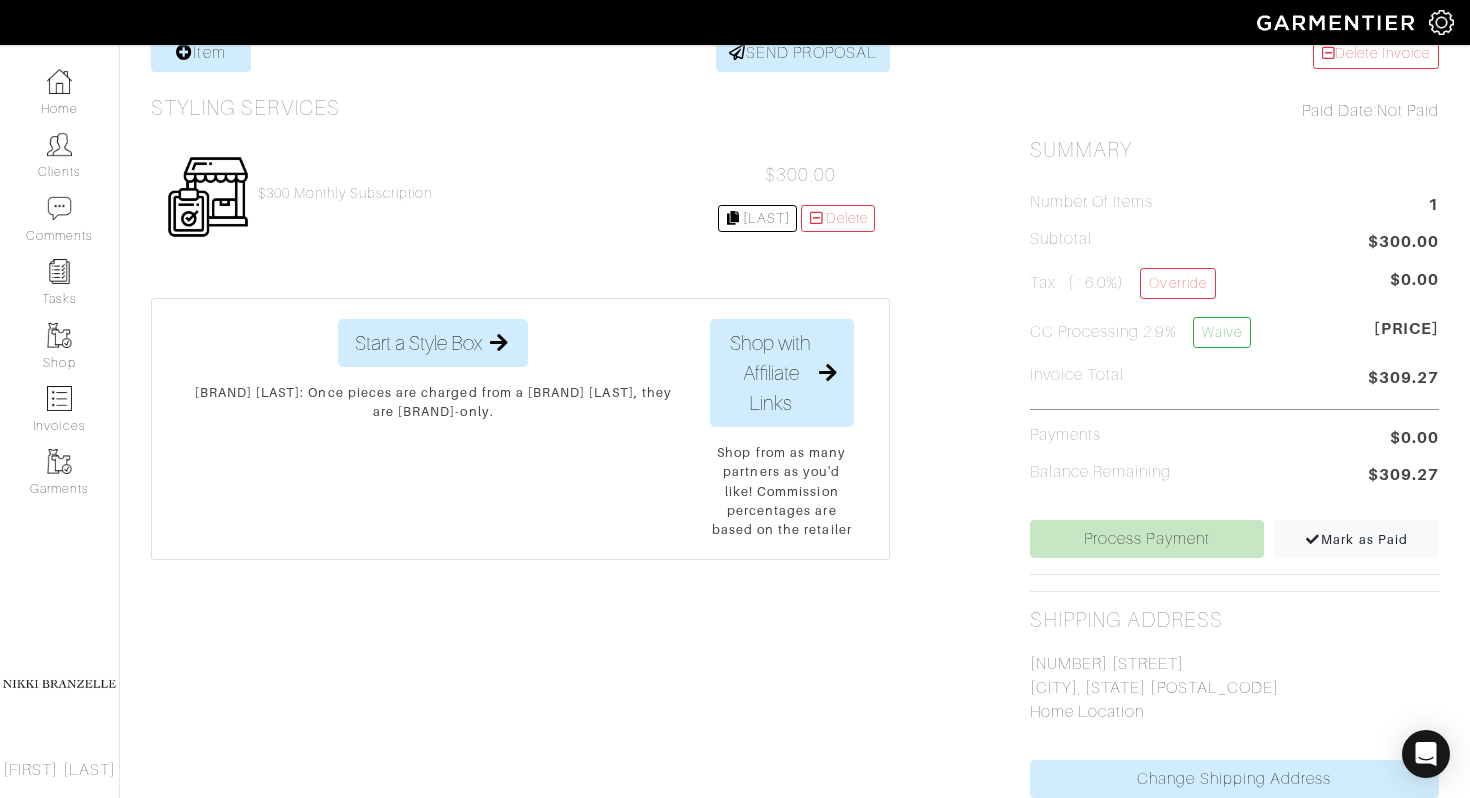 scroll, scrollTop: 421, scrollLeft: 0, axis: vertical 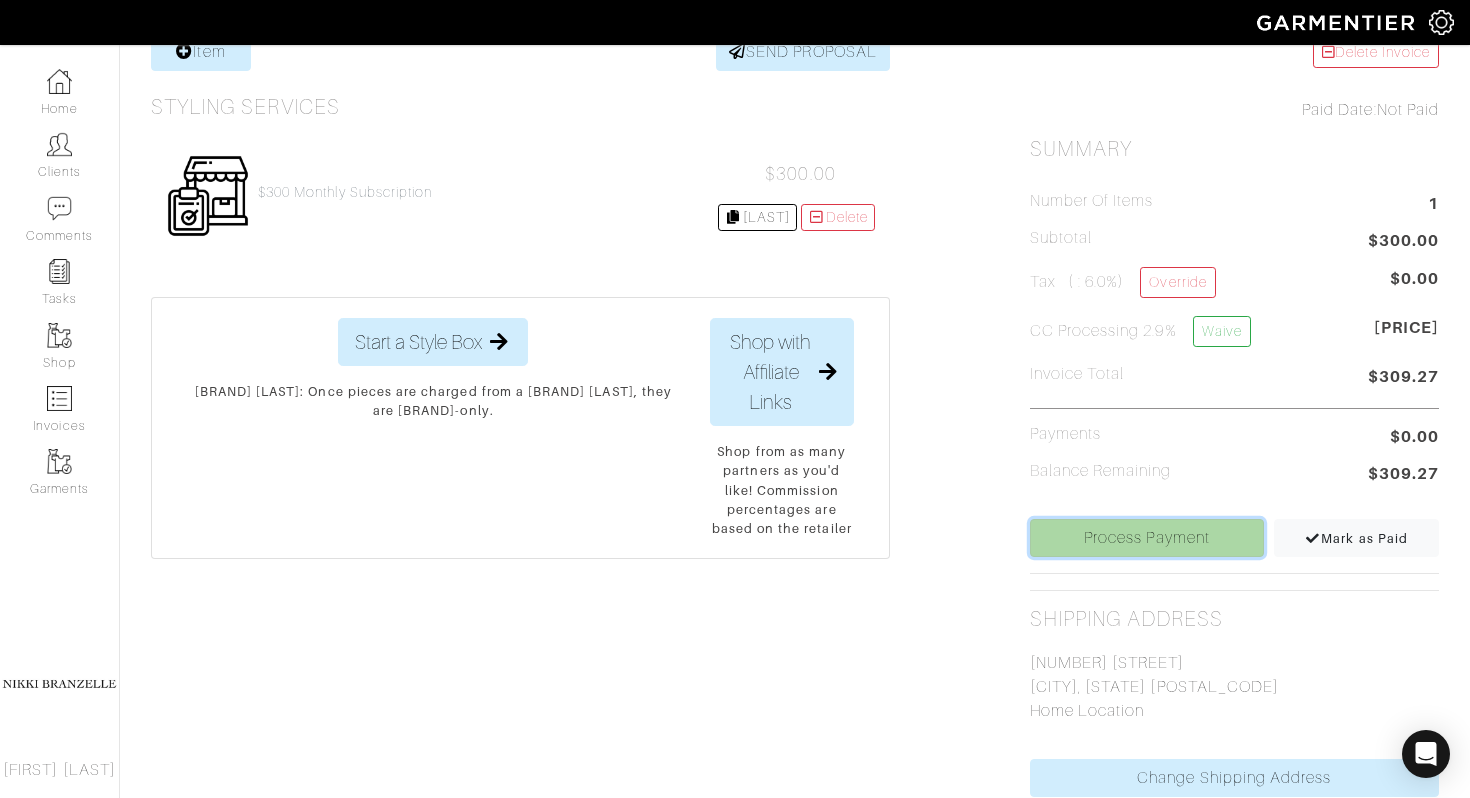 click on "Process Payment" at bounding box center [1147, 538] 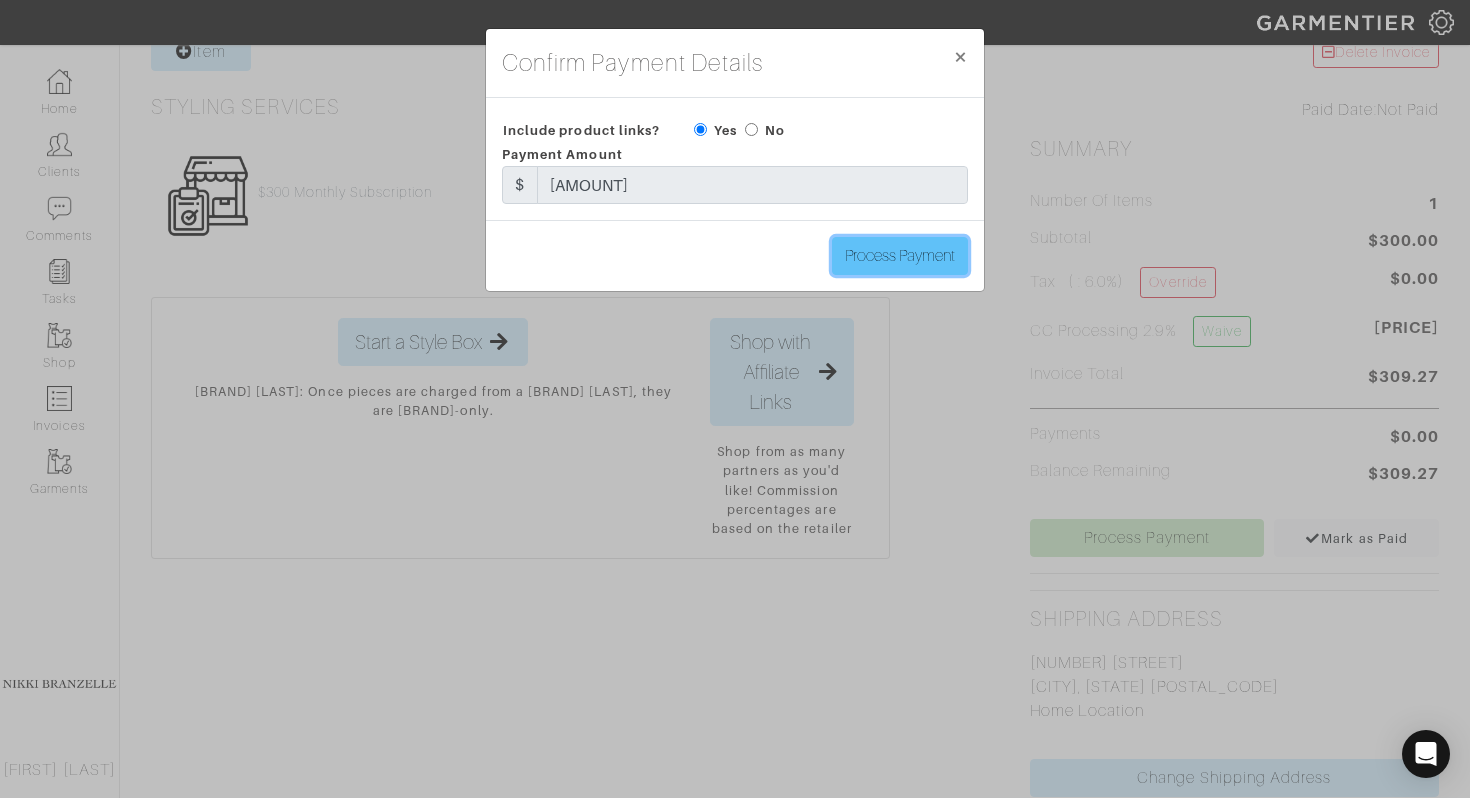 click on "Process Payment" at bounding box center (900, 256) 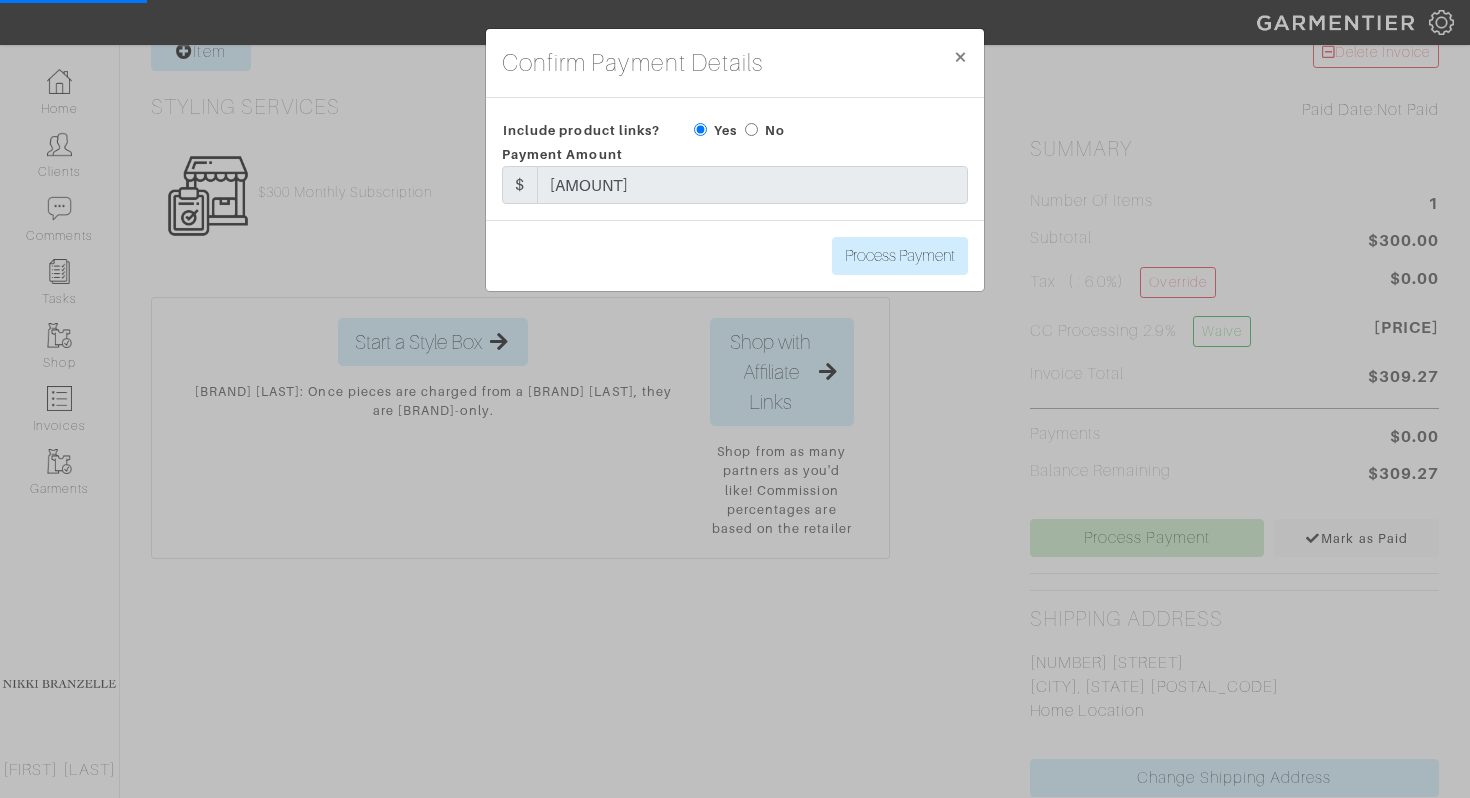 scroll, scrollTop: 0, scrollLeft: 0, axis: both 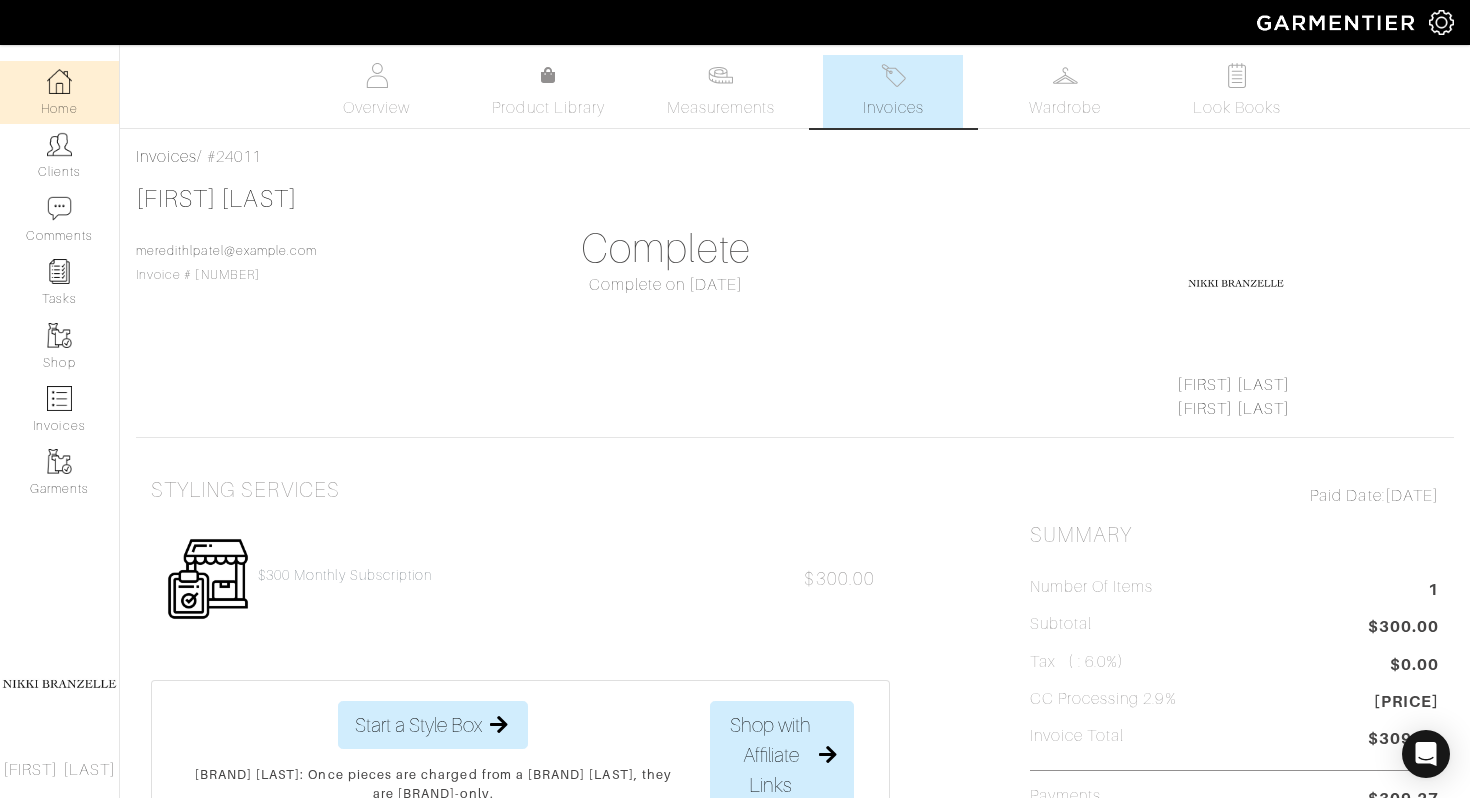 click on "Home" at bounding box center [59, 92] 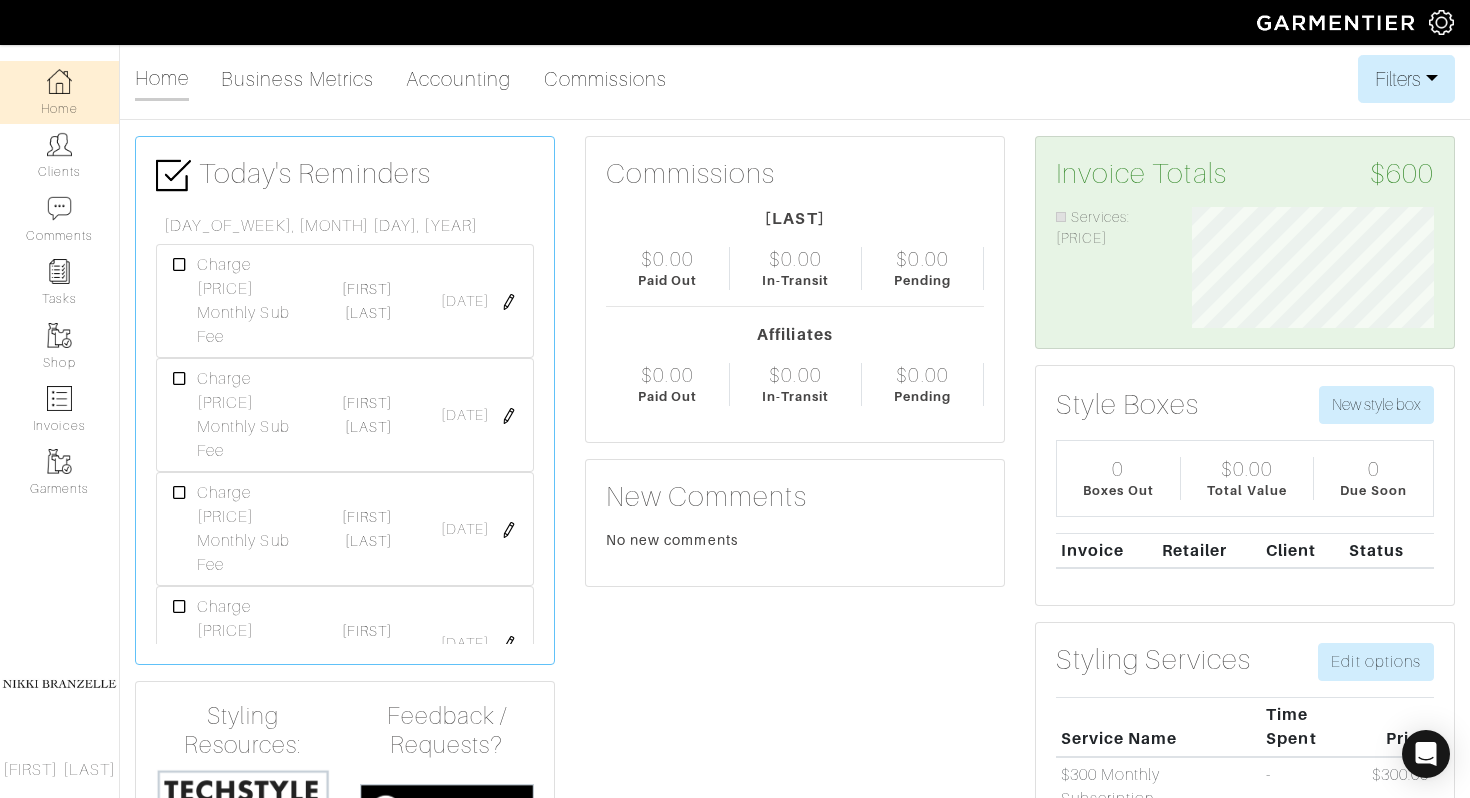 scroll, scrollTop: 999879, scrollLeft: 999728, axis: both 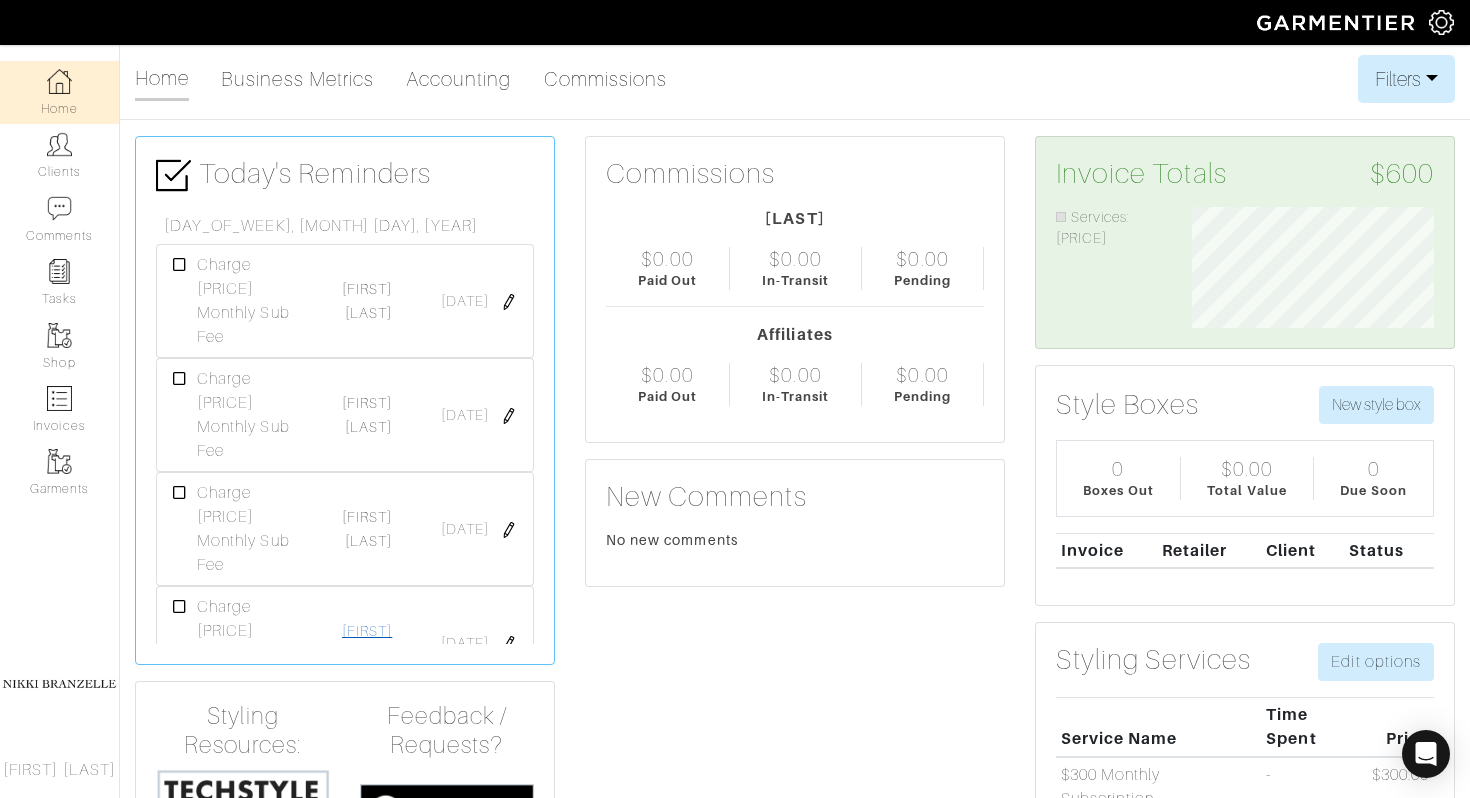 click on "[FIRST] [LAST]" at bounding box center [367, 643] 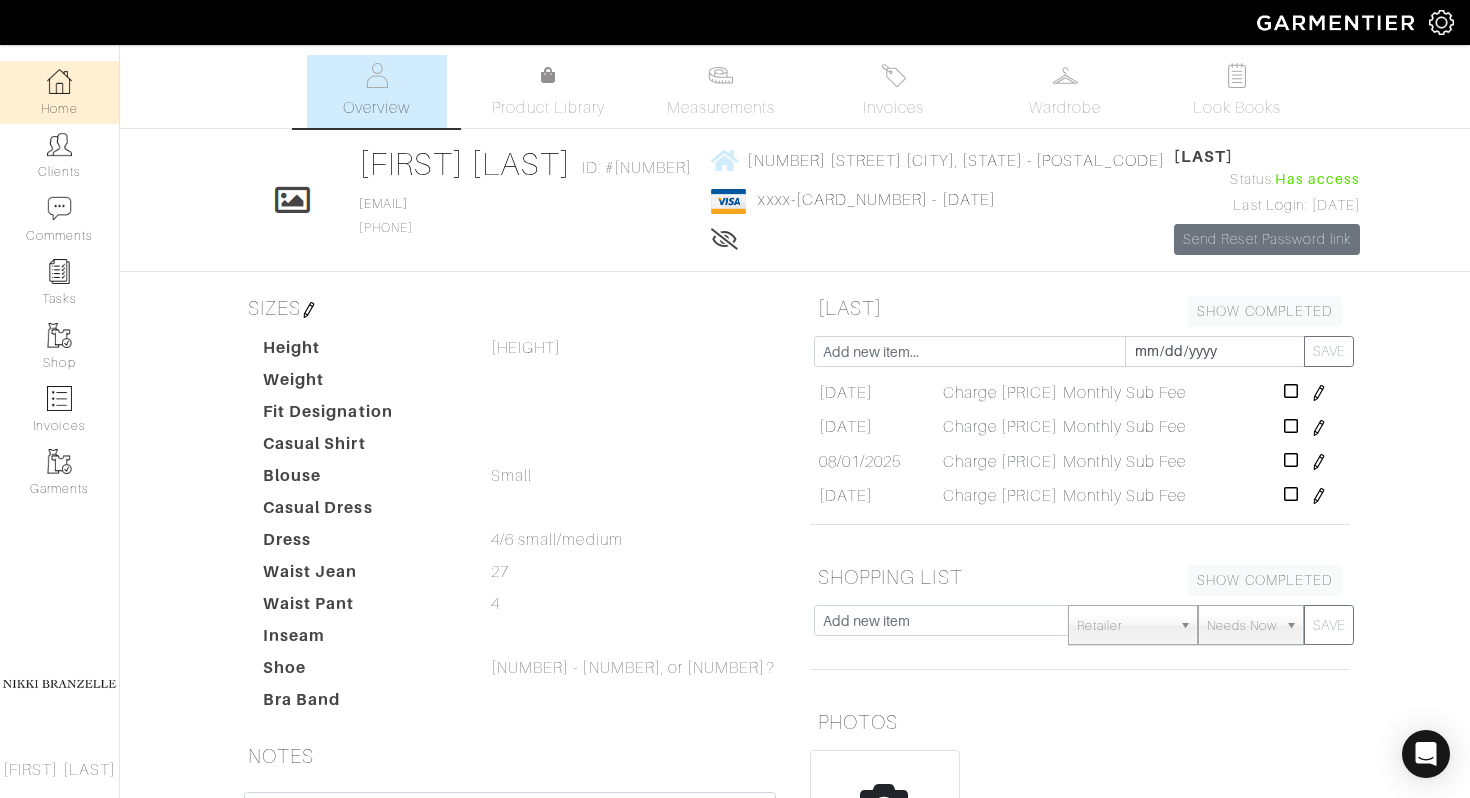 click at bounding box center (59, 81) 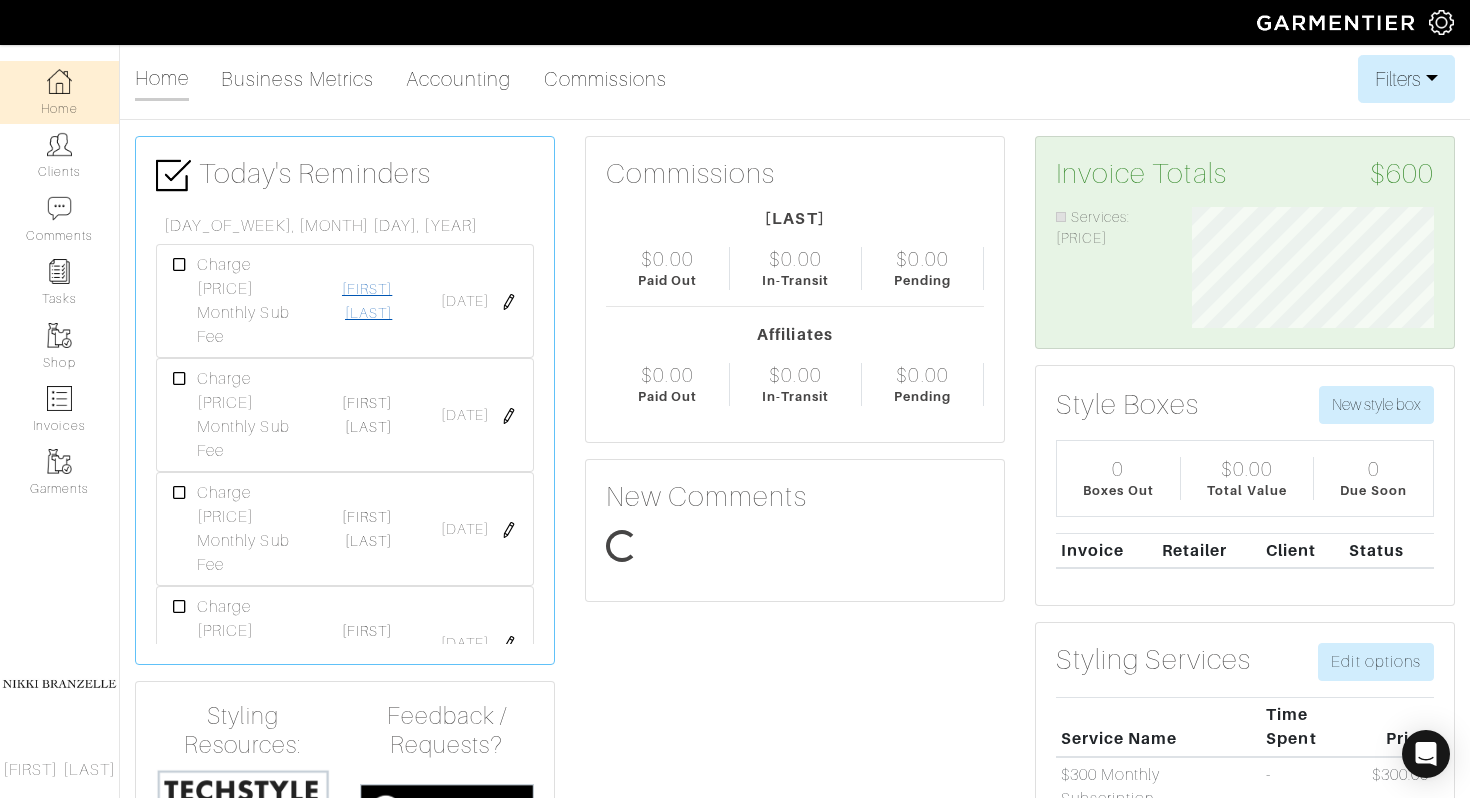 scroll, scrollTop: 999879, scrollLeft: 999728, axis: both 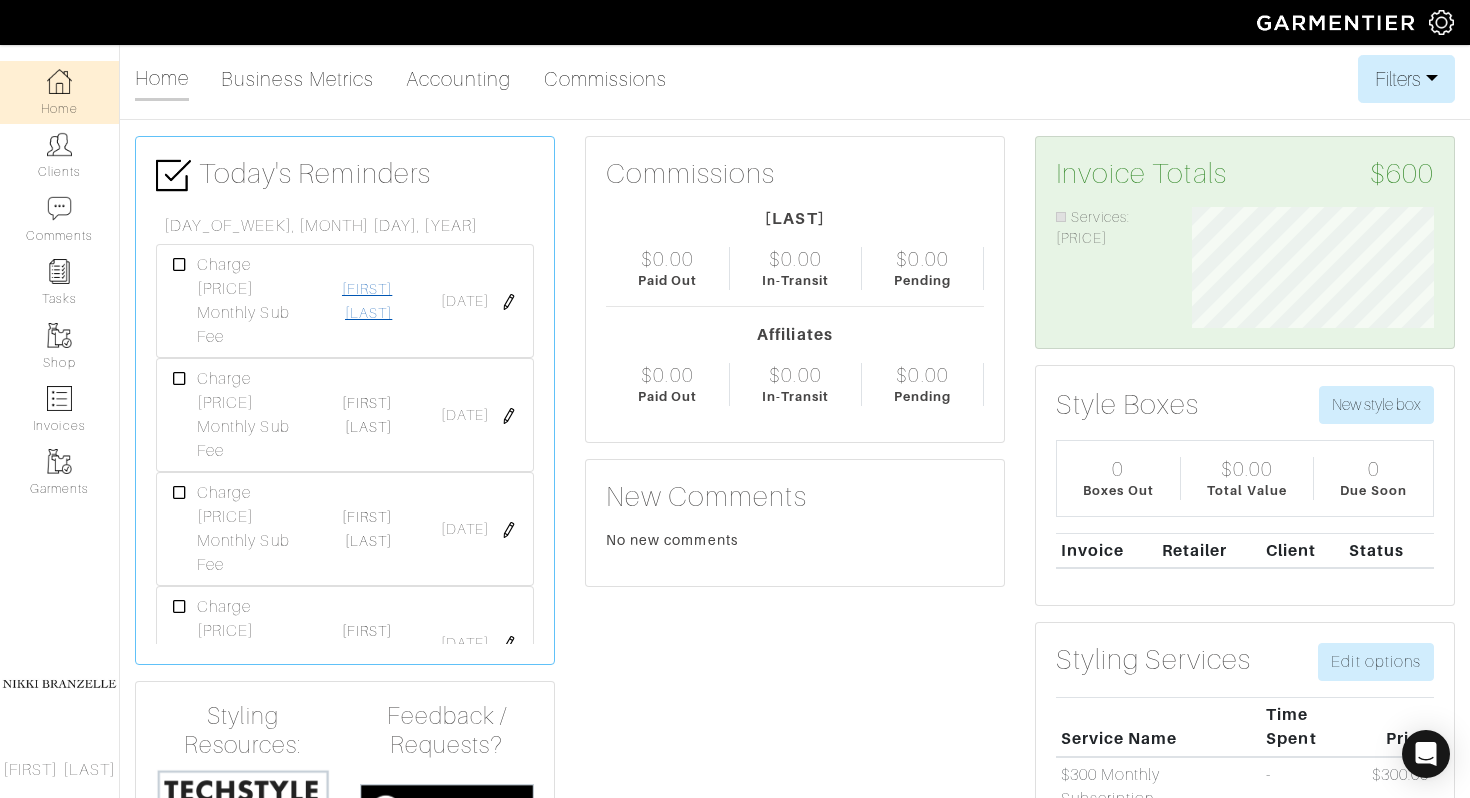 click on "Meredith  Patel" at bounding box center (367, 301) 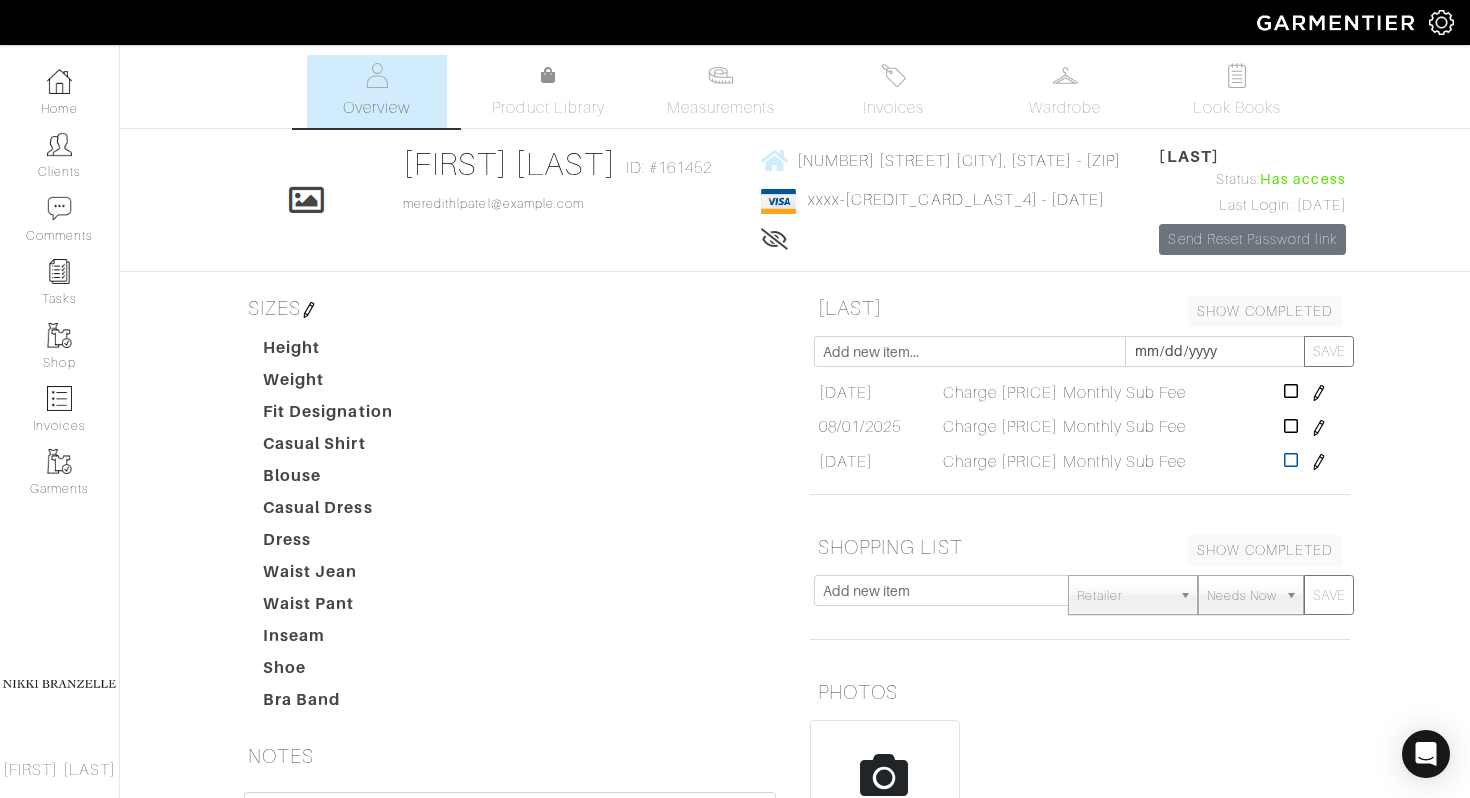 click at bounding box center (1291, 460) 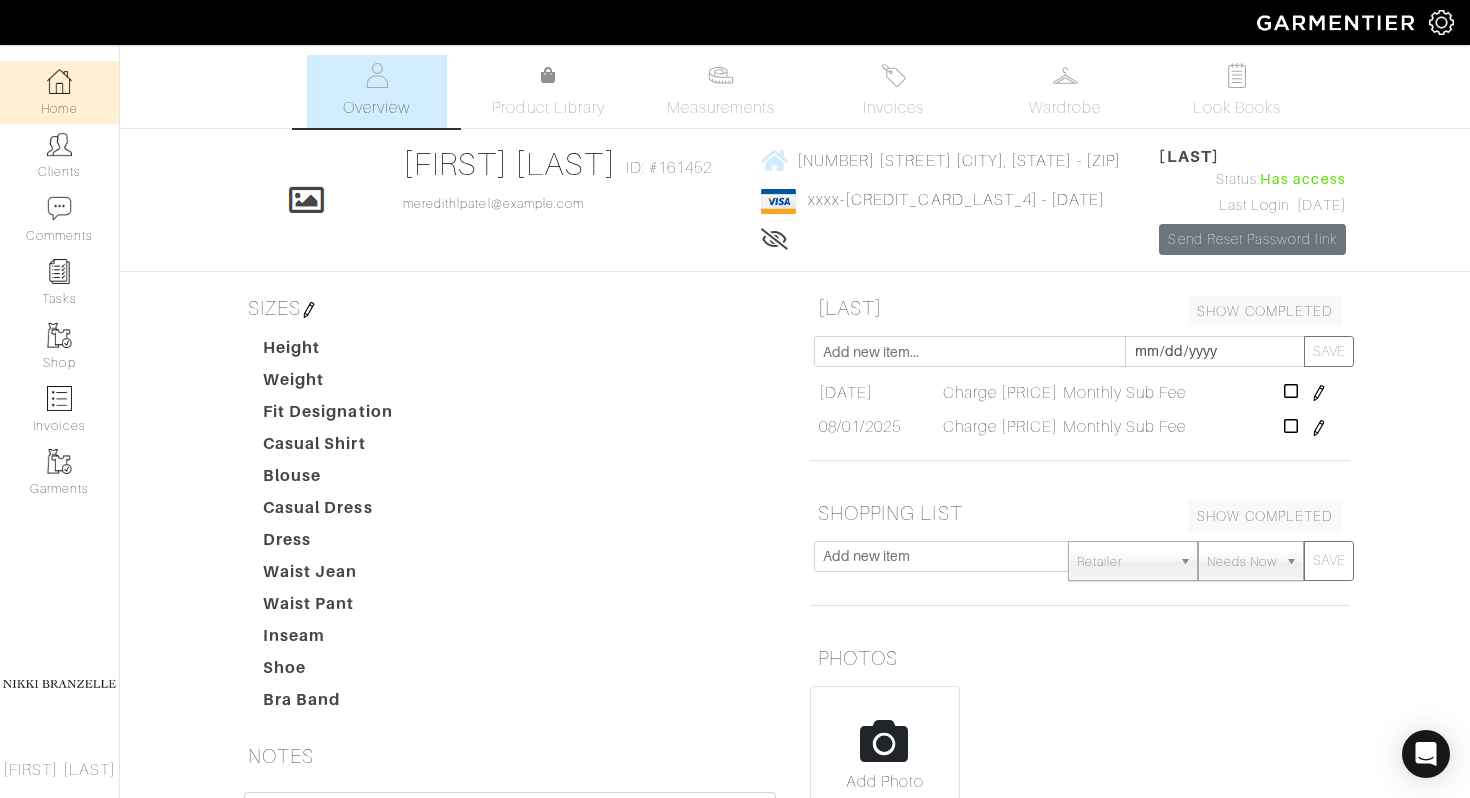 click on "Home" at bounding box center [59, 92] 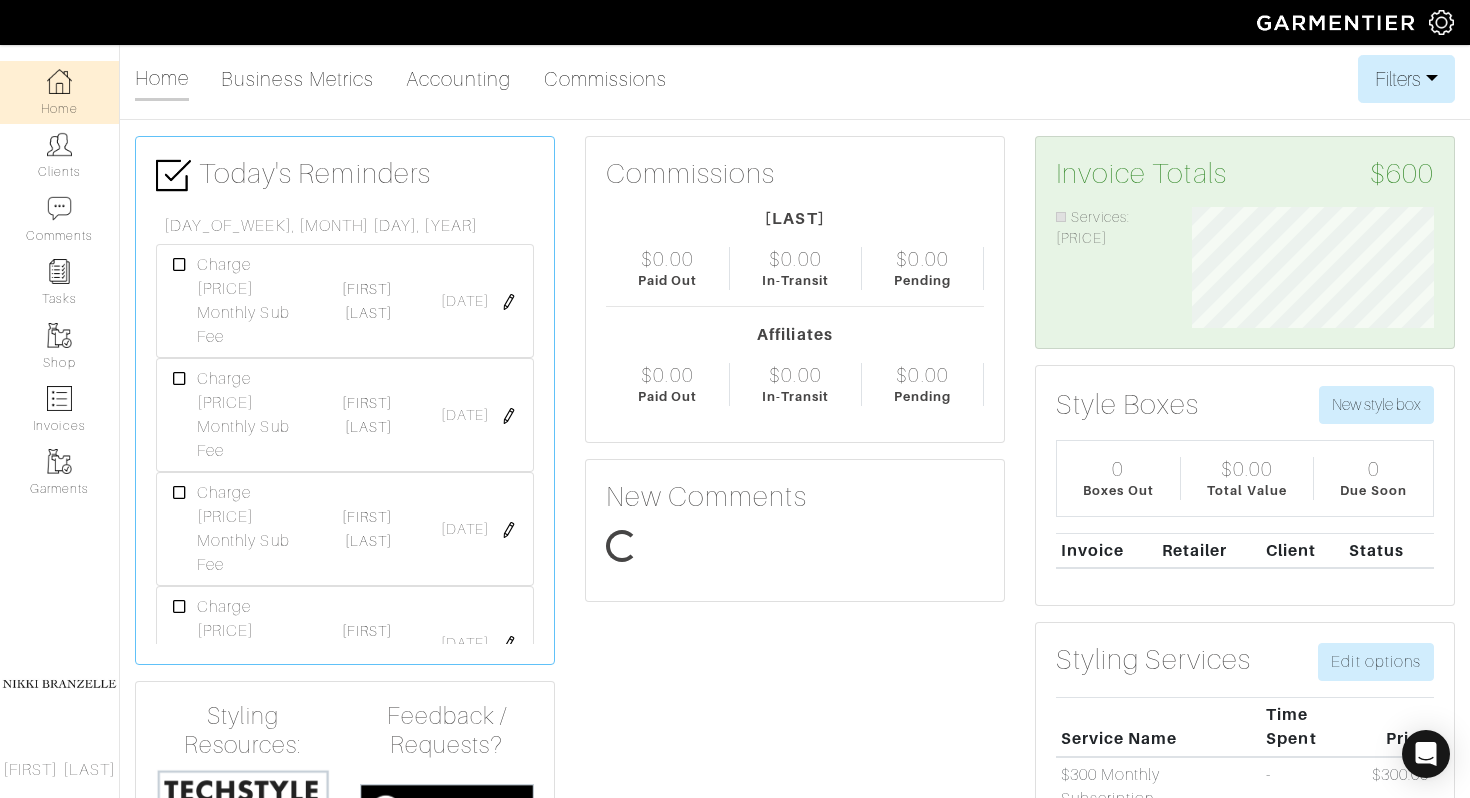 scroll, scrollTop: 999879, scrollLeft: 999728, axis: both 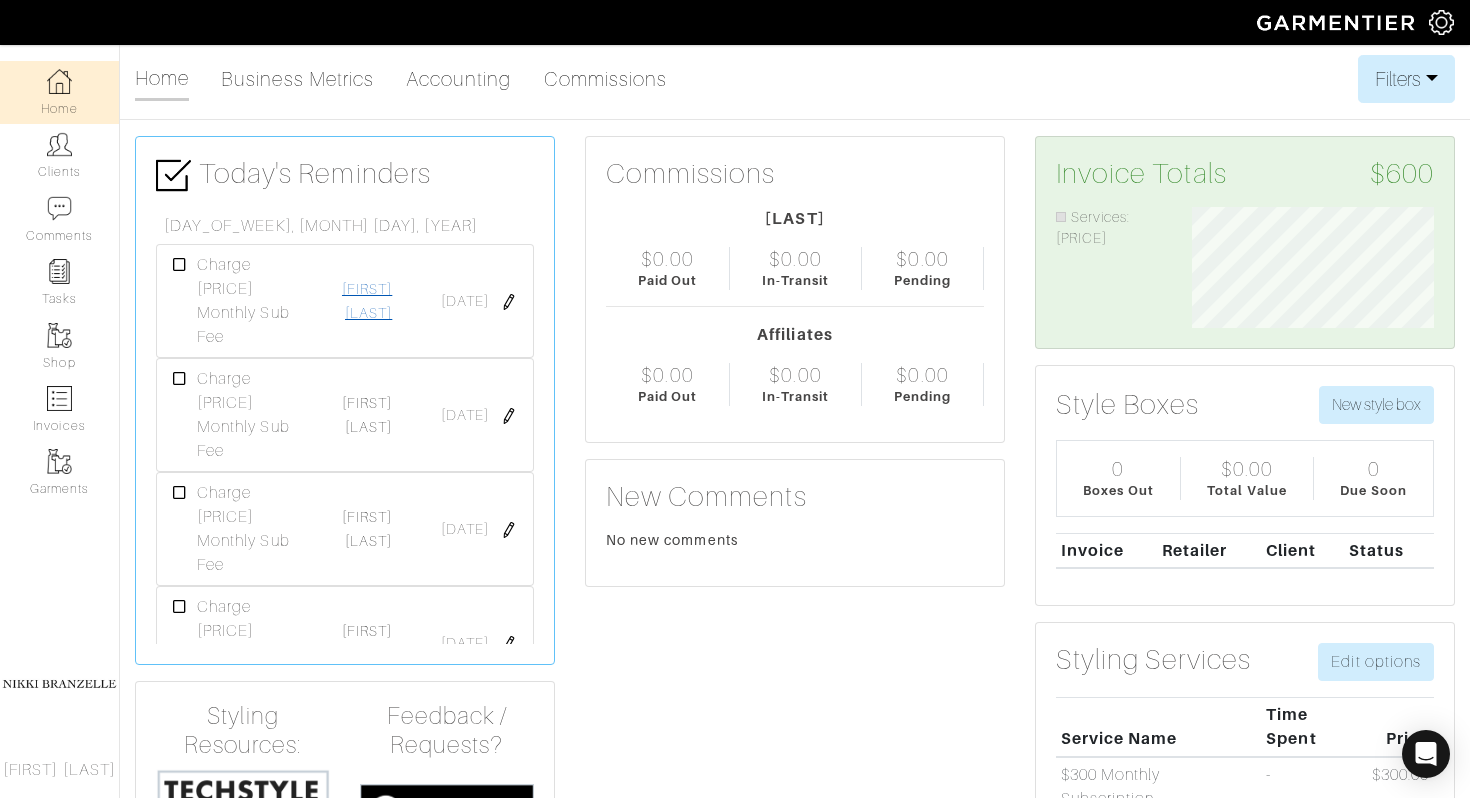 click on "Leslie Edwards" at bounding box center [367, 301] 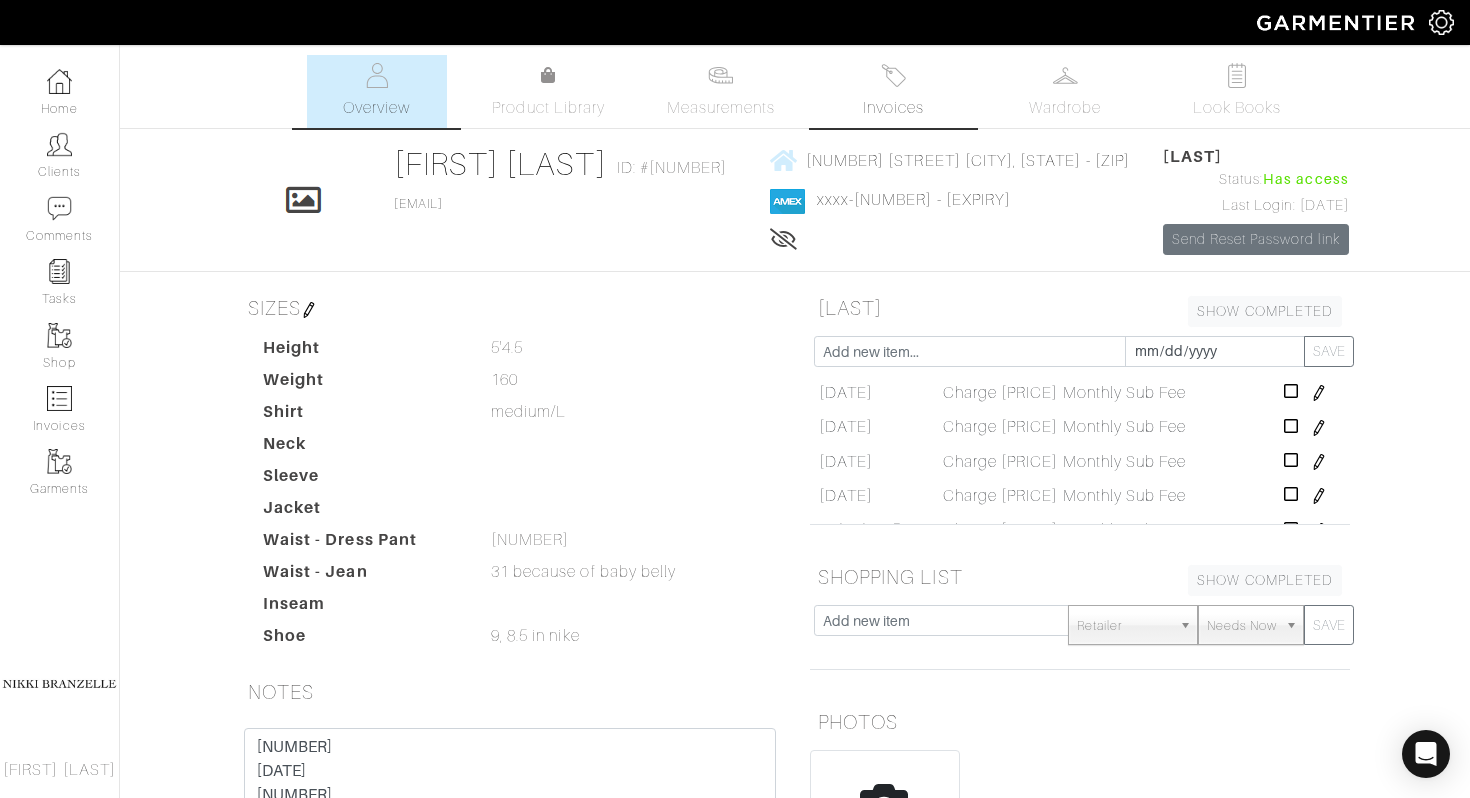 click on "Invoices" at bounding box center (893, 91) 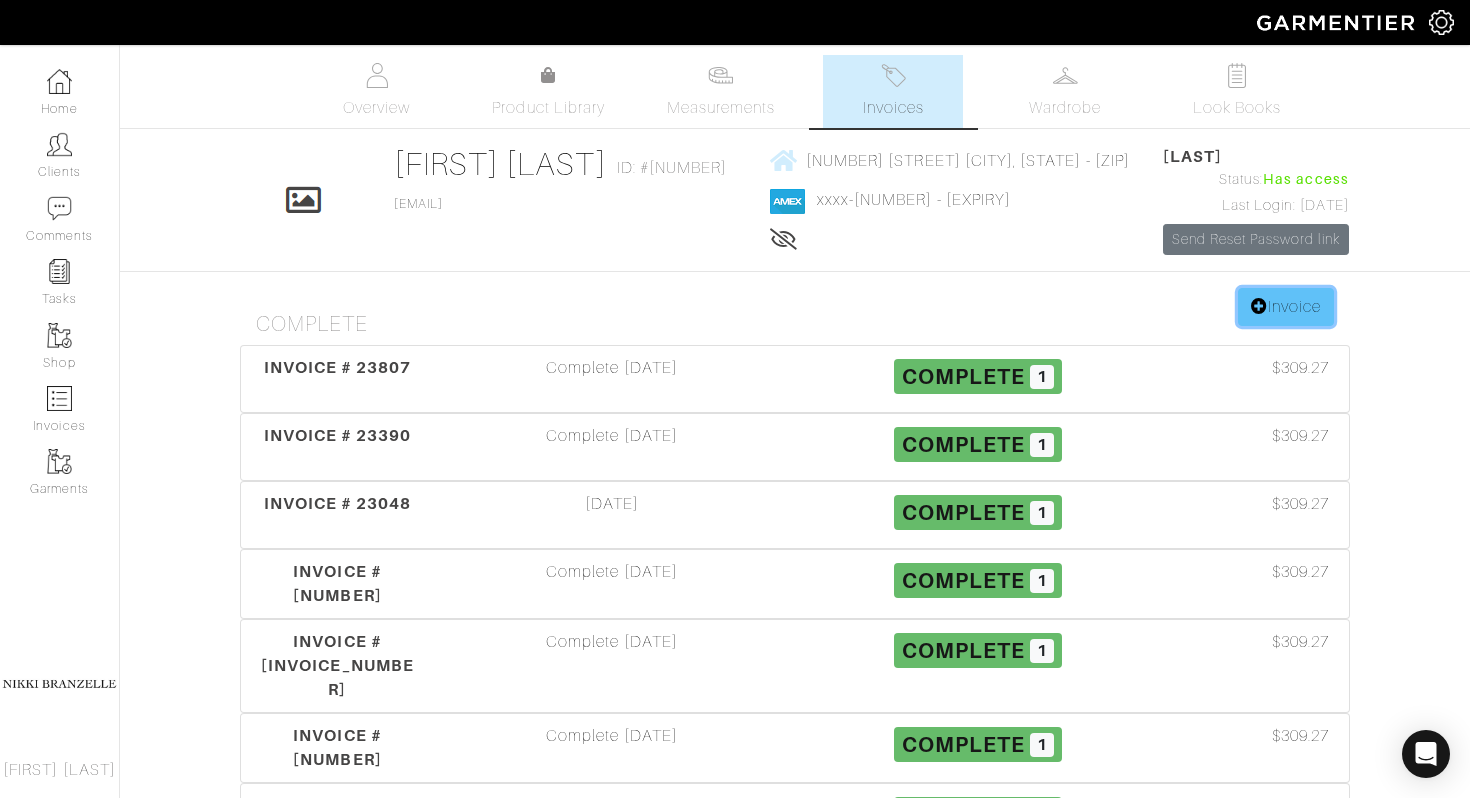 click on "[BRAND]" at bounding box center [1286, 307] 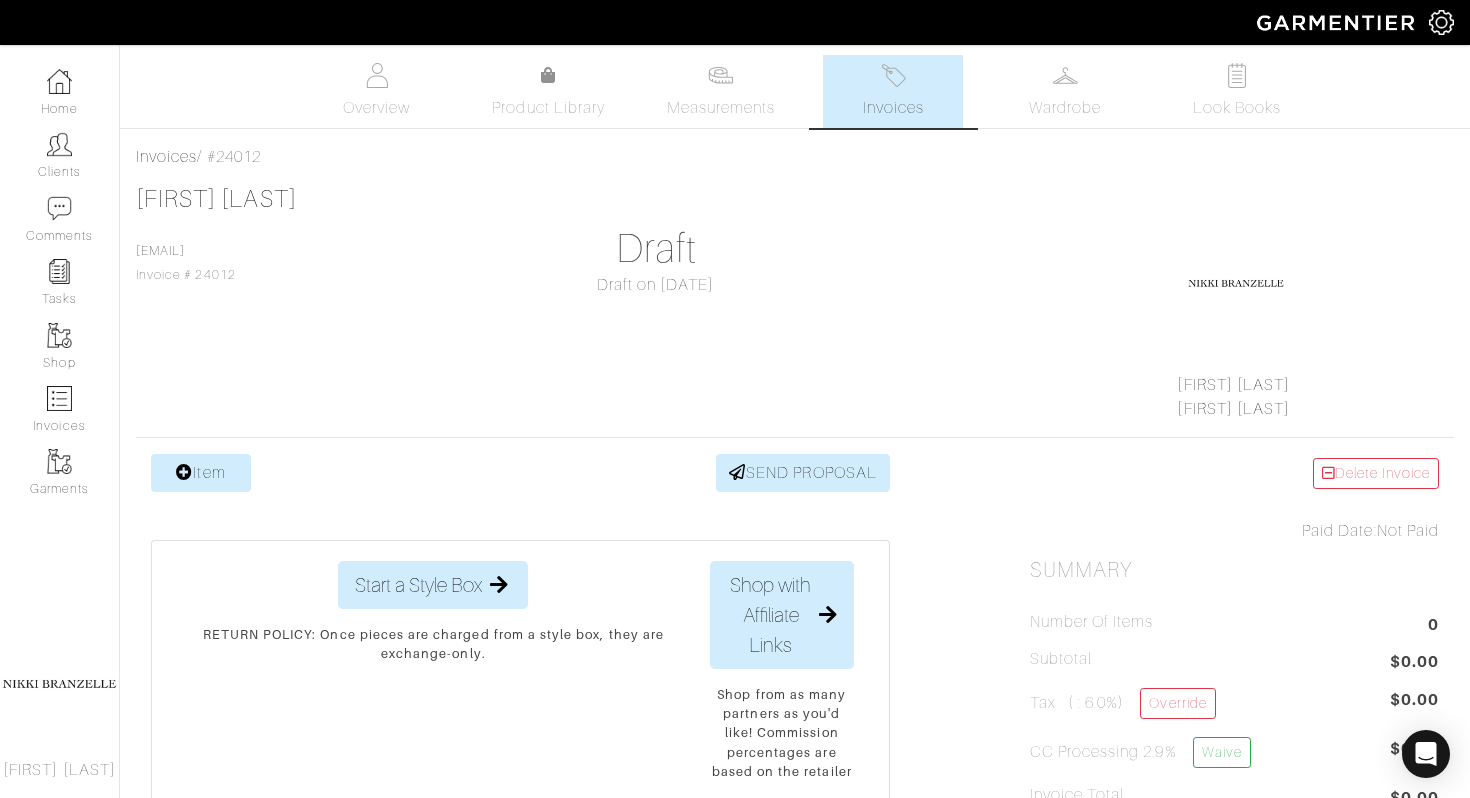 scroll, scrollTop: 0, scrollLeft: 0, axis: both 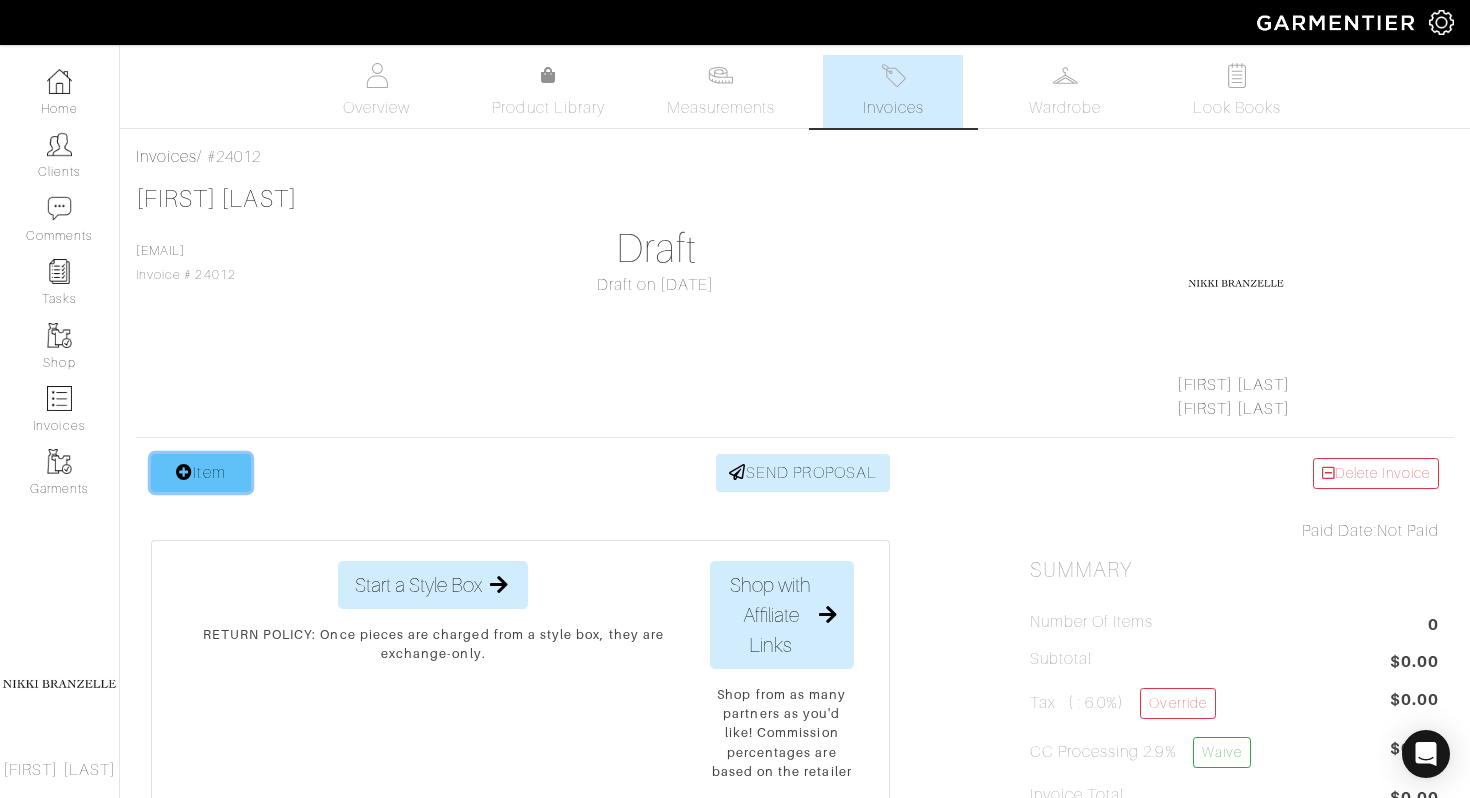 click on "Item" at bounding box center [201, 473] 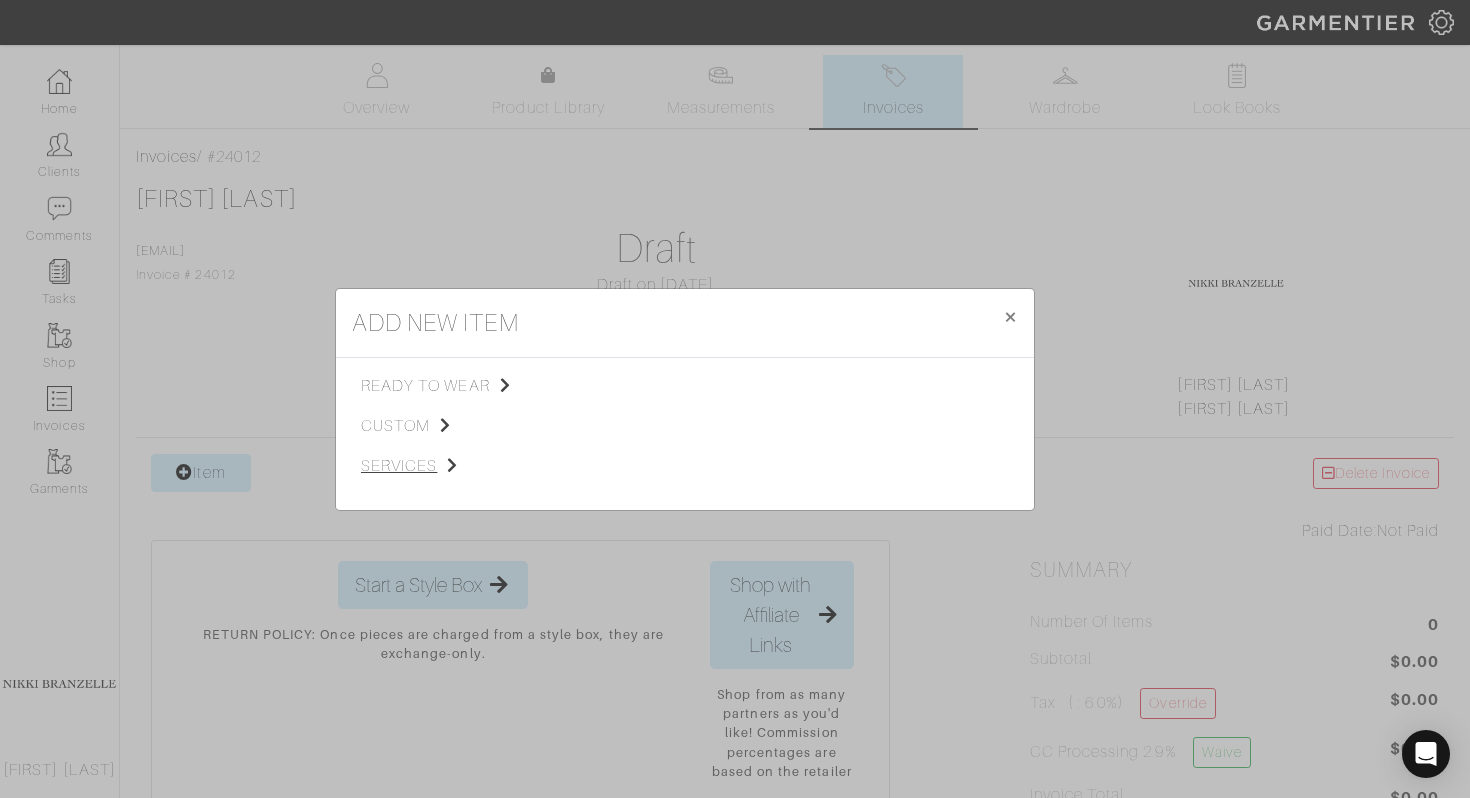 click on "services" at bounding box center (461, 466) 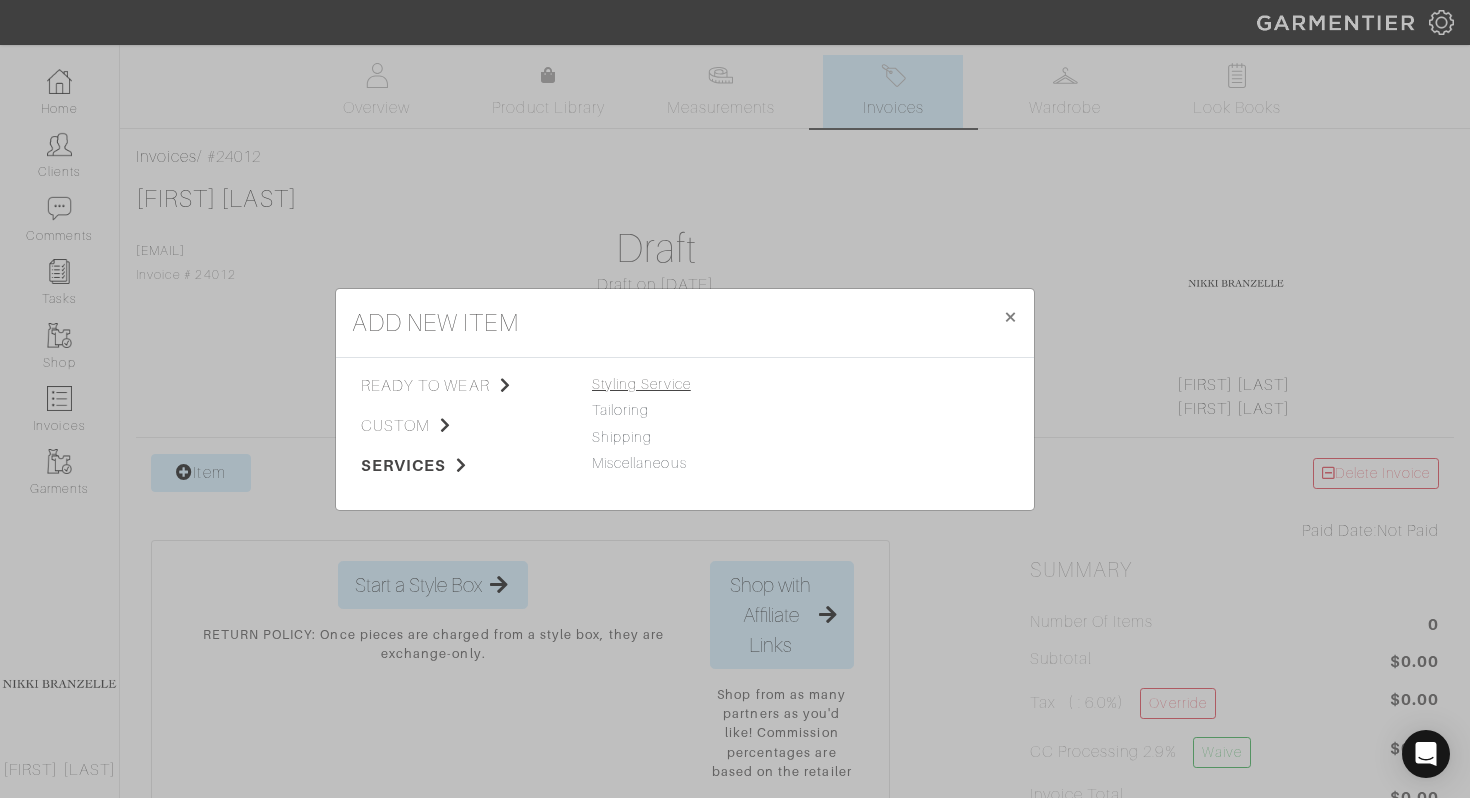 click on "Styling Service" at bounding box center [641, 384] 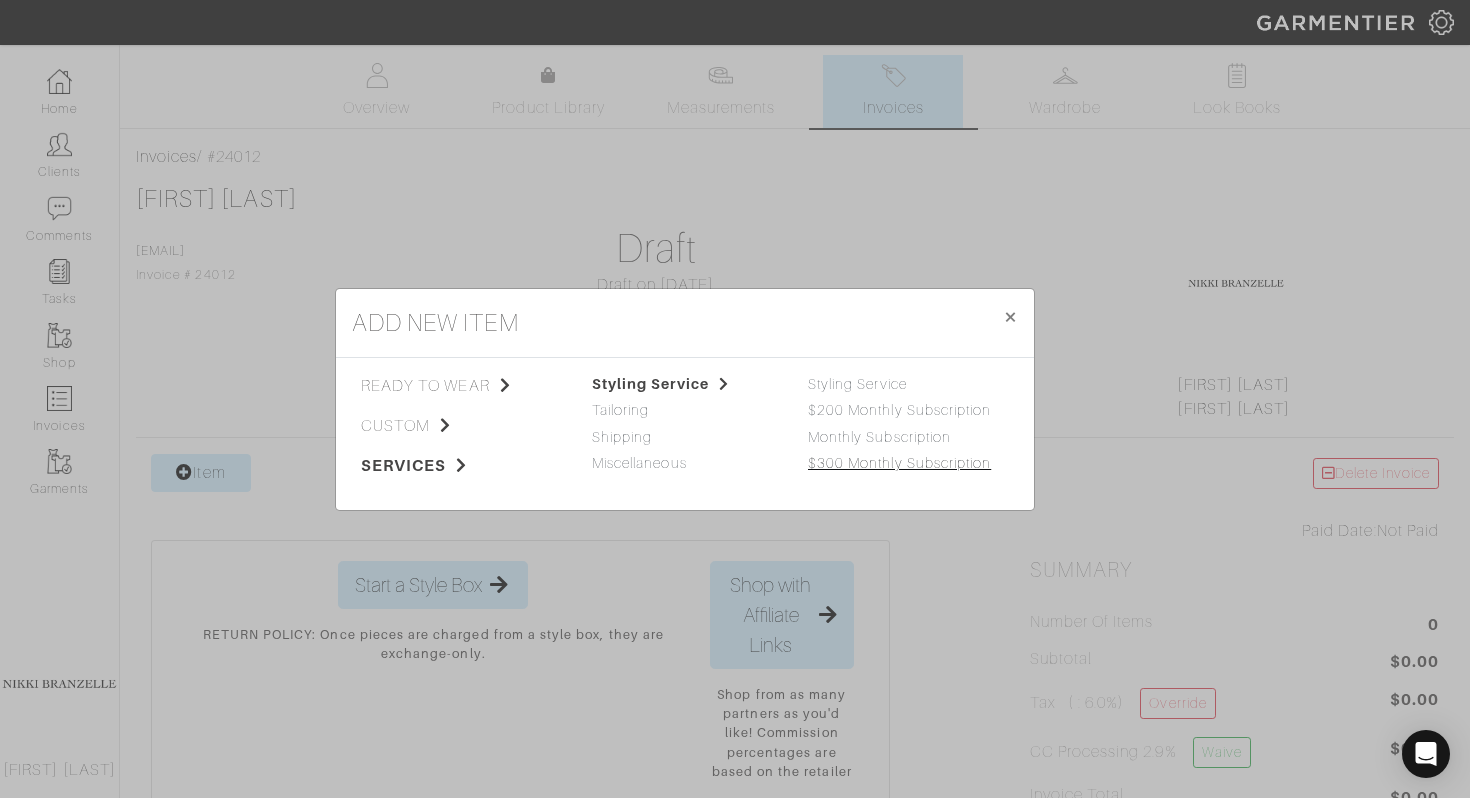click on "$[AMOUNT] Monthly Subscription" at bounding box center [899, 463] 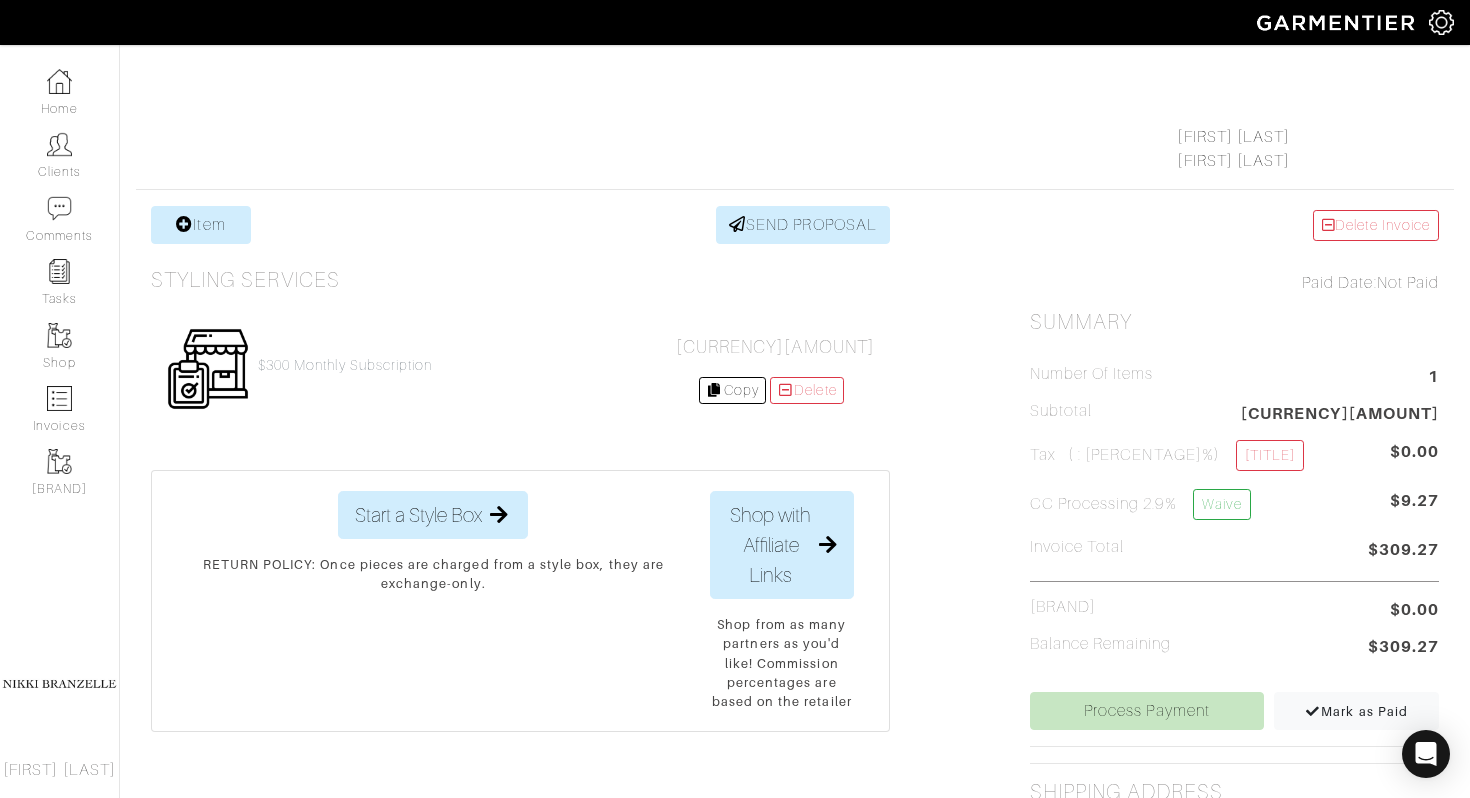 scroll, scrollTop: 345, scrollLeft: 0, axis: vertical 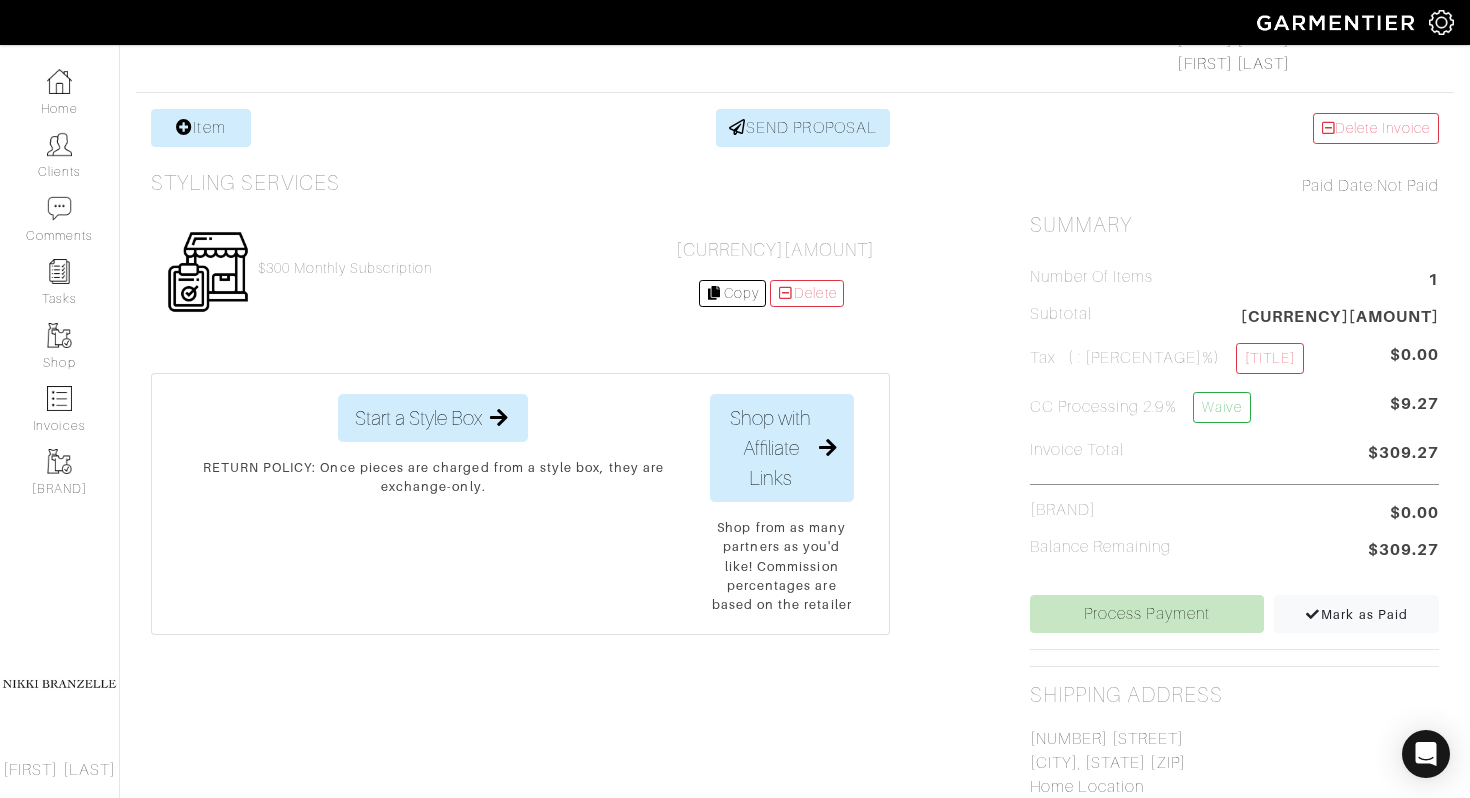 click on "INVOICE # [NUMBER]" at bounding box center (1234, 645) 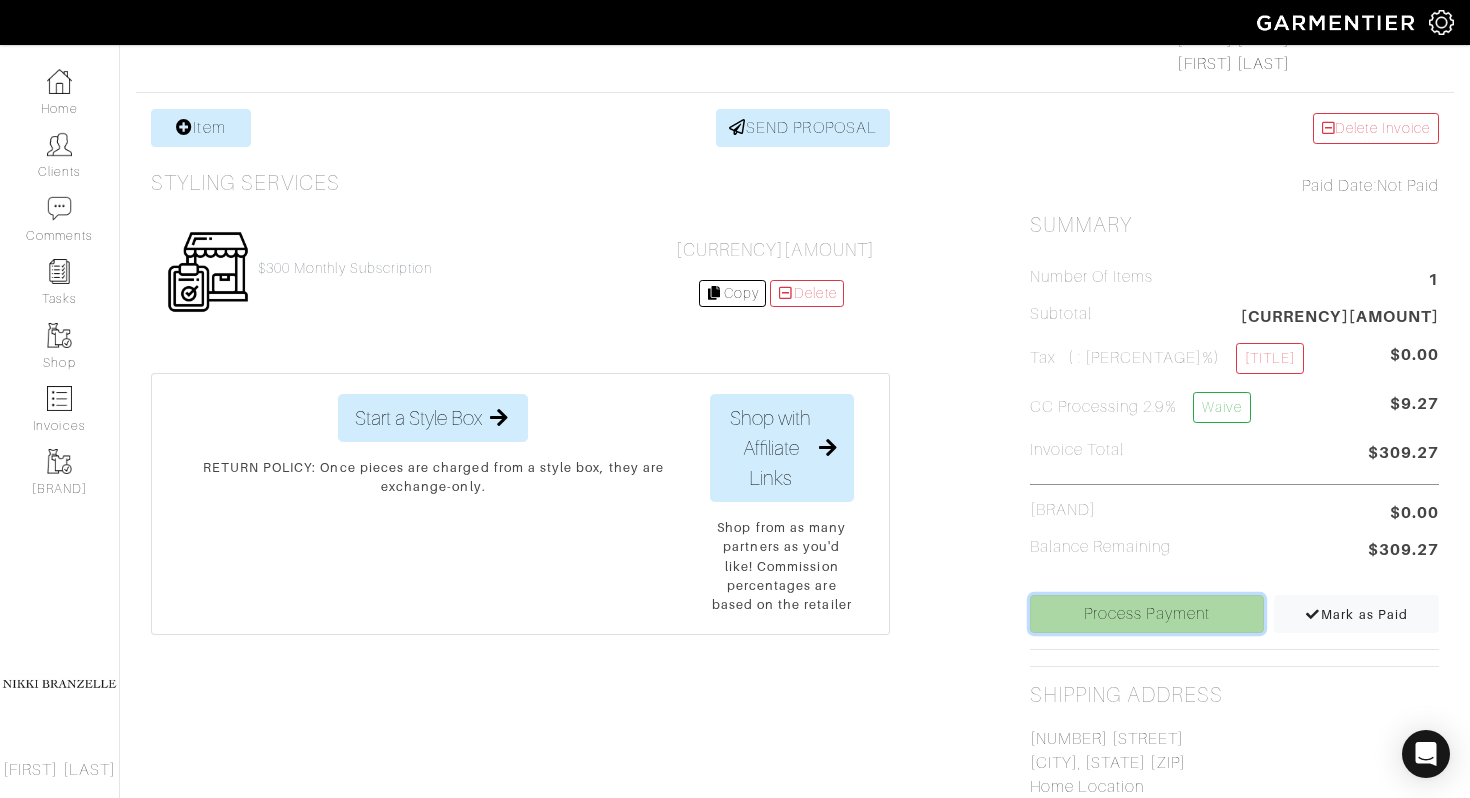 click on "Process Payment" at bounding box center [1147, 614] 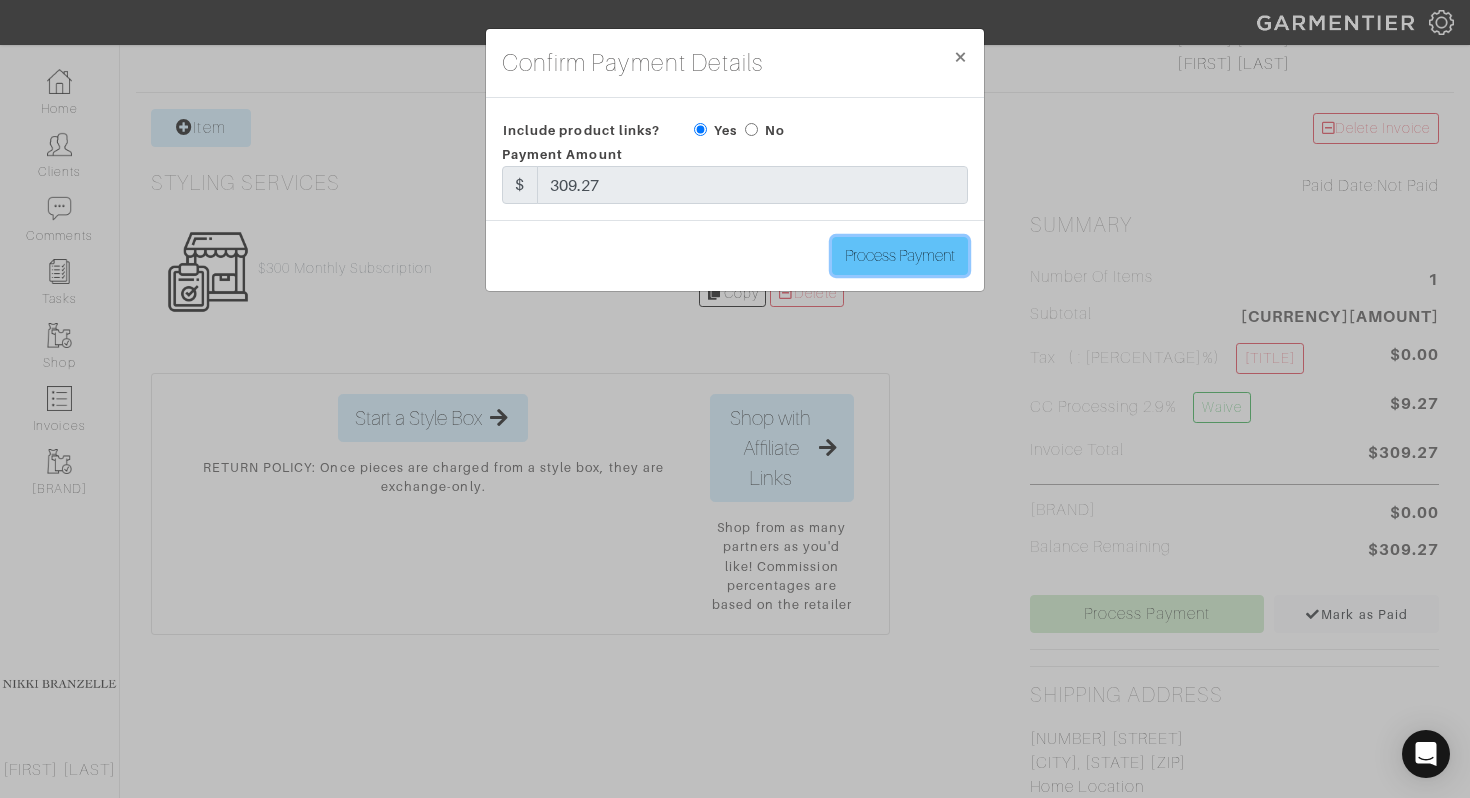click on "Process Payment" at bounding box center [900, 256] 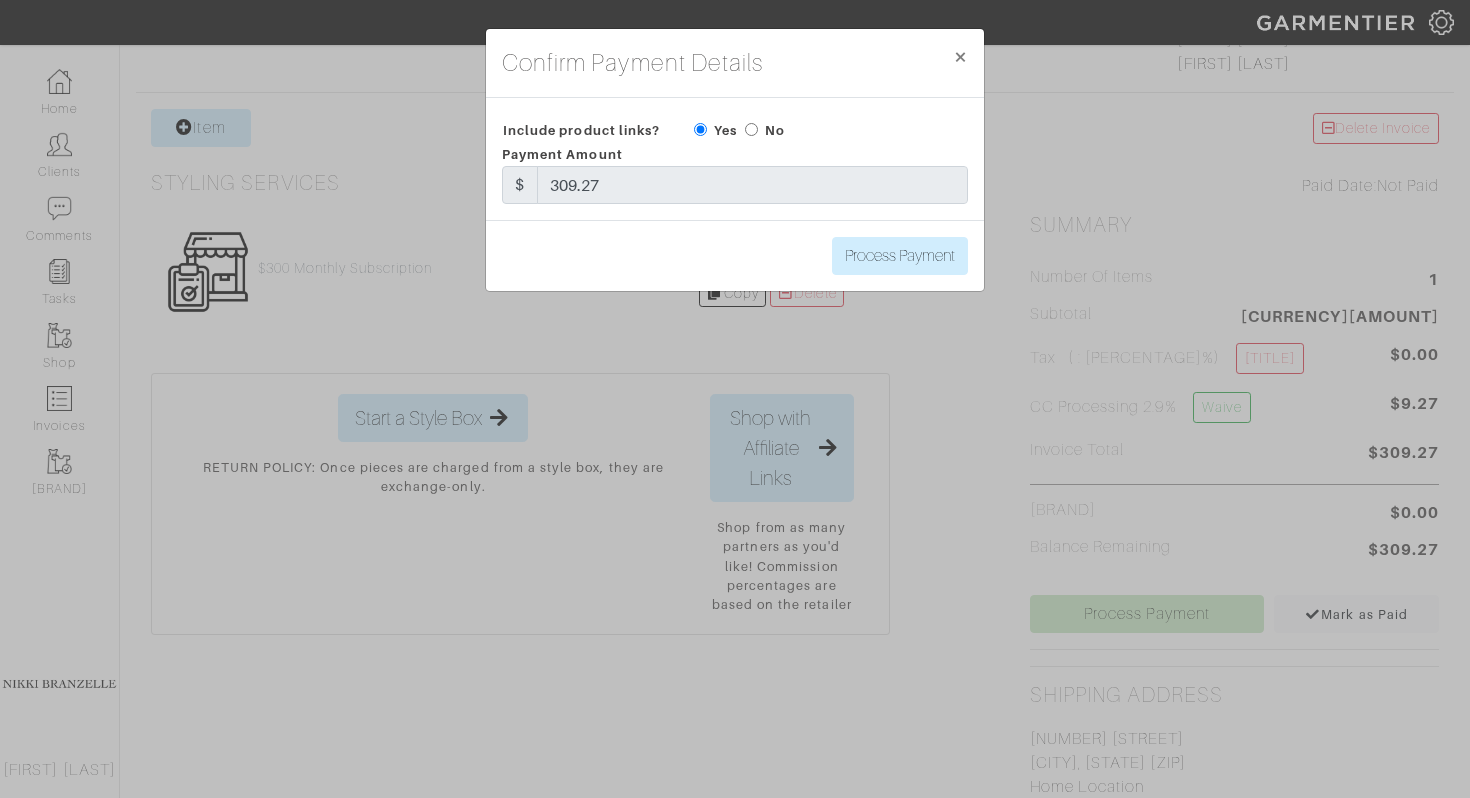 scroll, scrollTop: 0, scrollLeft: 0, axis: both 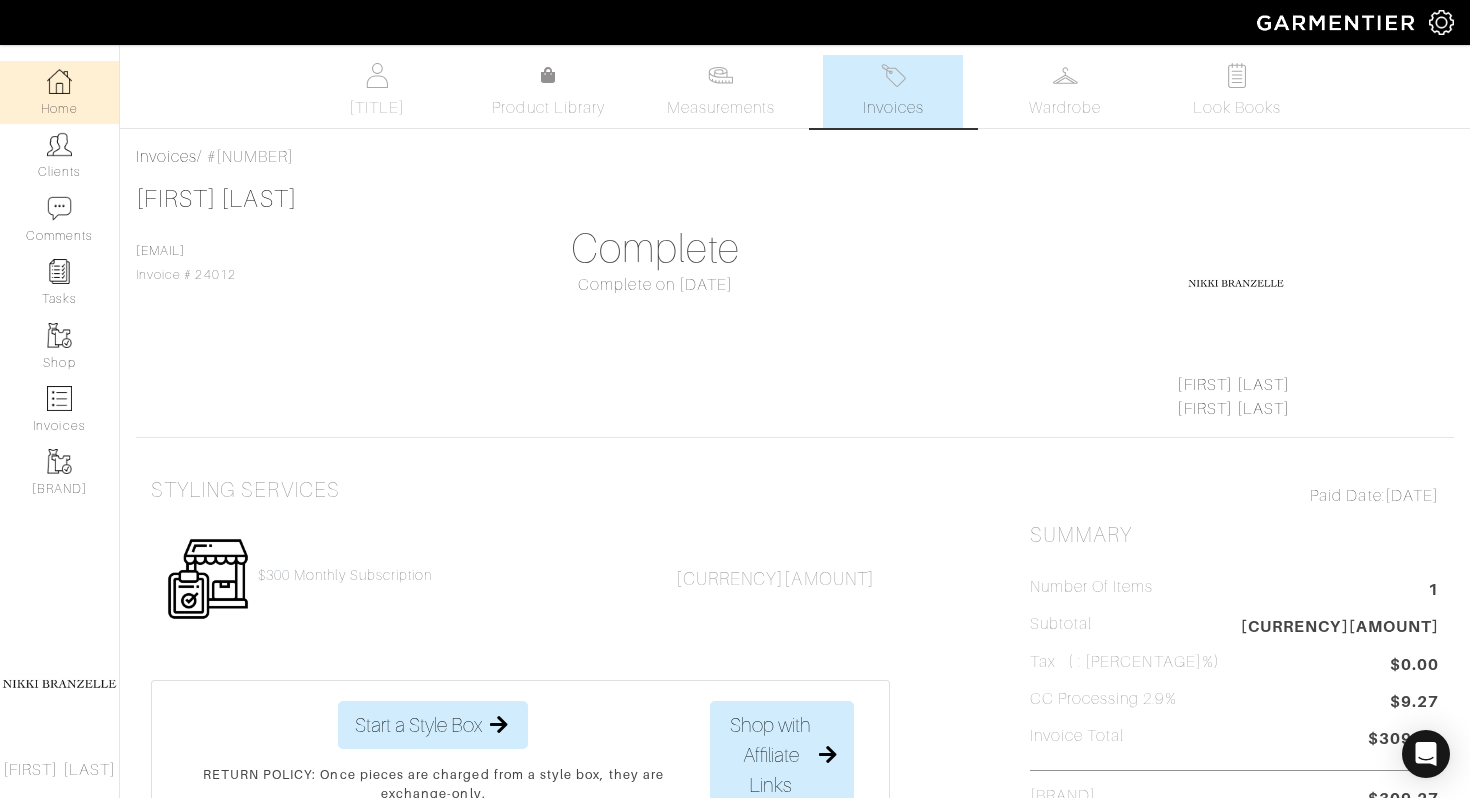 click on "Home" at bounding box center [59, 92] 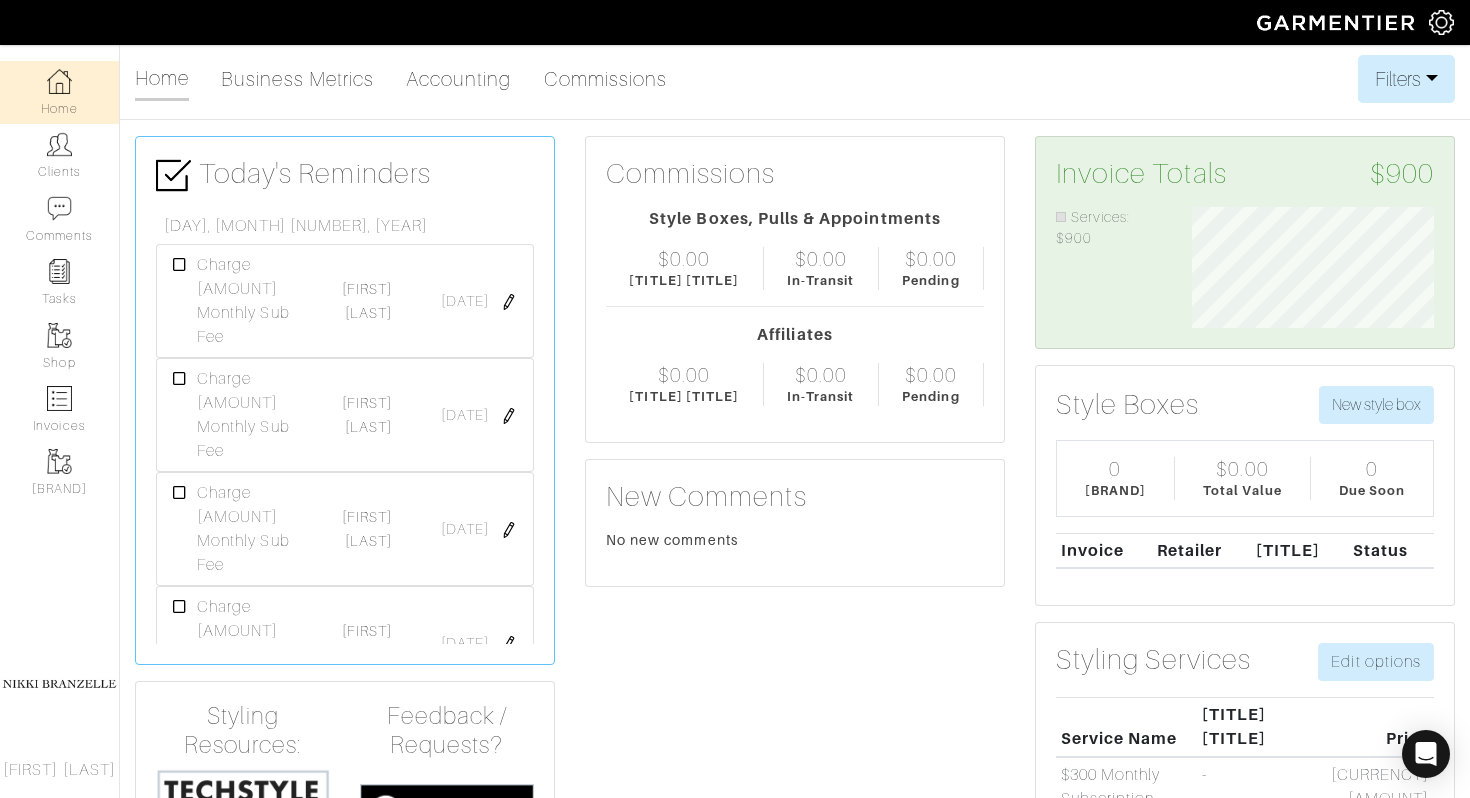 scroll, scrollTop: 999879, scrollLeft: 999728, axis: both 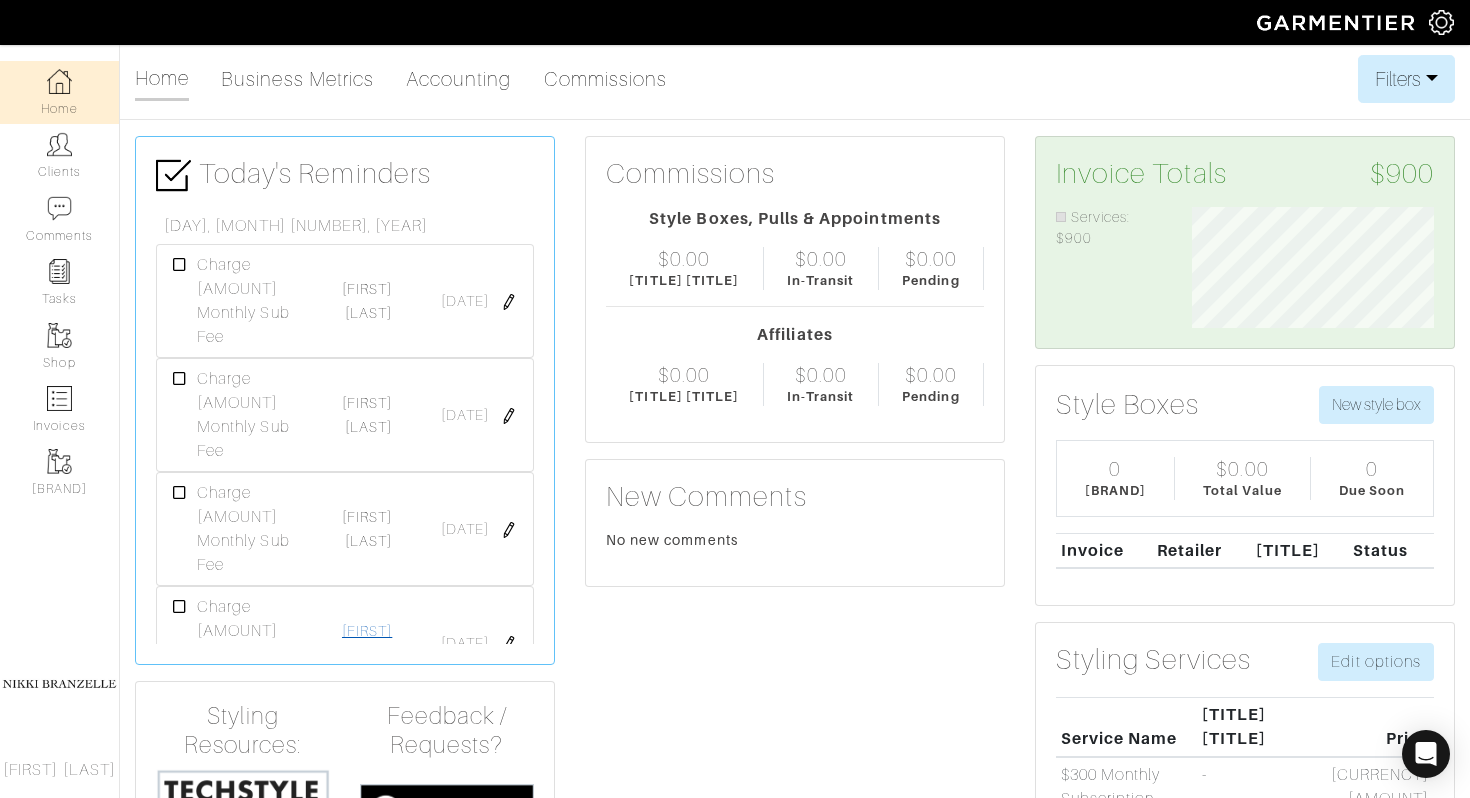 click on "Eve Knudtsen" at bounding box center (367, 643) 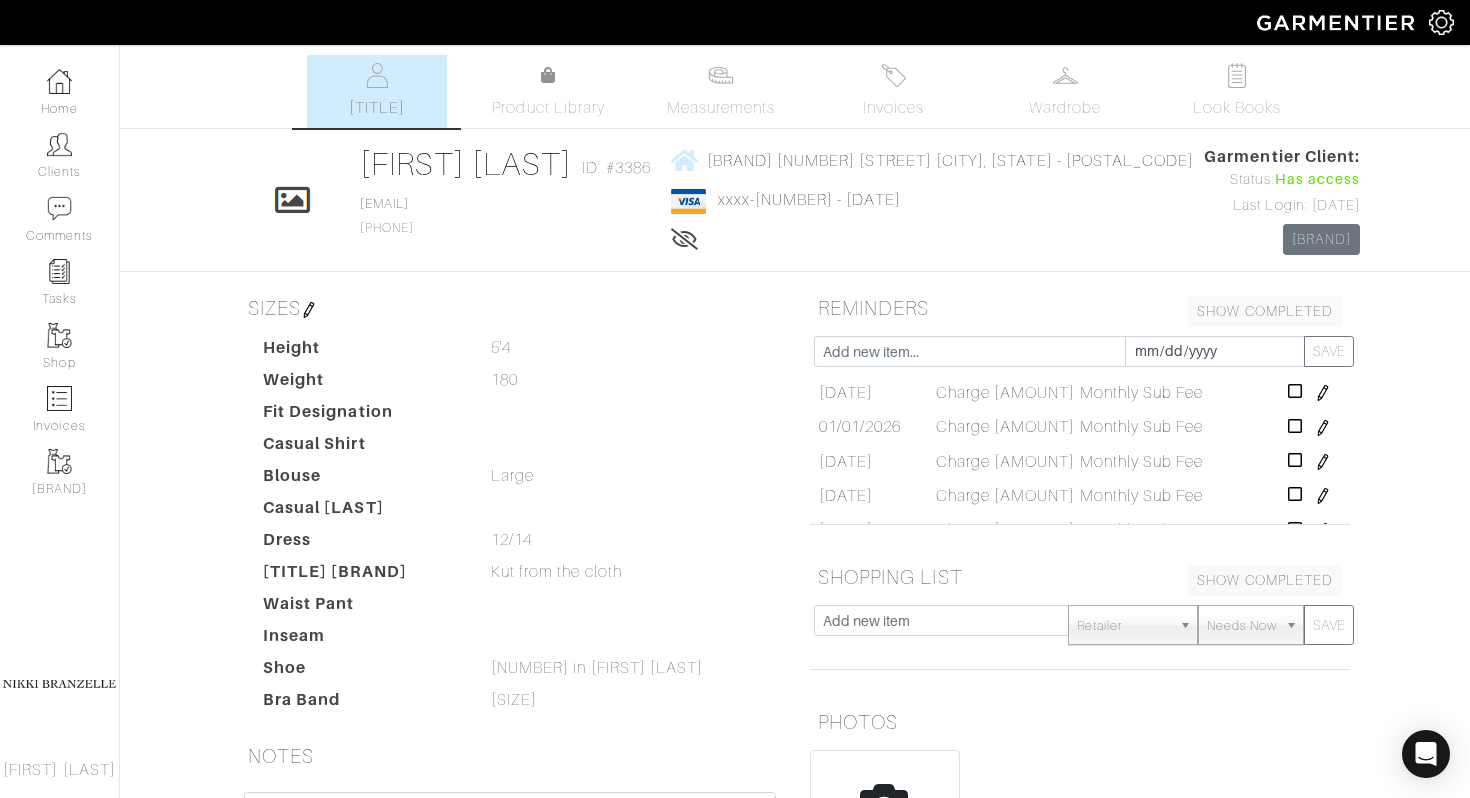 scroll, scrollTop: 146, scrollLeft: 0, axis: vertical 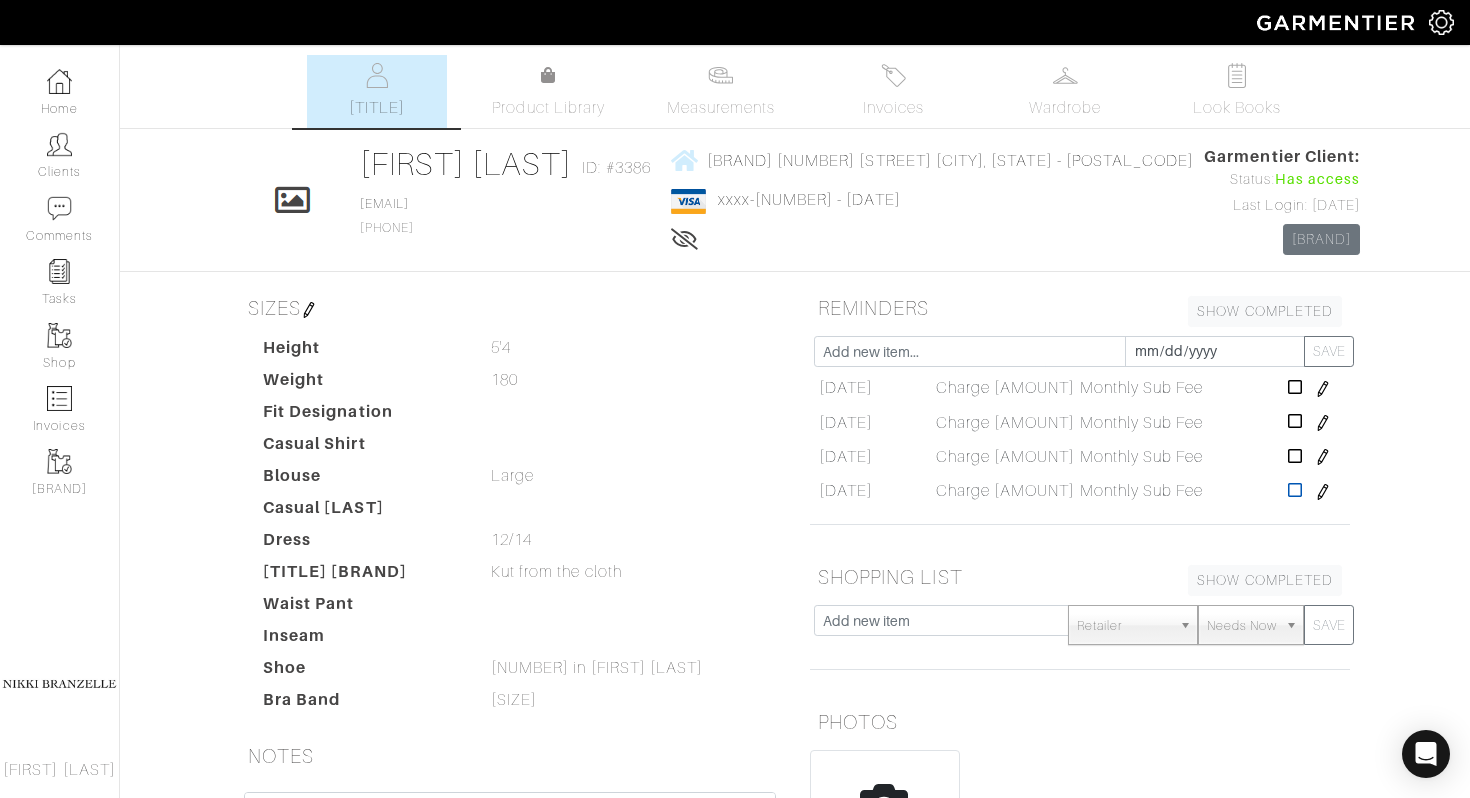 click at bounding box center (1295, 490) 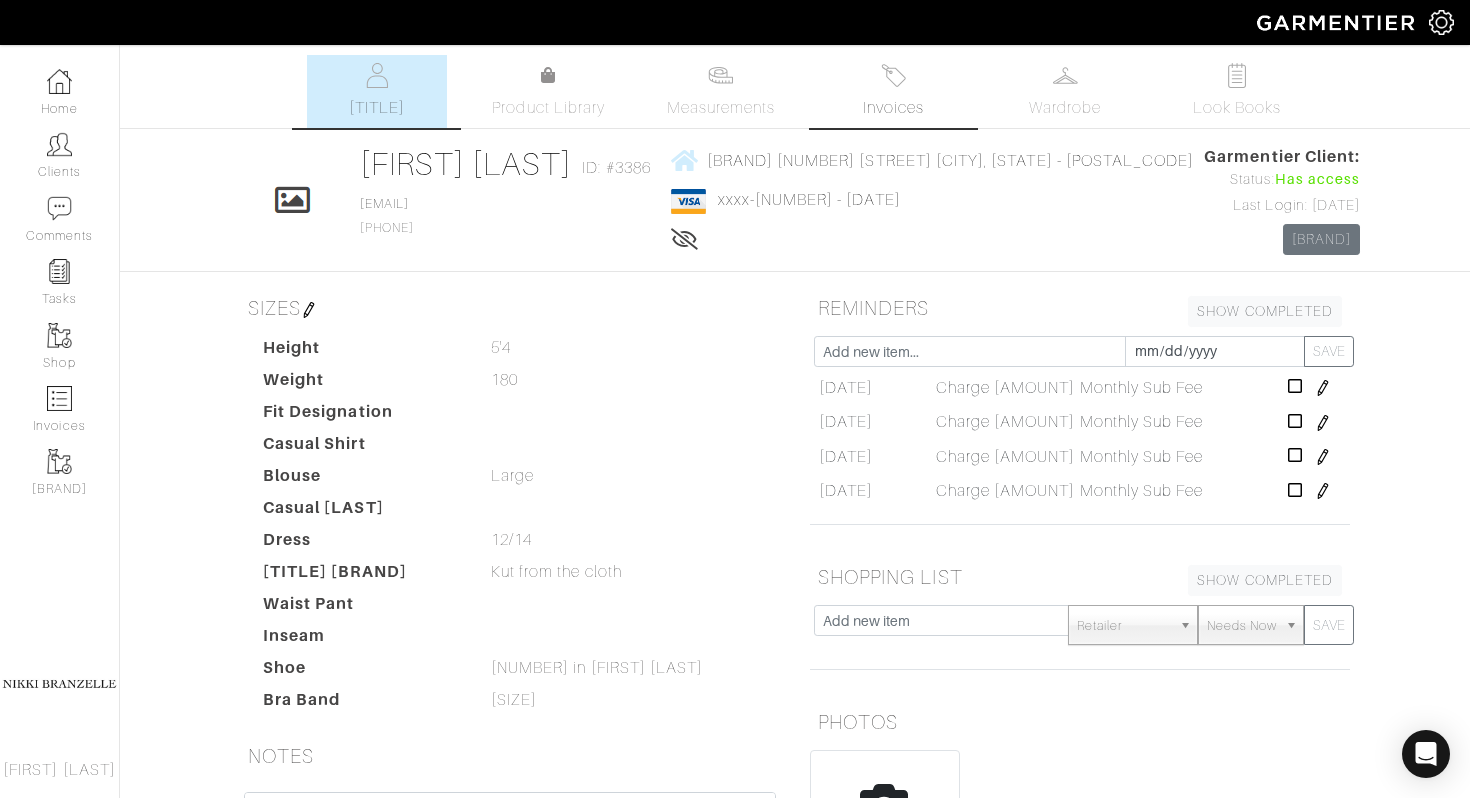 click at bounding box center (893, 75) 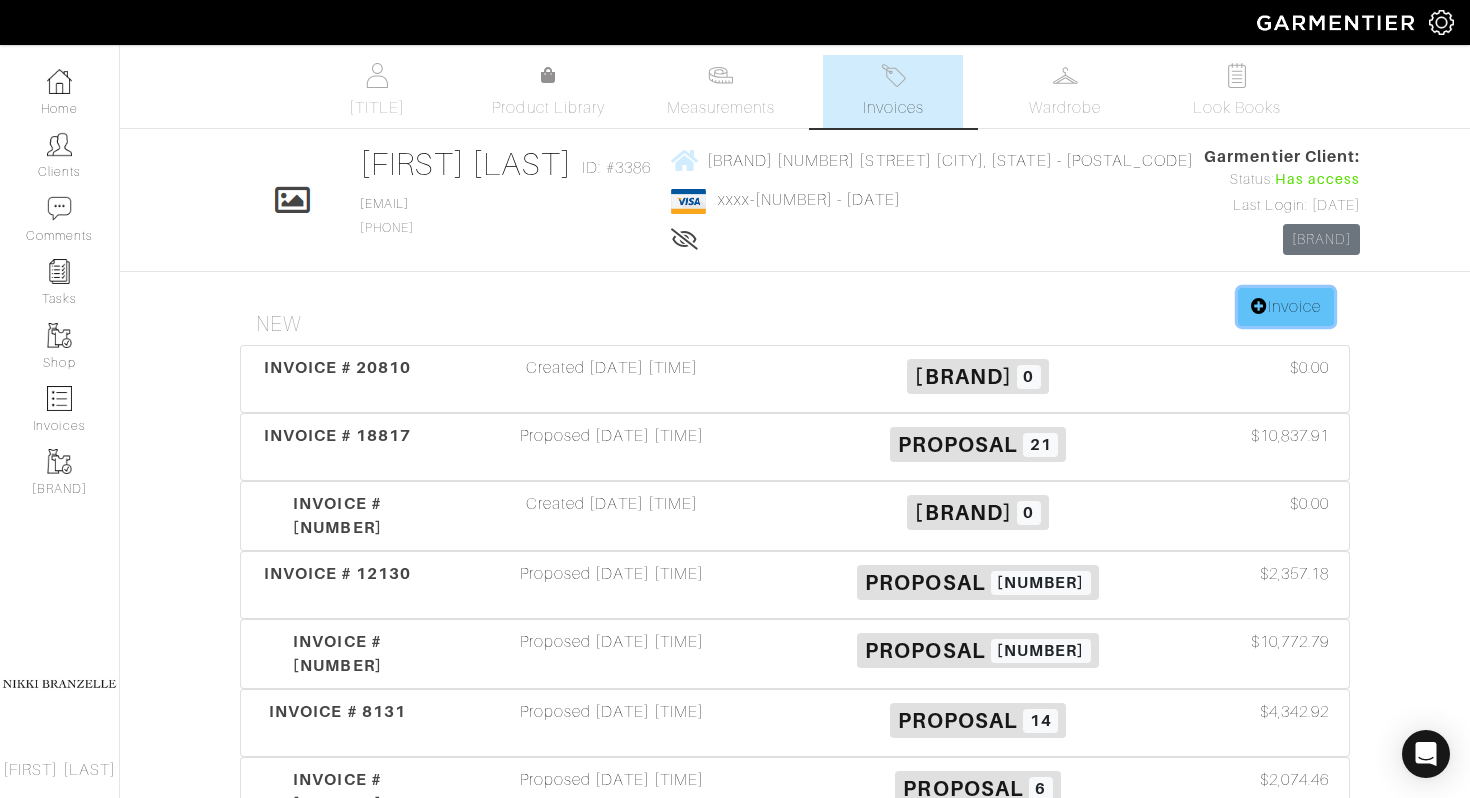 click on "Invoice" at bounding box center [1286, 307] 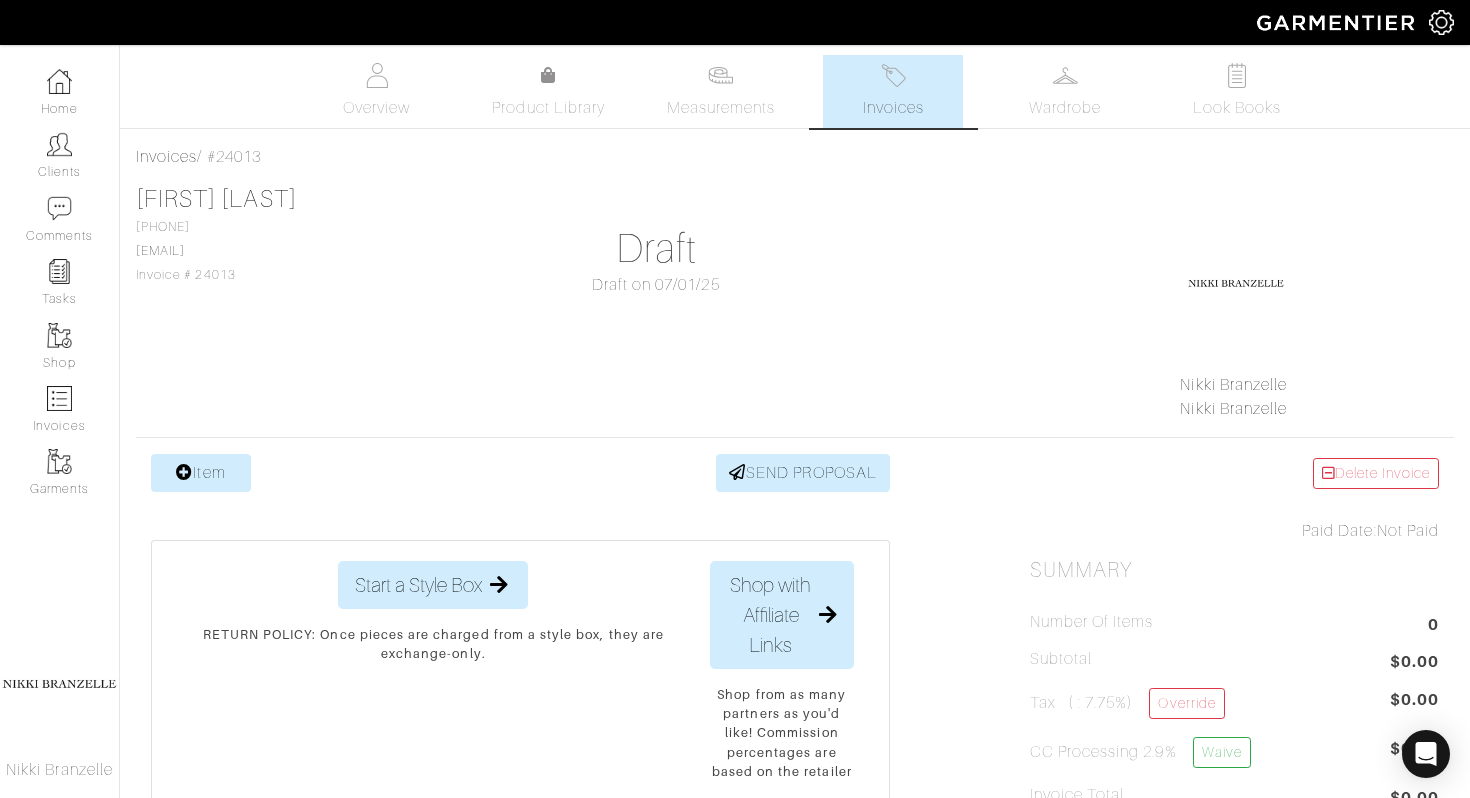 scroll, scrollTop: 0, scrollLeft: 0, axis: both 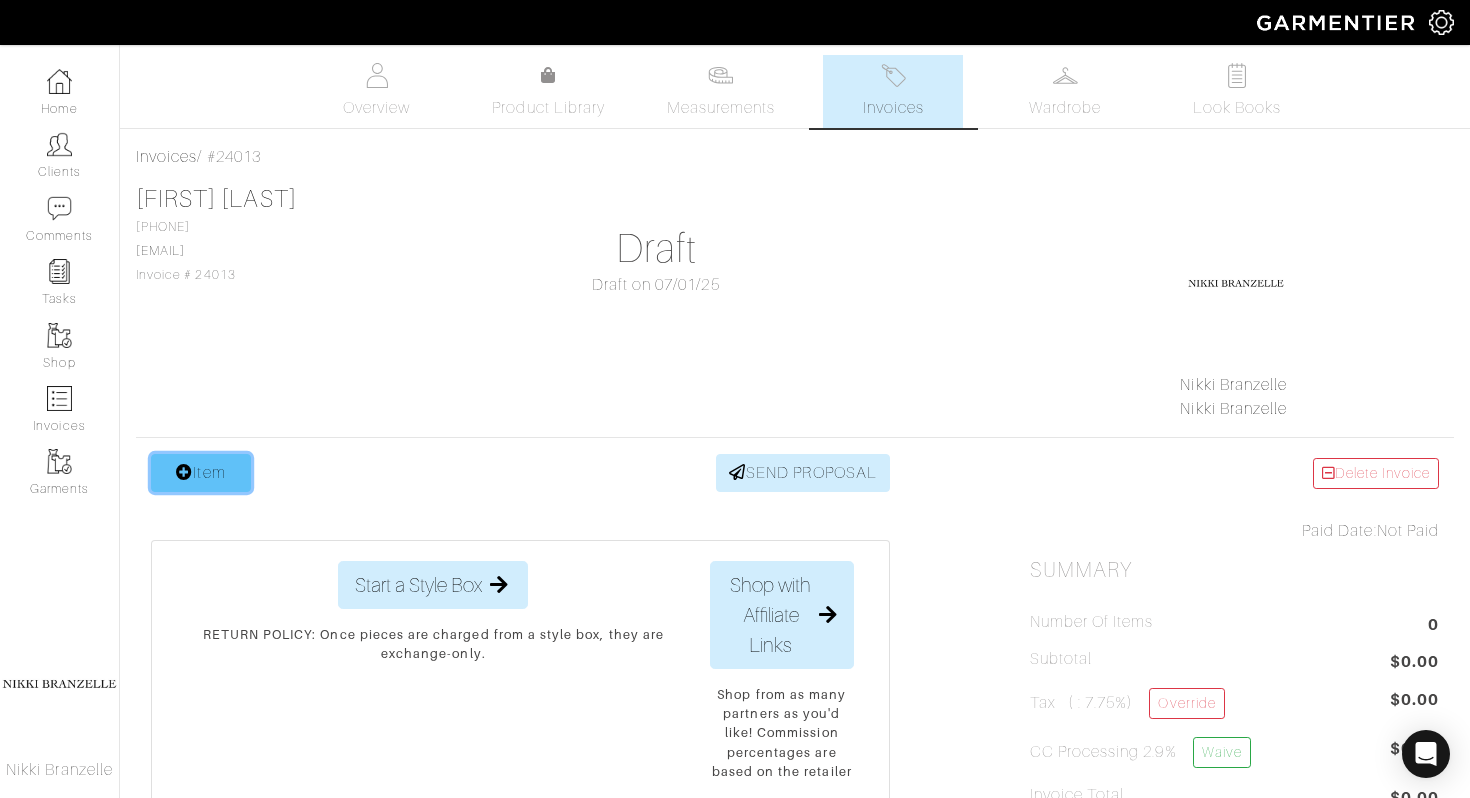 click on "Item" at bounding box center [201, 473] 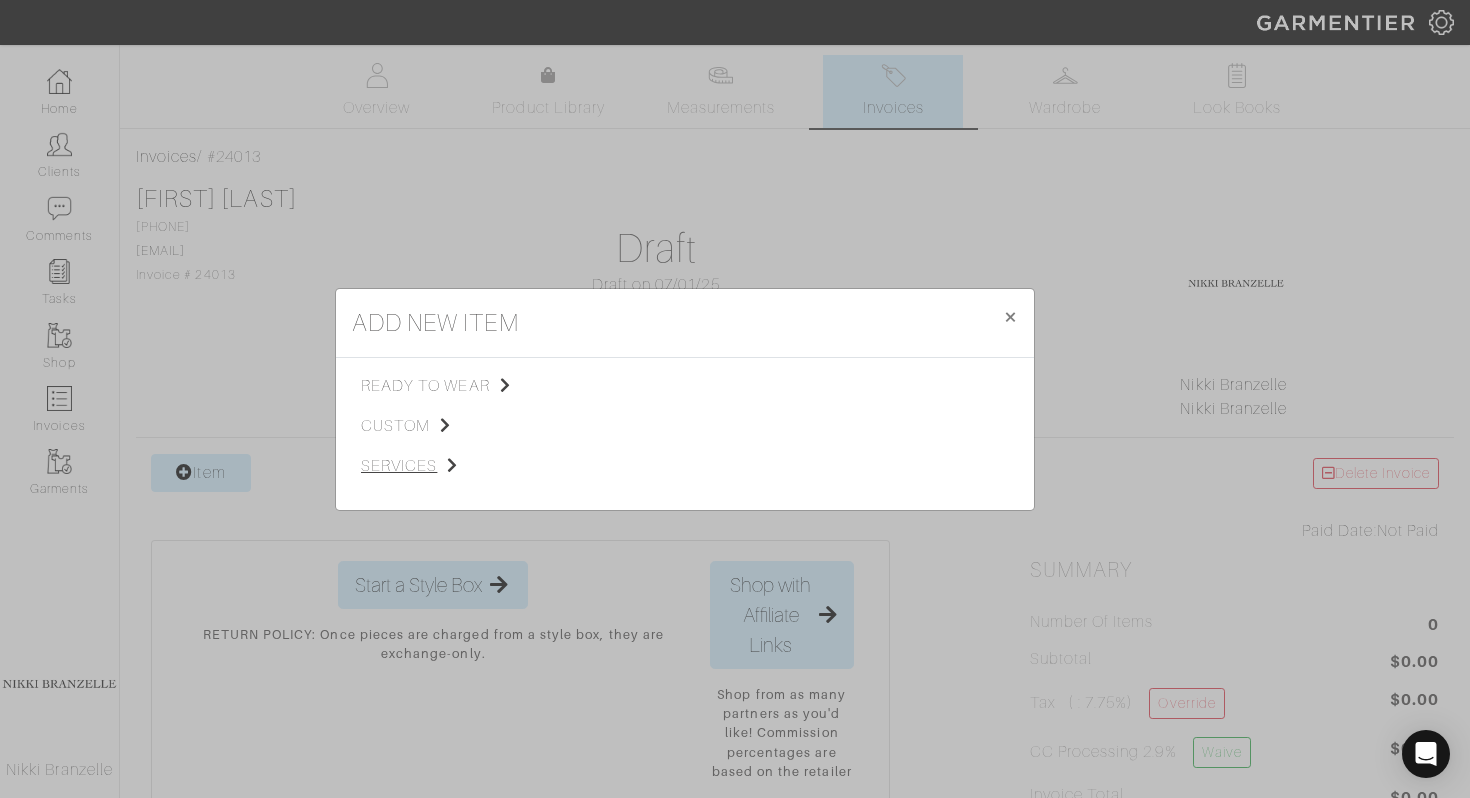 click on "services" at bounding box center [461, 466] 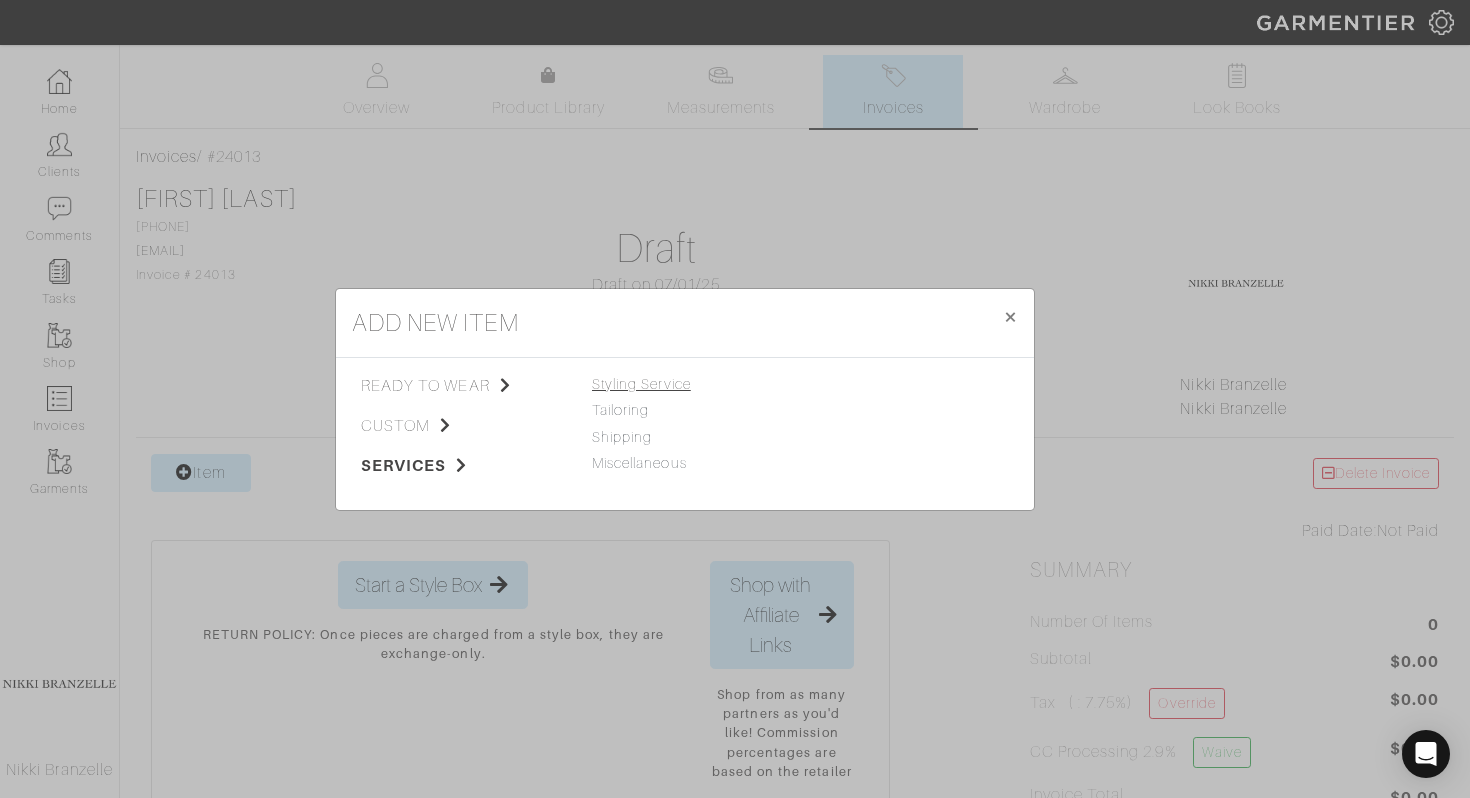 click on "Styling Service" at bounding box center (641, 384) 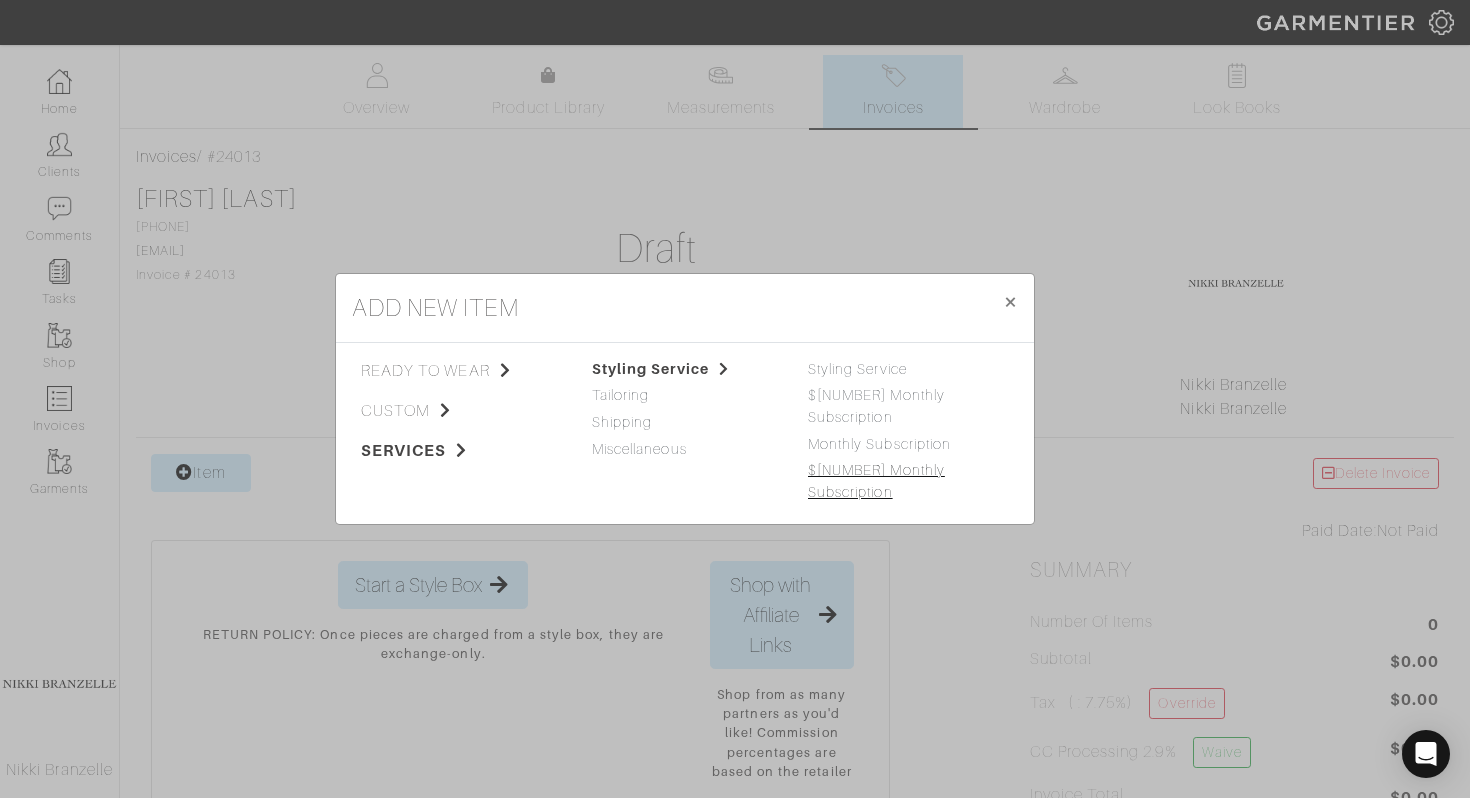 click on "$[PRICE] Monthly Subscription" at bounding box center (876, 481) 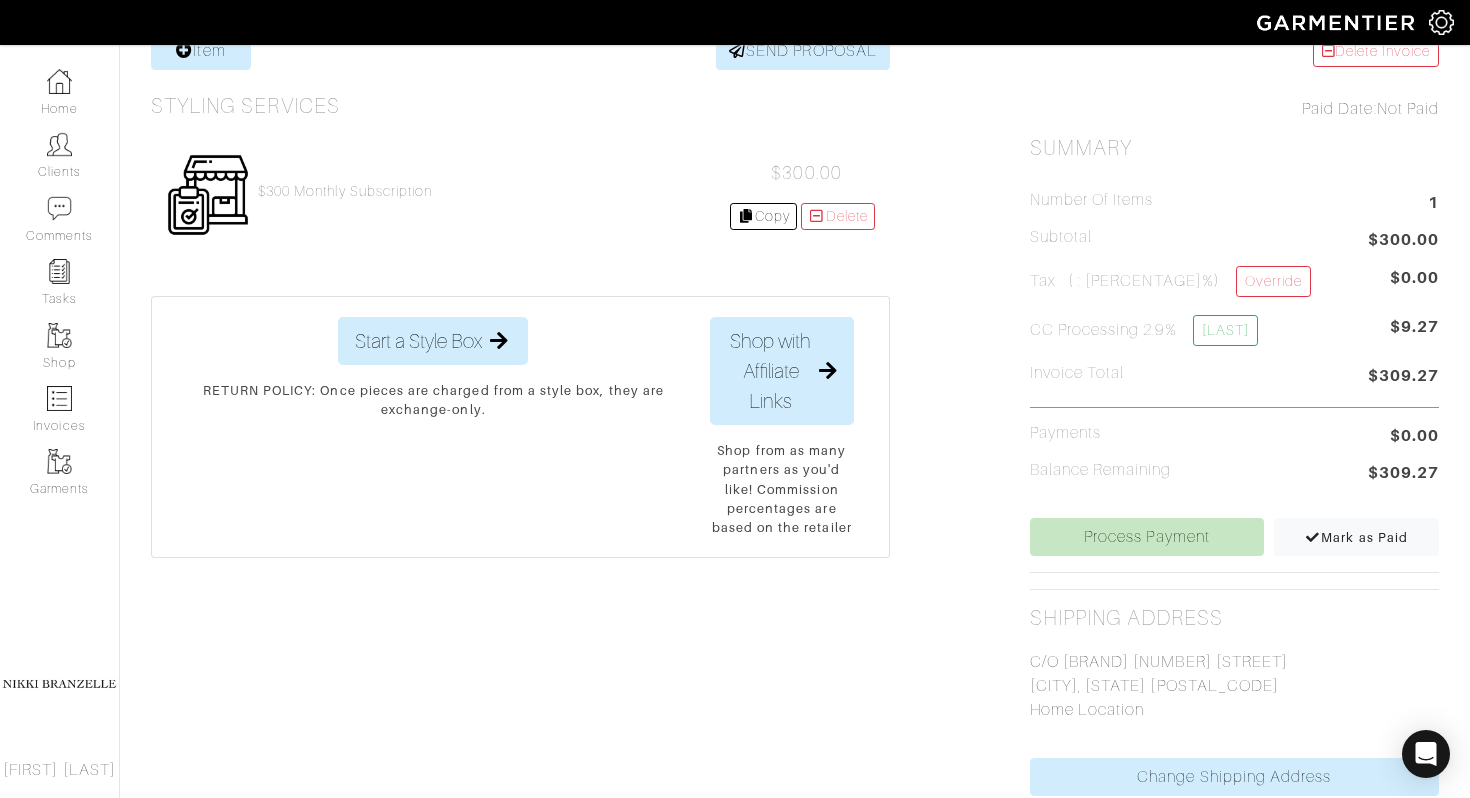 scroll, scrollTop: 452, scrollLeft: 0, axis: vertical 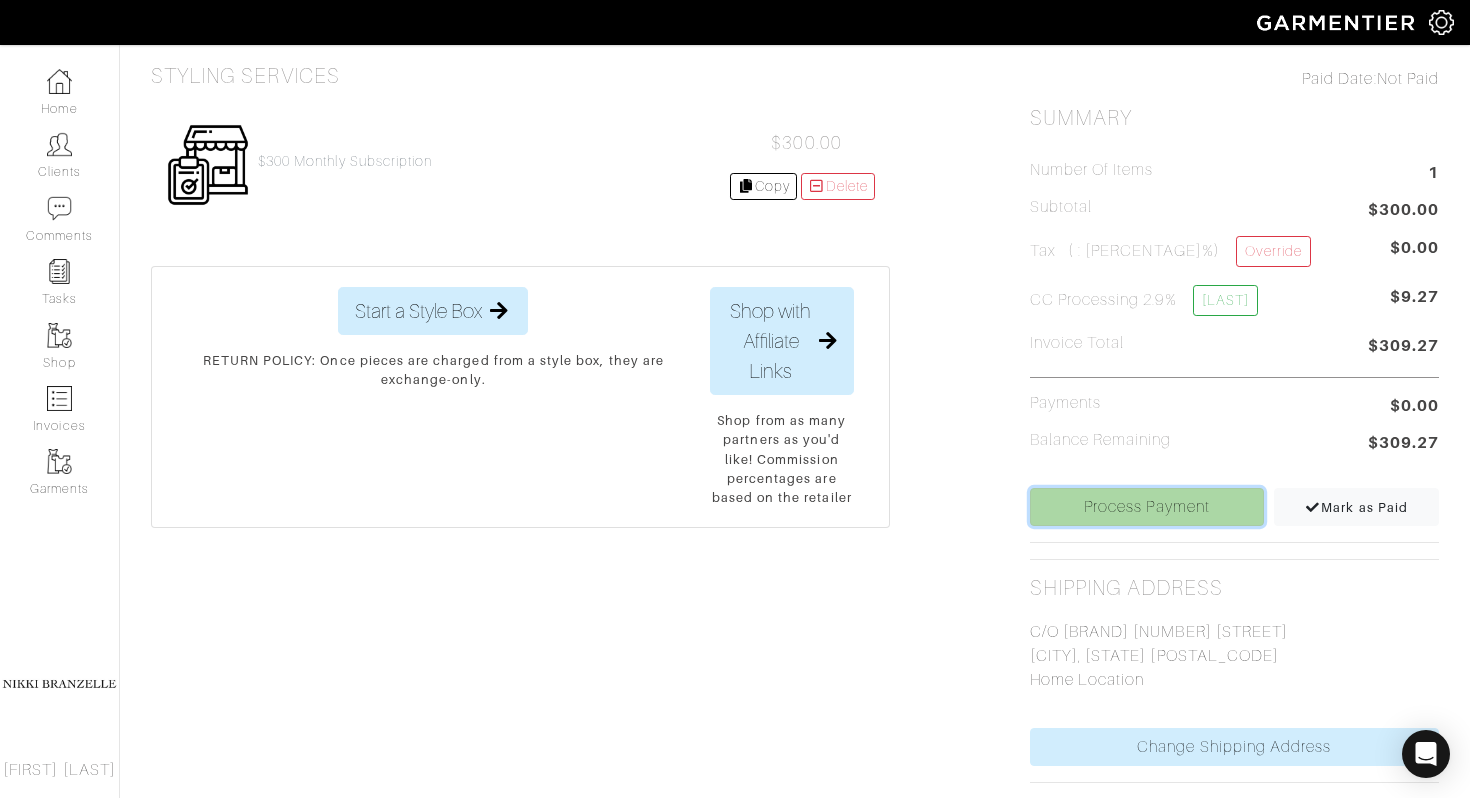 click on "Process Payment" at bounding box center (1147, 507) 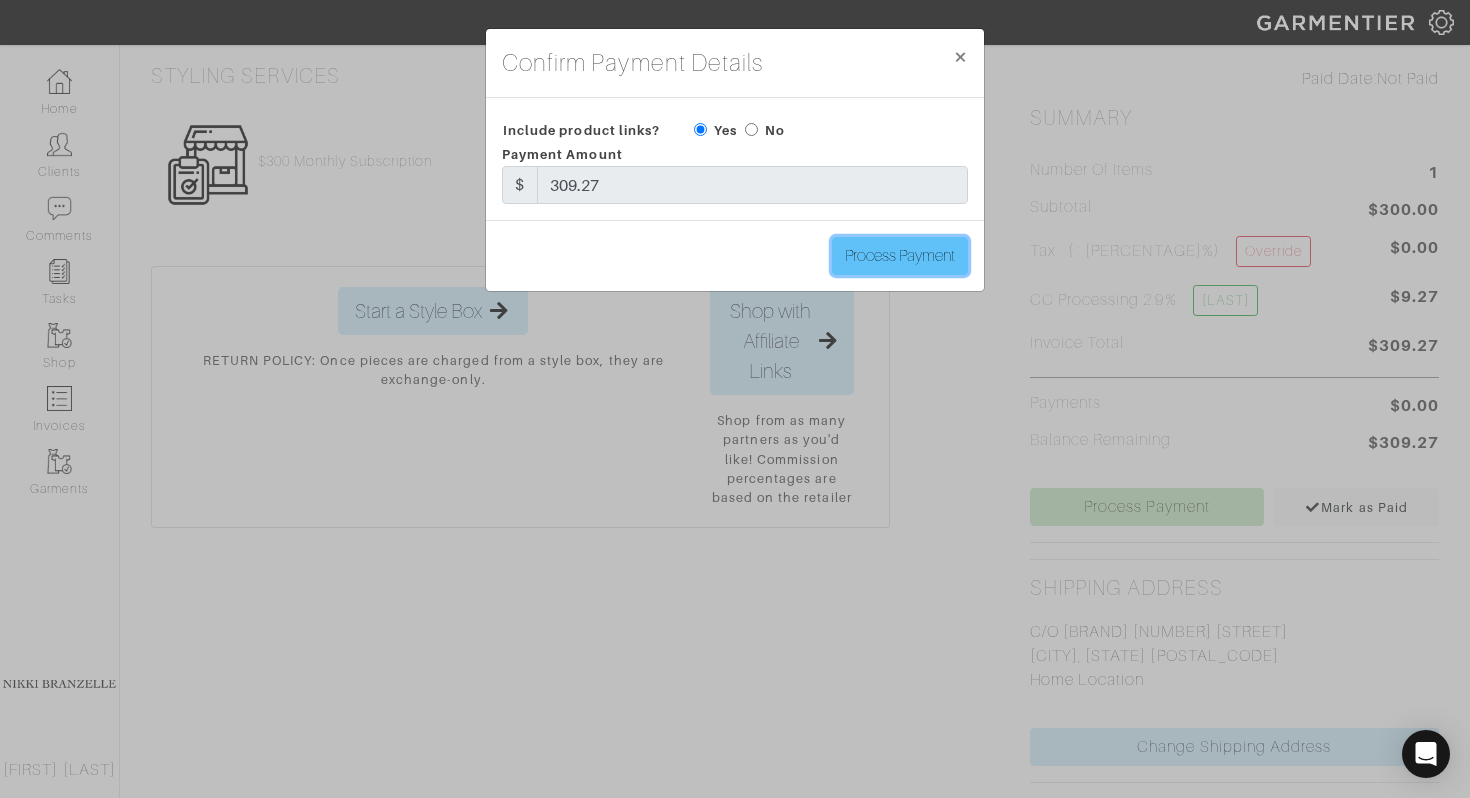 click on "Process Payment" at bounding box center [900, 256] 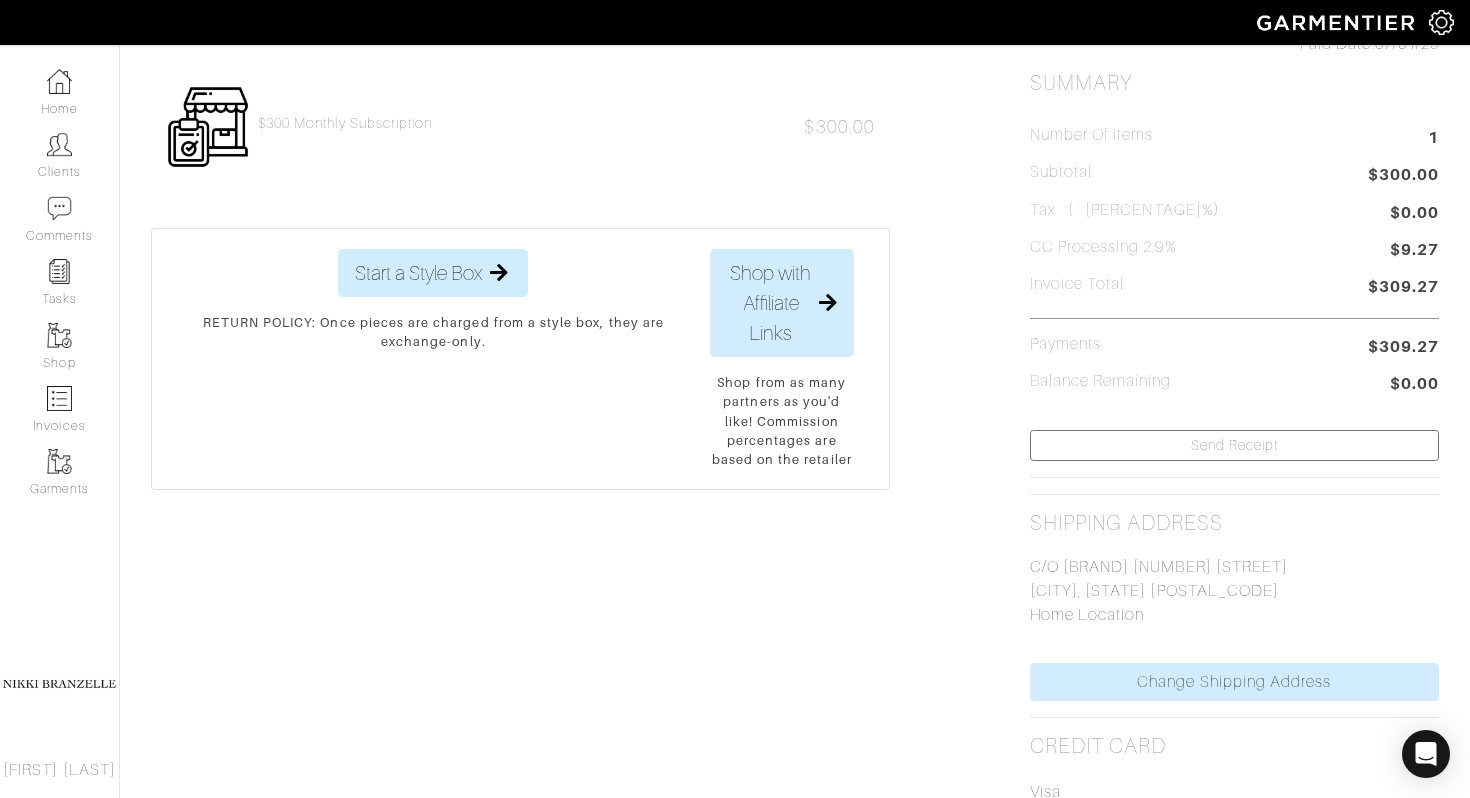 scroll, scrollTop: 0, scrollLeft: 0, axis: both 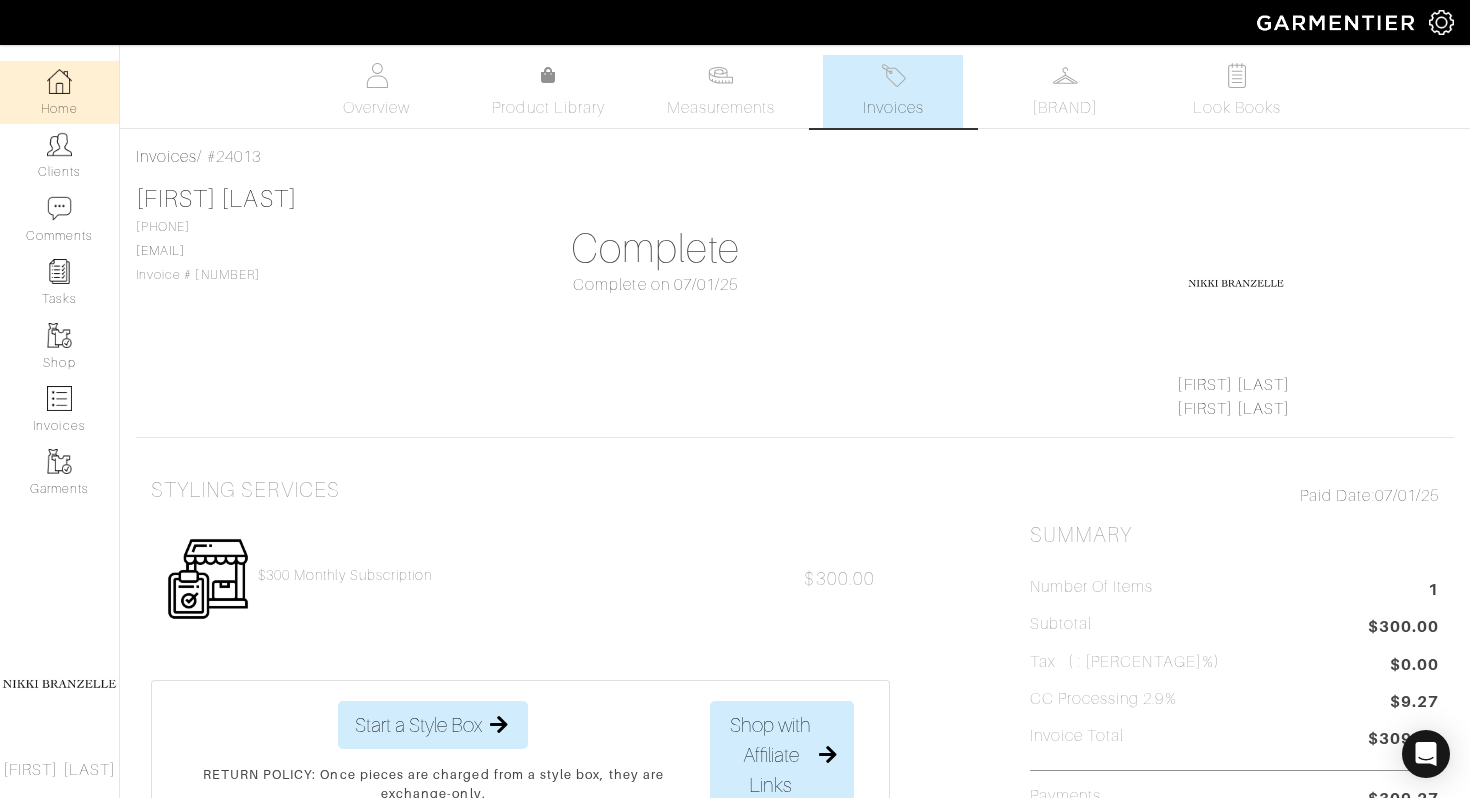 click on "Home" at bounding box center [59, 92] 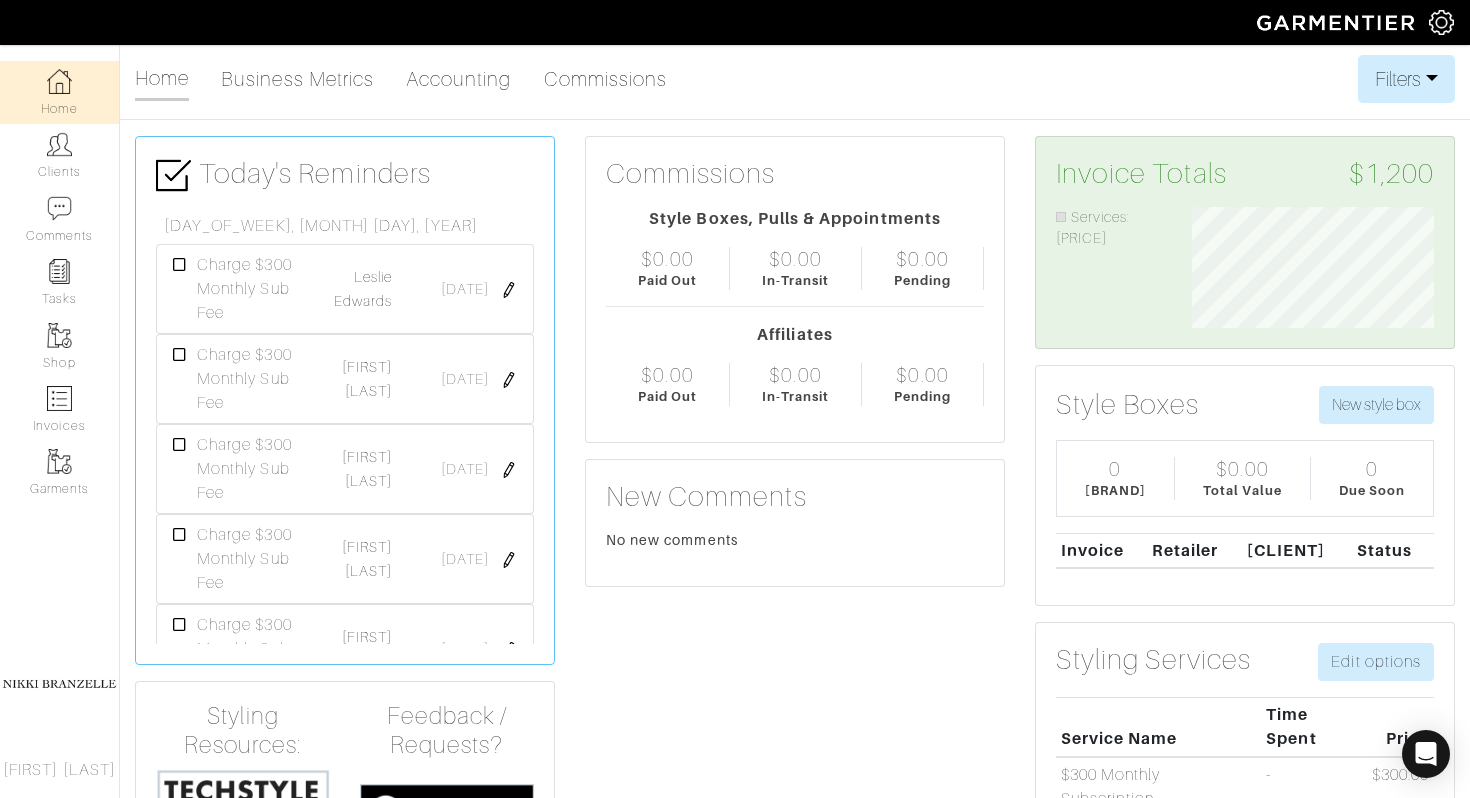 scroll, scrollTop: 999879, scrollLeft: 999728, axis: both 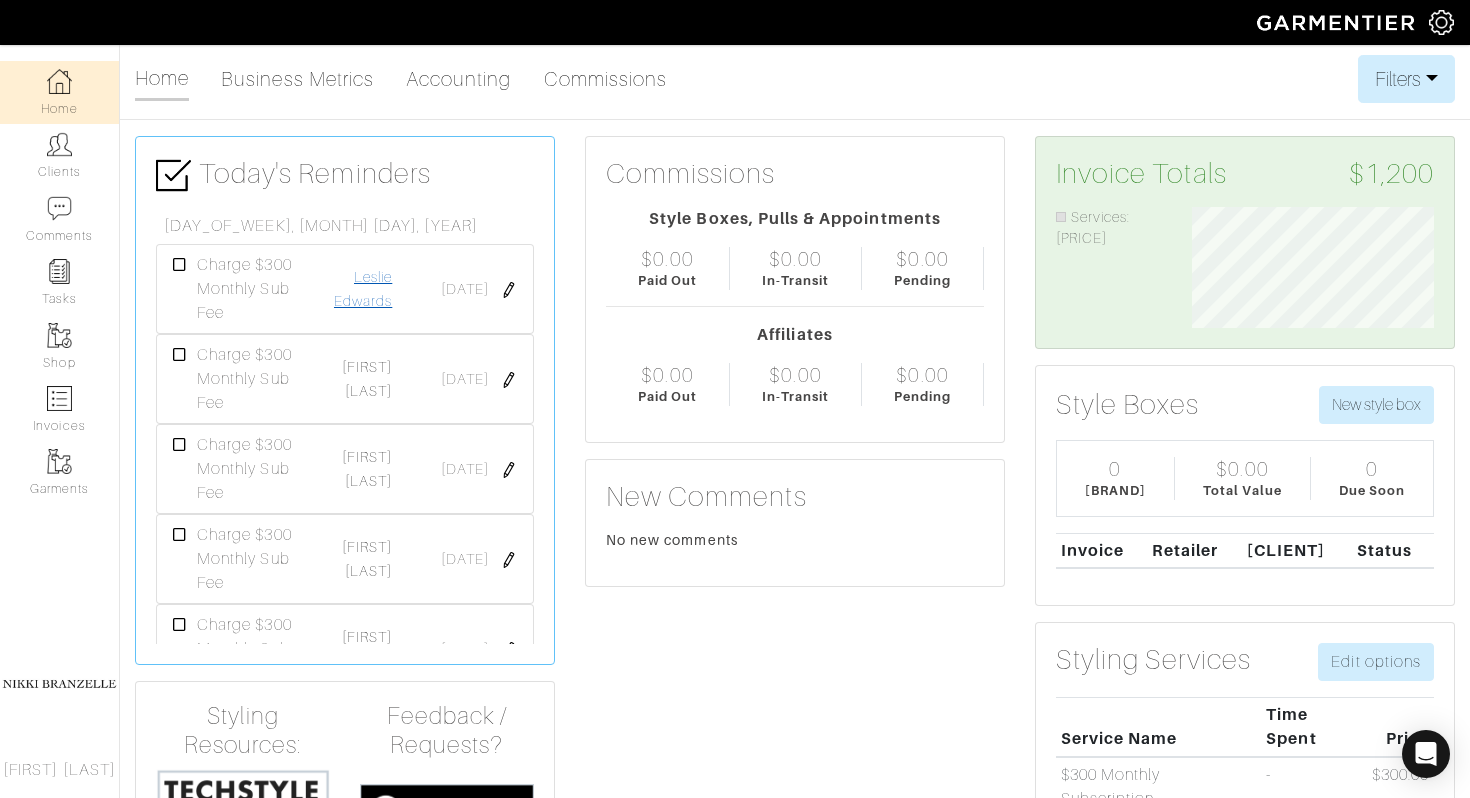 click on "Leslie Edwards" at bounding box center [363, 289] 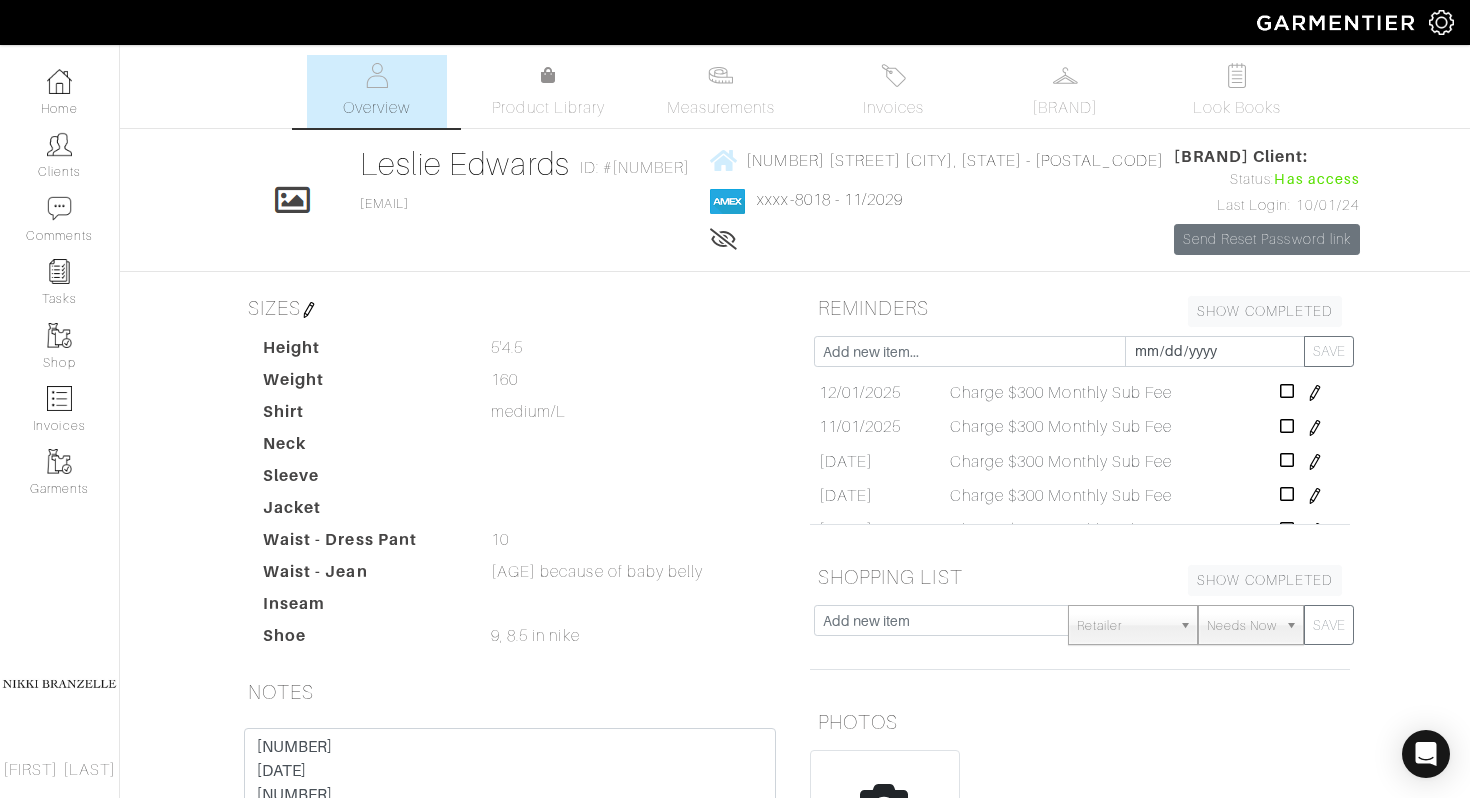 scroll, scrollTop: 76, scrollLeft: 0, axis: vertical 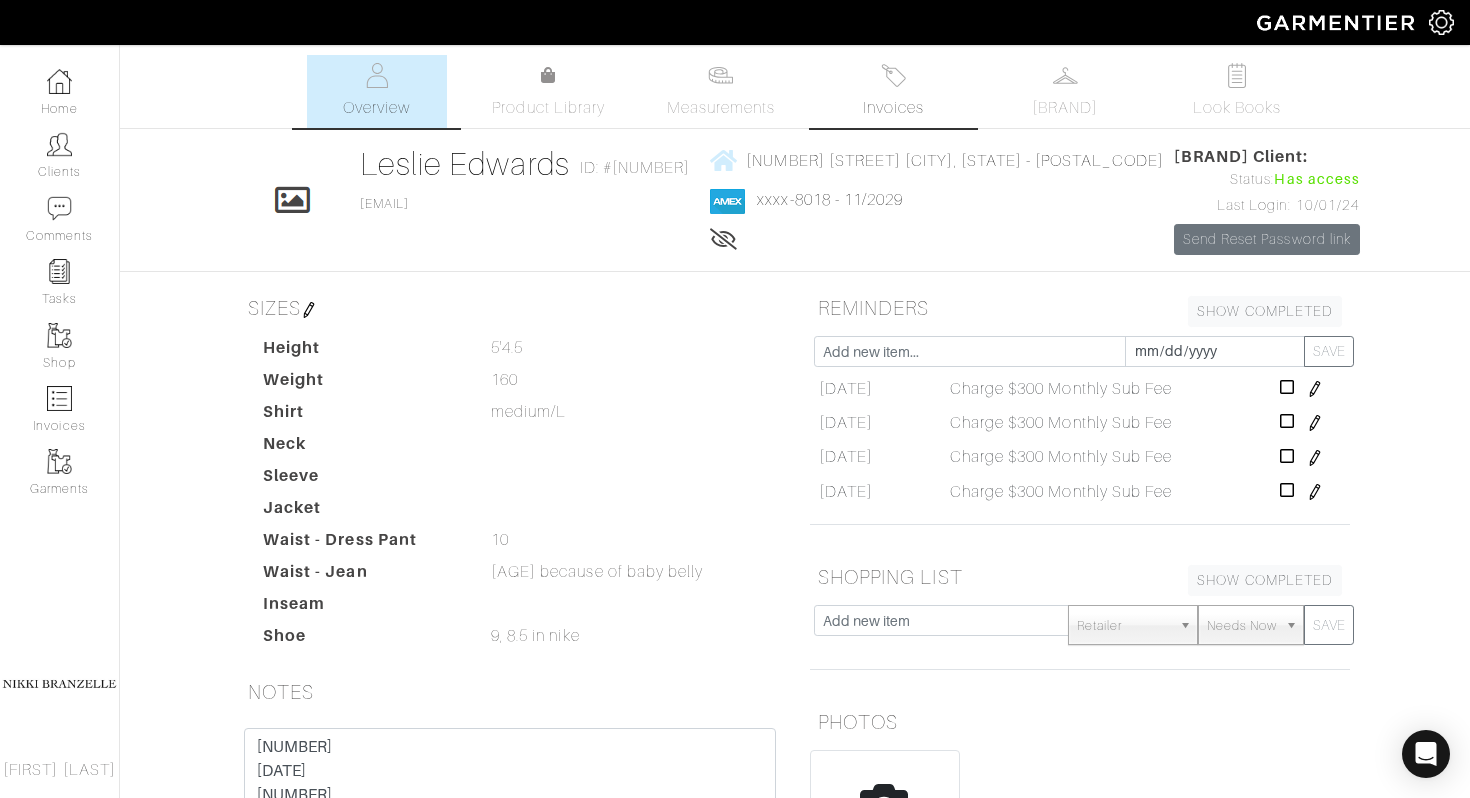 click on "Invoices" at bounding box center (893, 91) 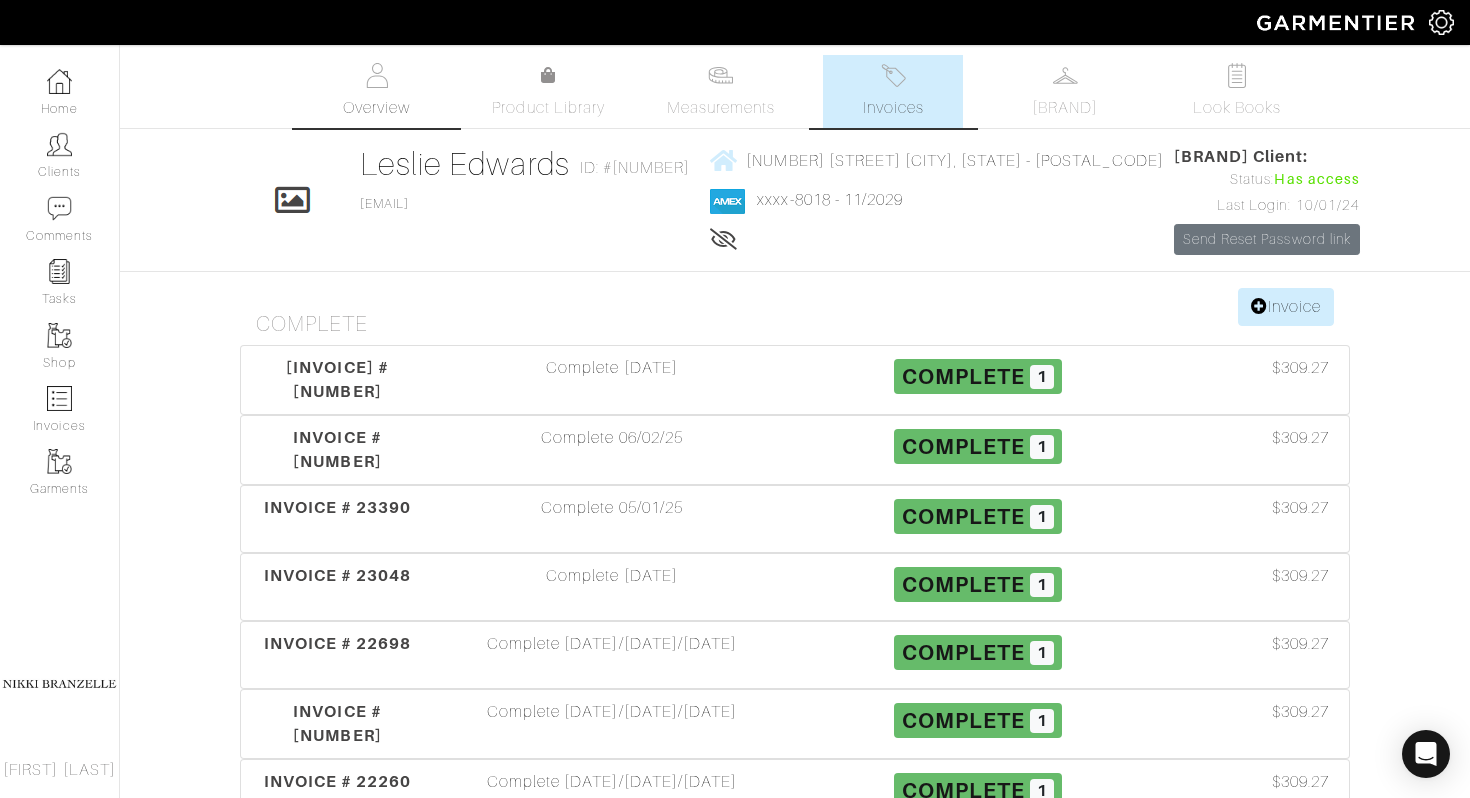 click on "Overview" at bounding box center [377, 91] 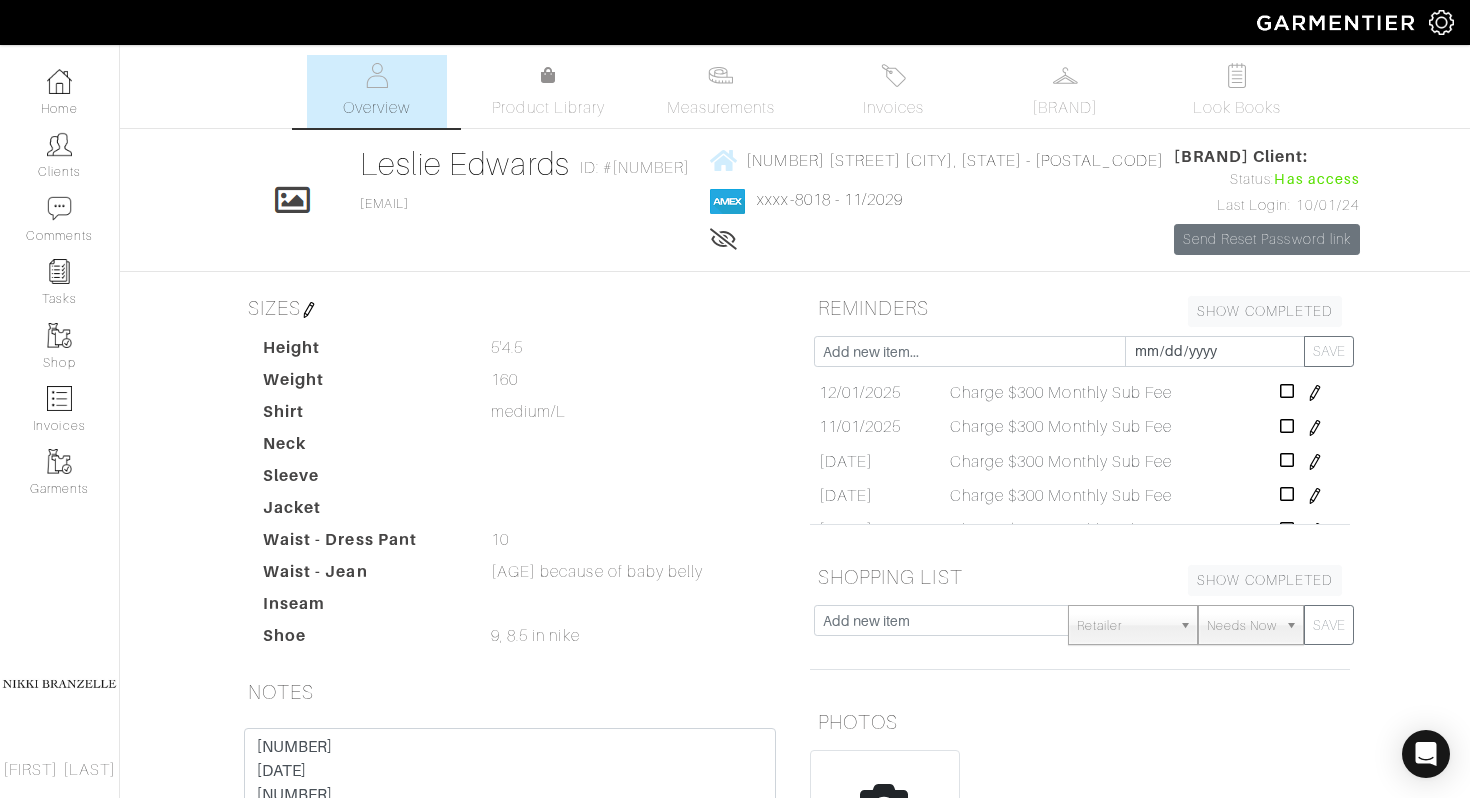 scroll, scrollTop: 76, scrollLeft: 0, axis: vertical 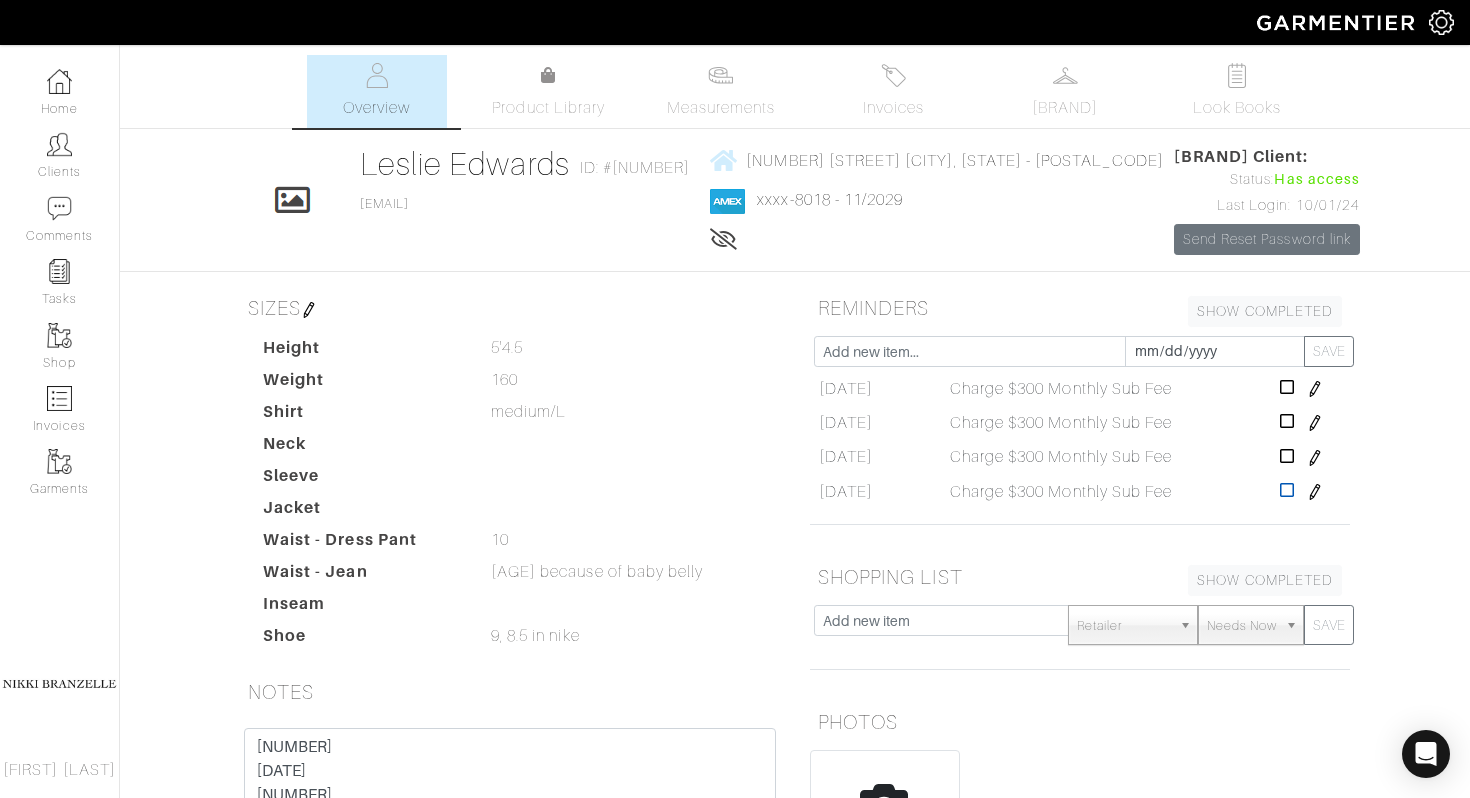 click at bounding box center [1287, 490] 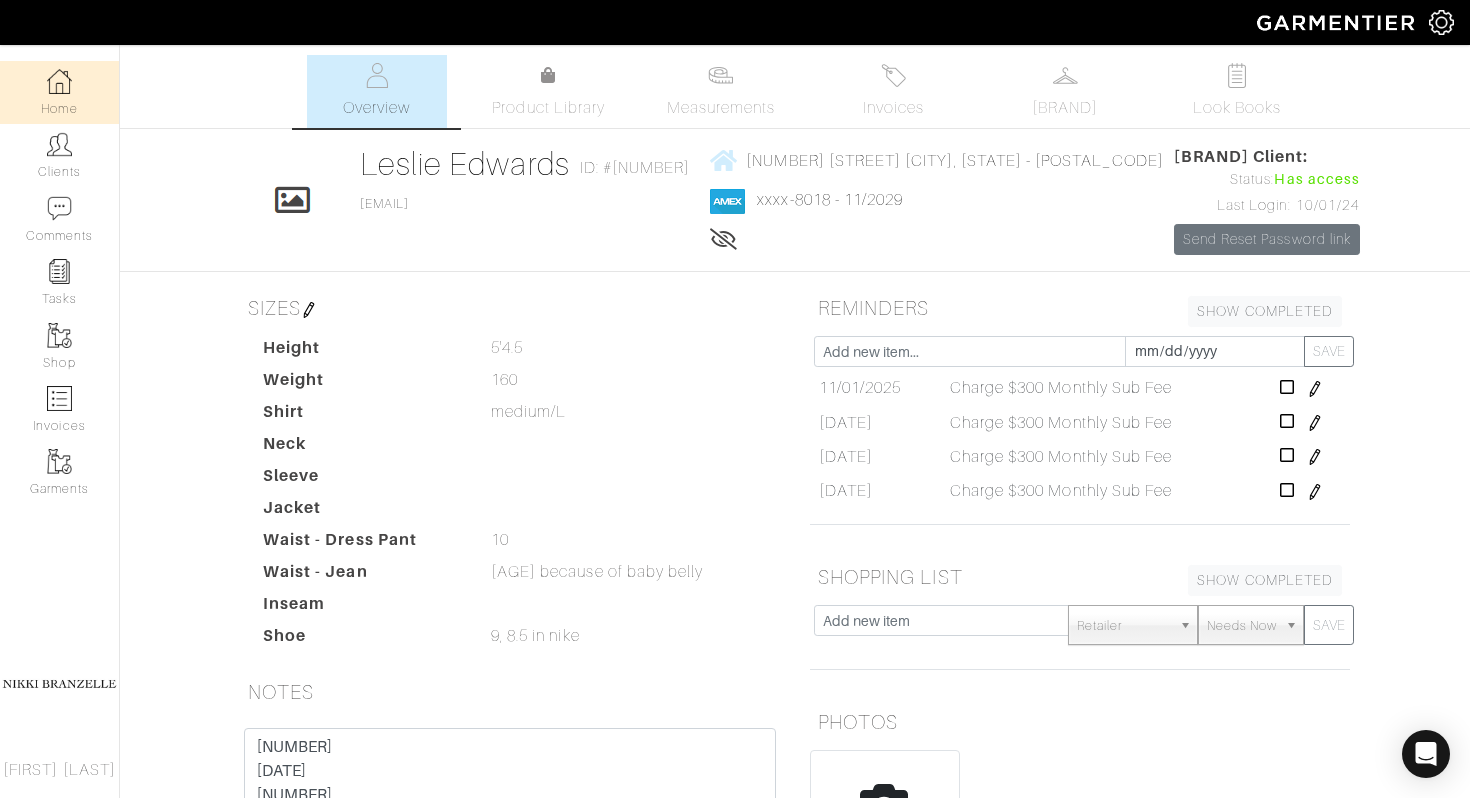click on "Home" at bounding box center (59, 92) 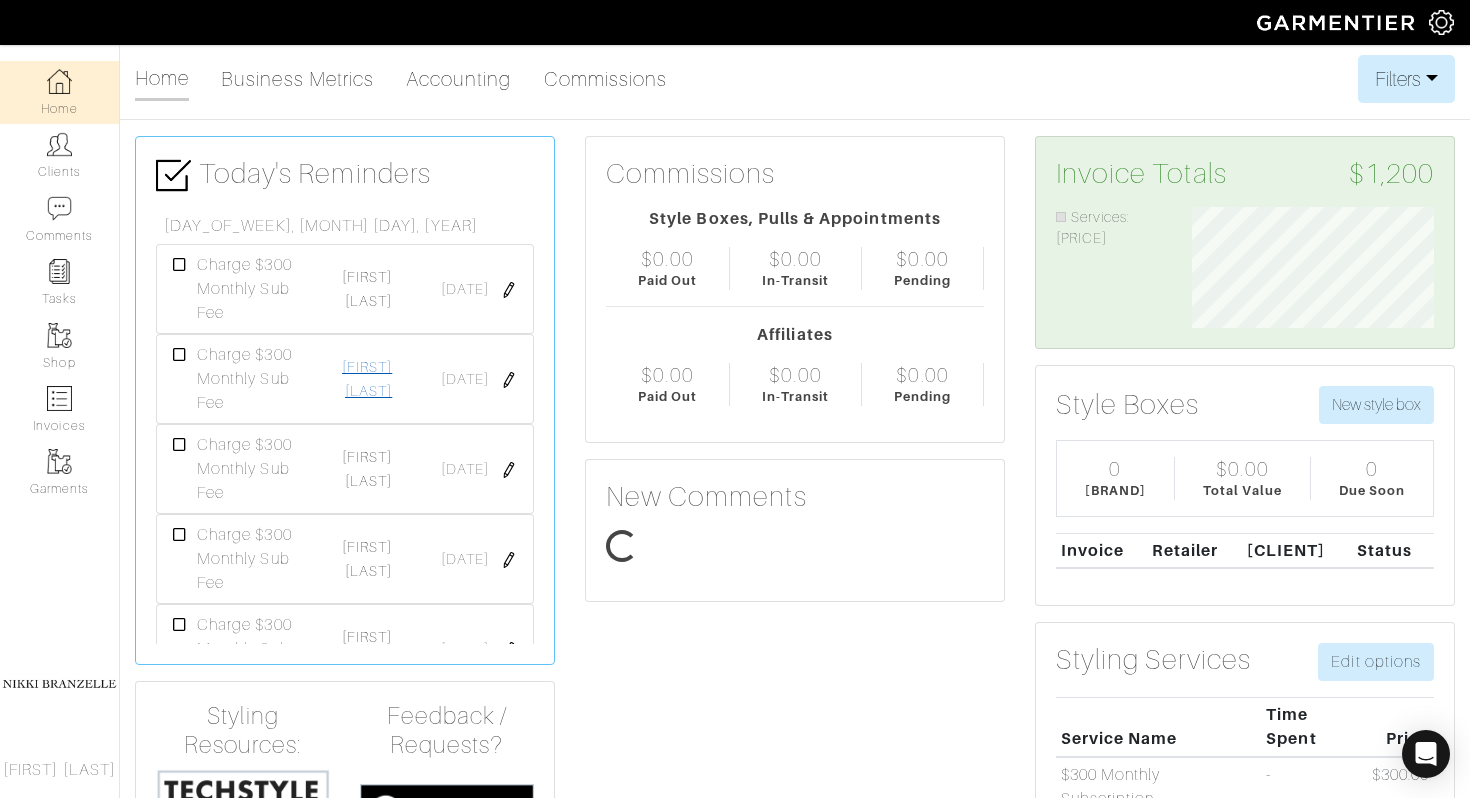 scroll, scrollTop: 999879, scrollLeft: 999728, axis: both 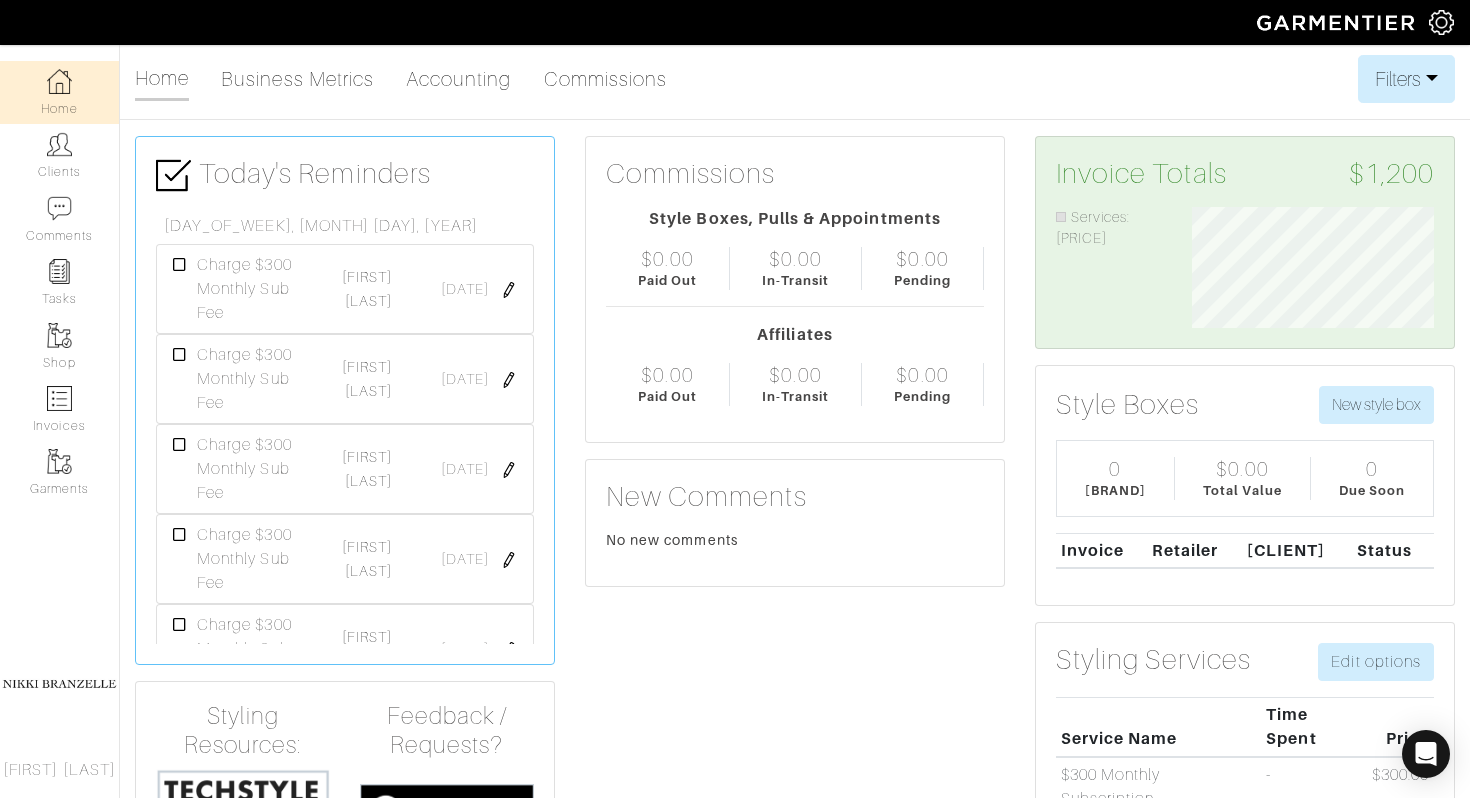 click on "[FIRST] [LAST]" at bounding box center (361, 289) 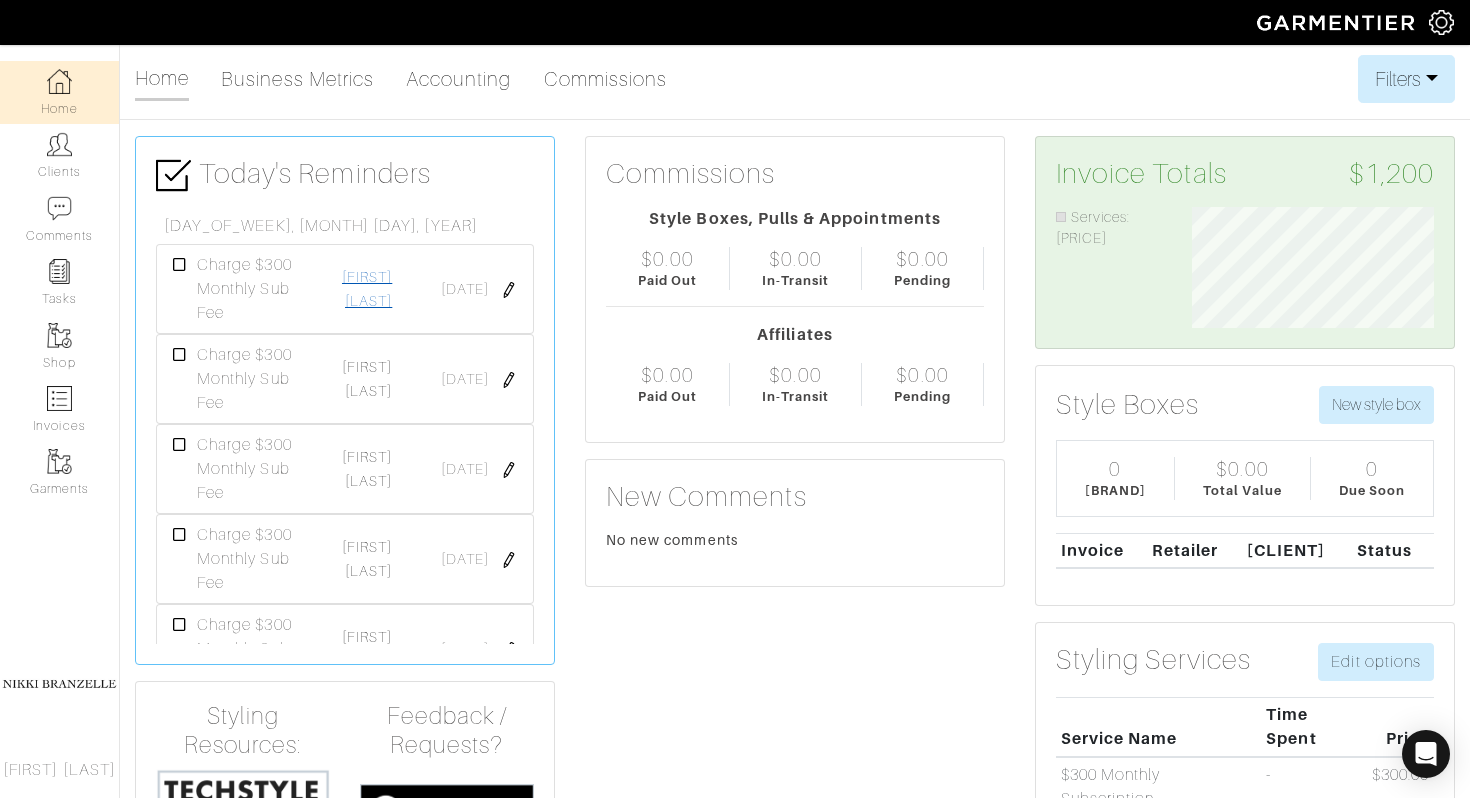 click on "[FIRST] [LAST]" at bounding box center (367, 289) 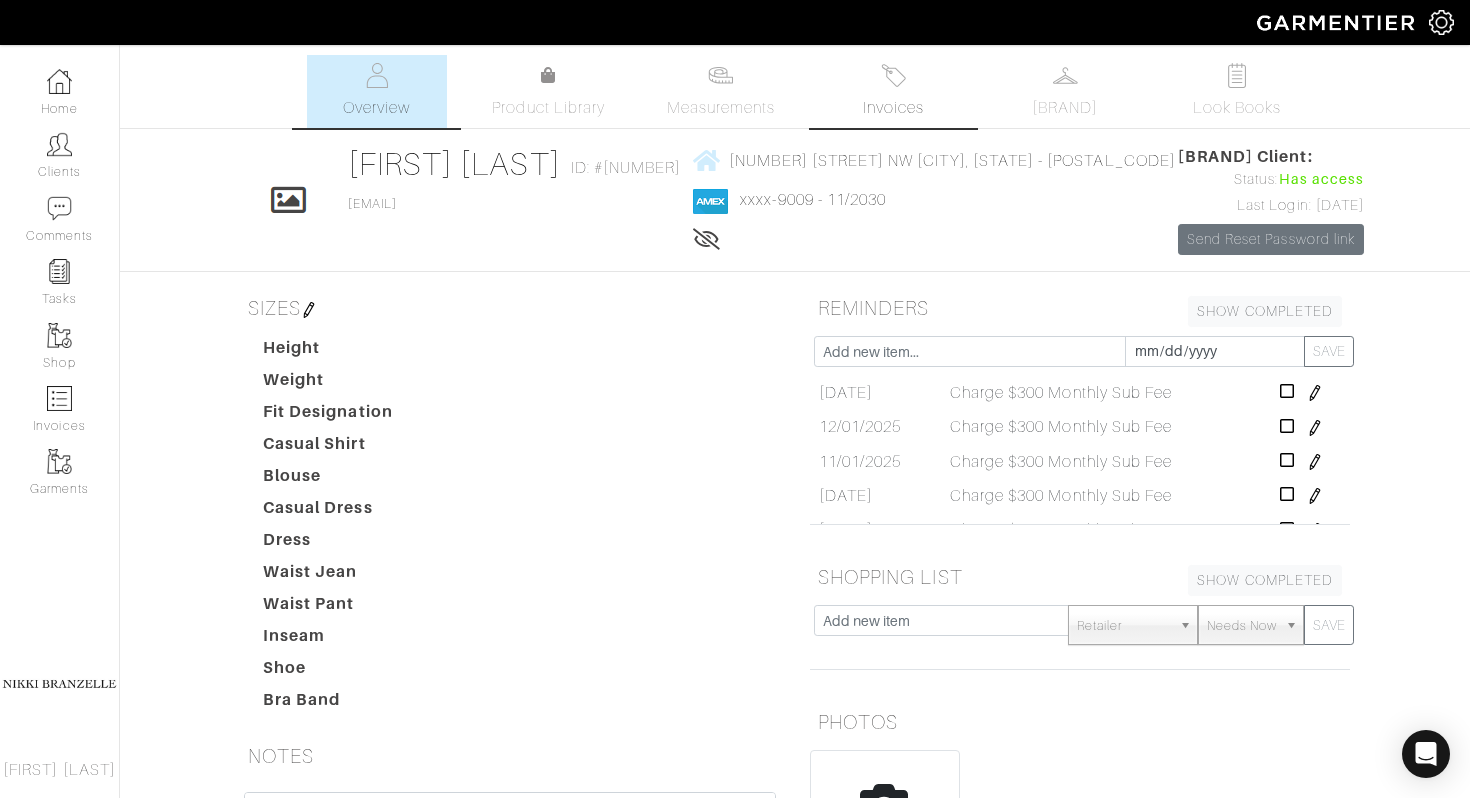 click on "Invoices" at bounding box center [893, 91] 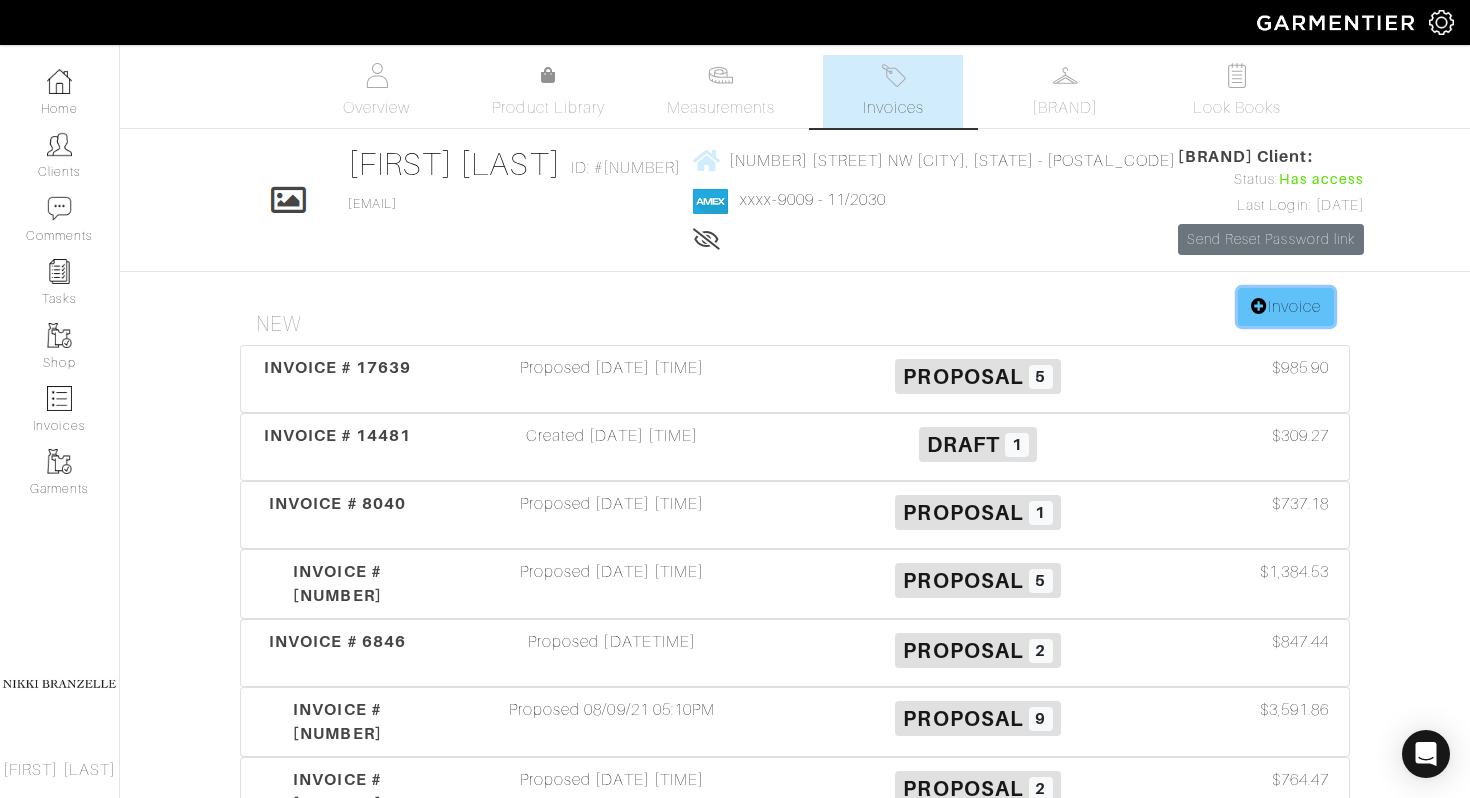 click on "[BRAND]" at bounding box center (1286, 307) 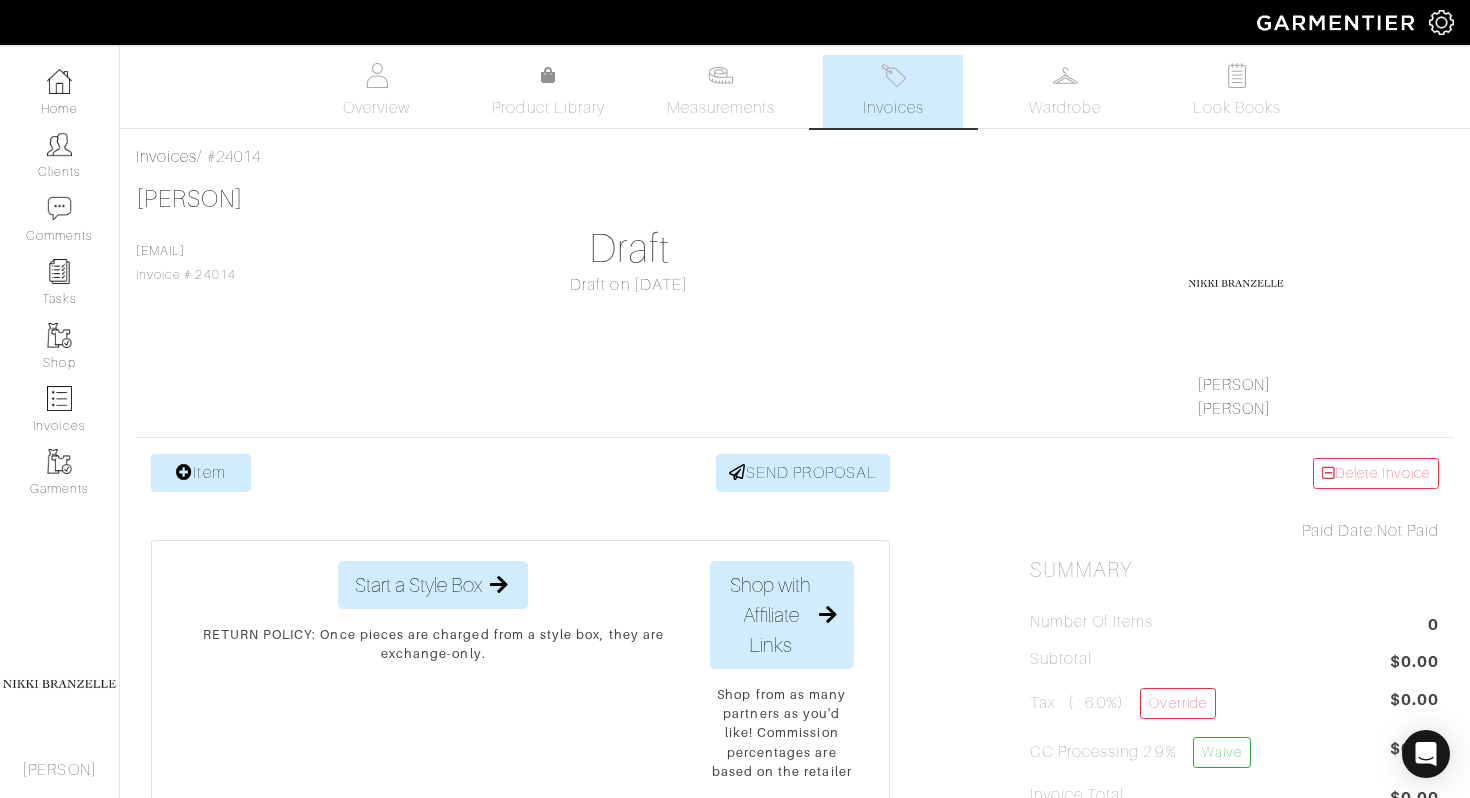 scroll, scrollTop: 0, scrollLeft: 0, axis: both 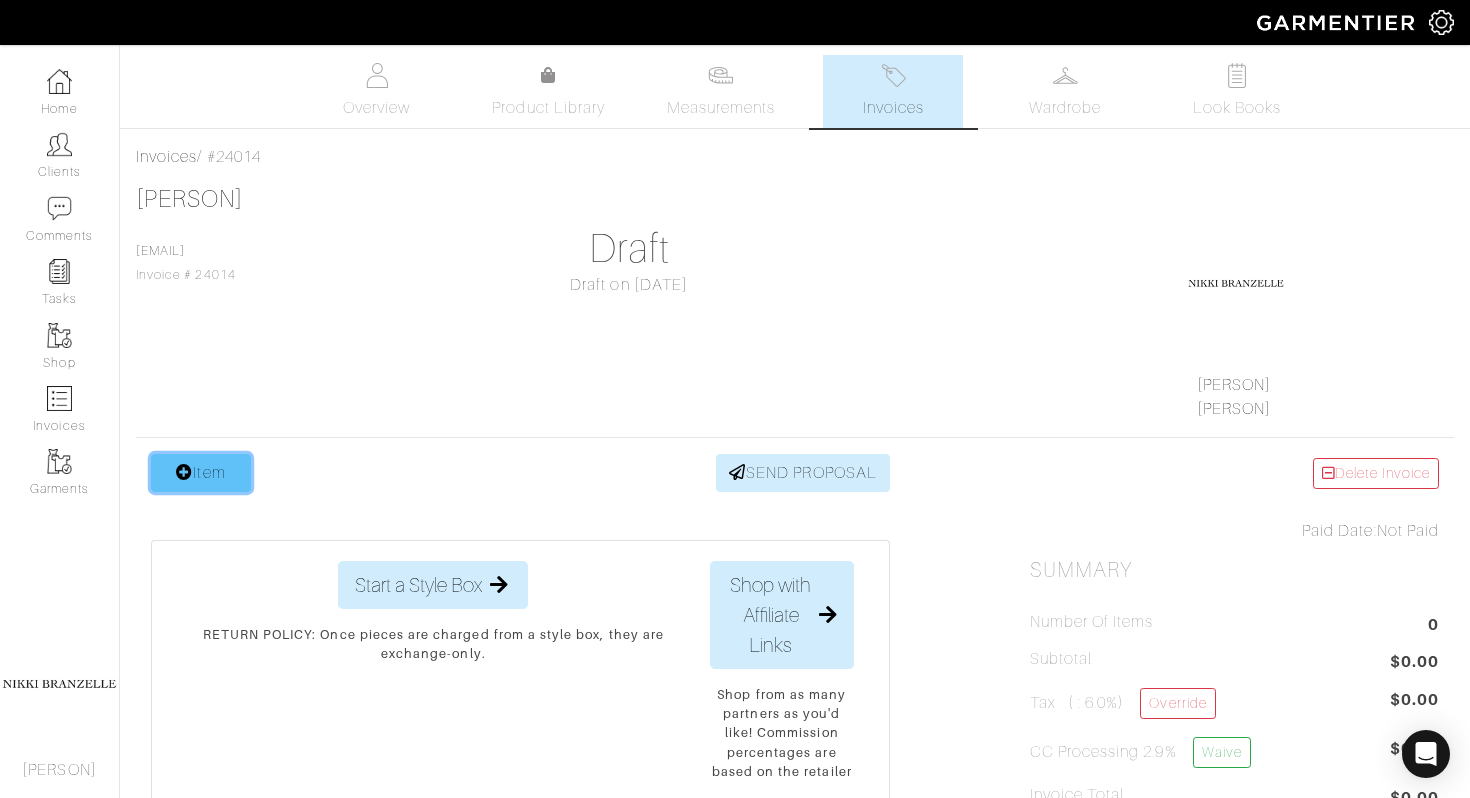 click on "Item" at bounding box center [201, 473] 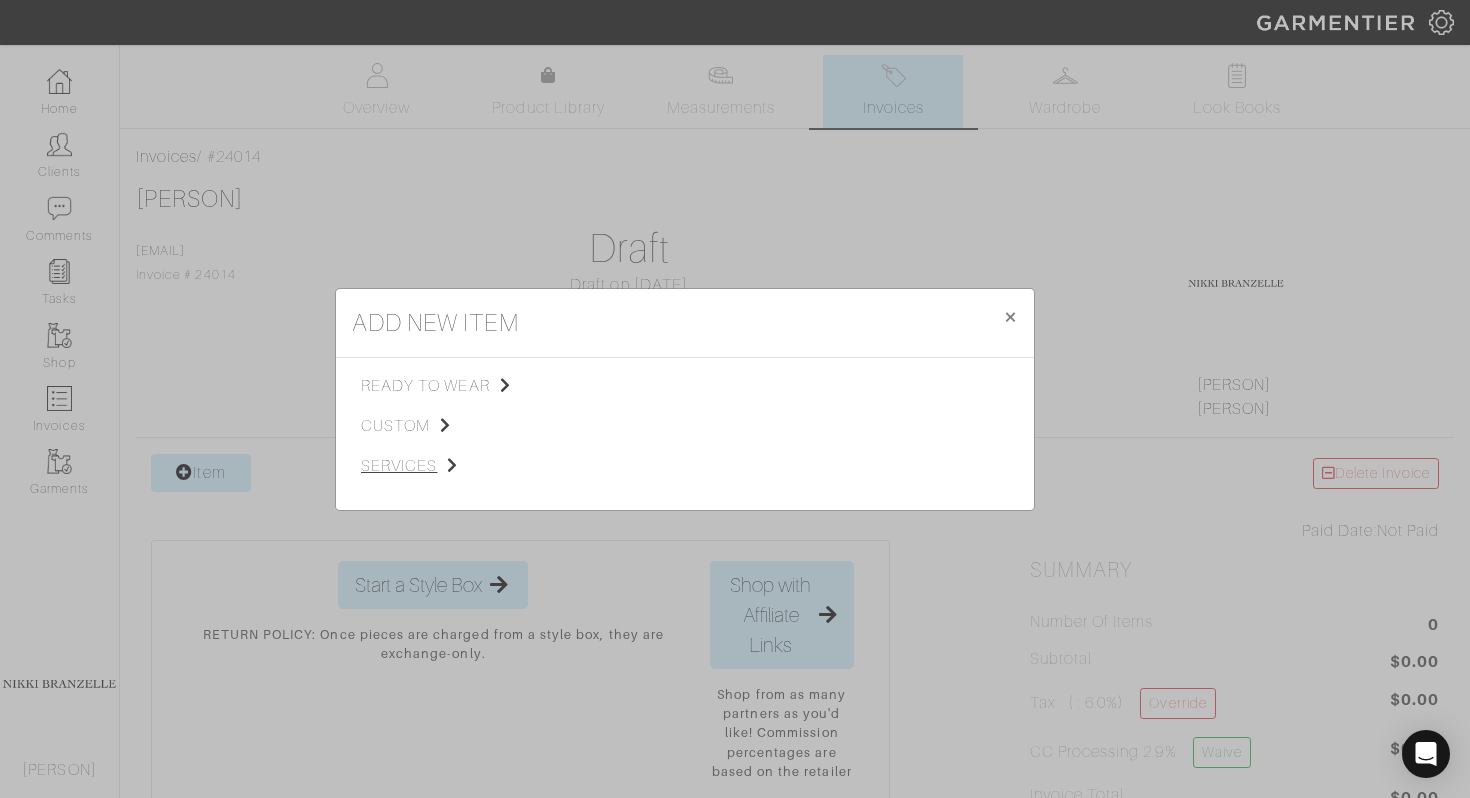 click on "services" at bounding box center (461, 466) 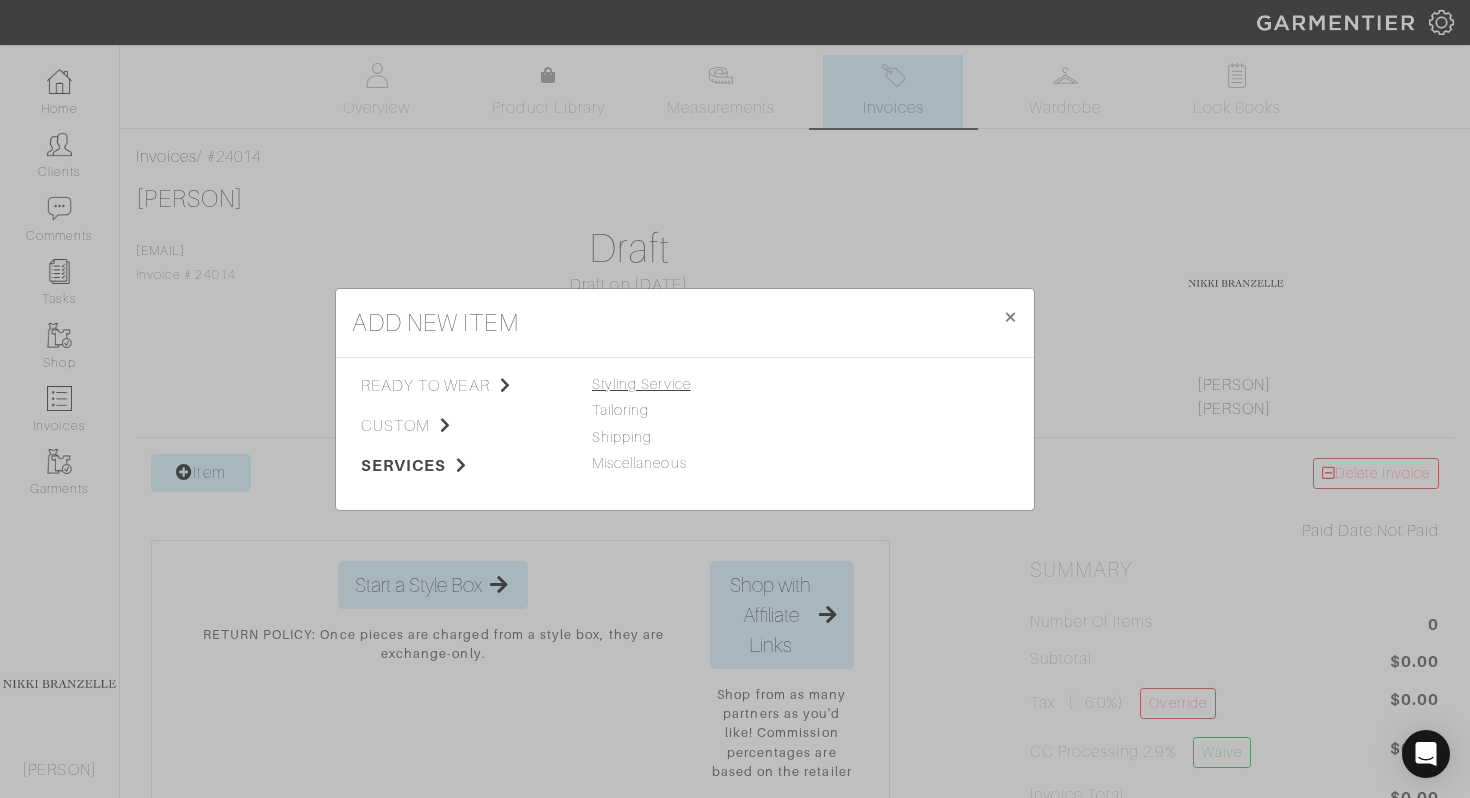click on "Styling Service" at bounding box center (641, 384) 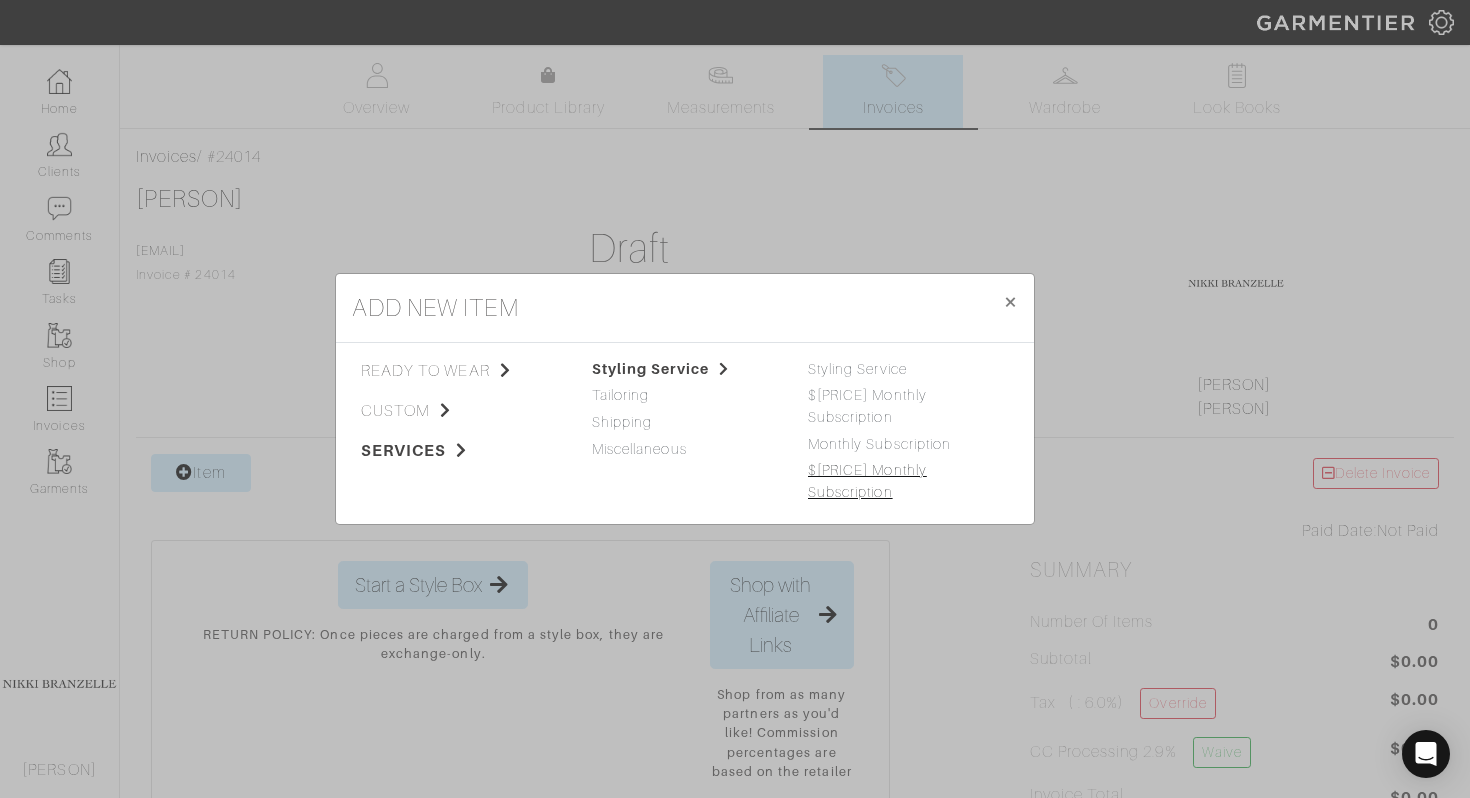 click on "$300 Monthly Subscription" at bounding box center (867, 481) 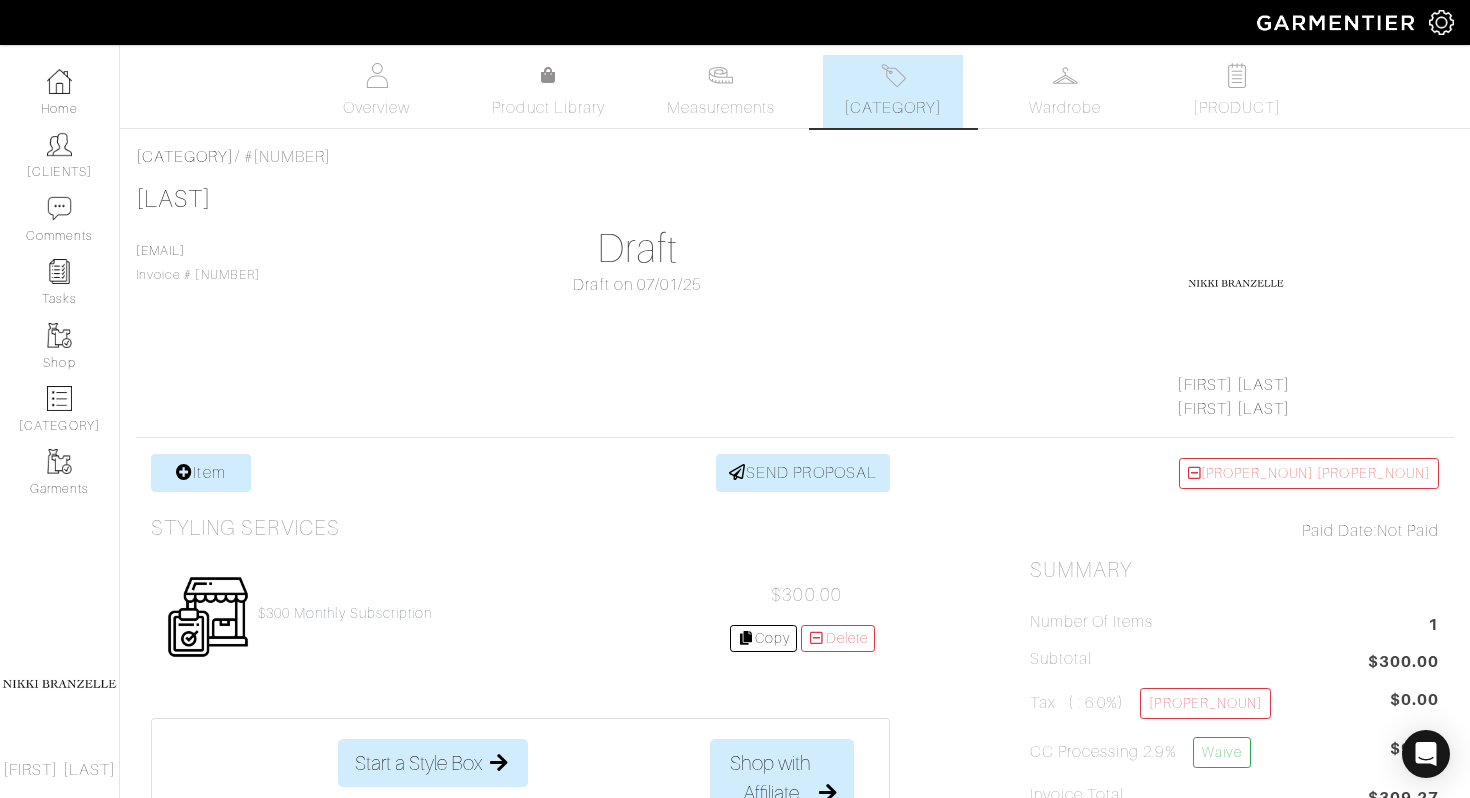 scroll, scrollTop: 240, scrollLeft: 0, axis: vertical 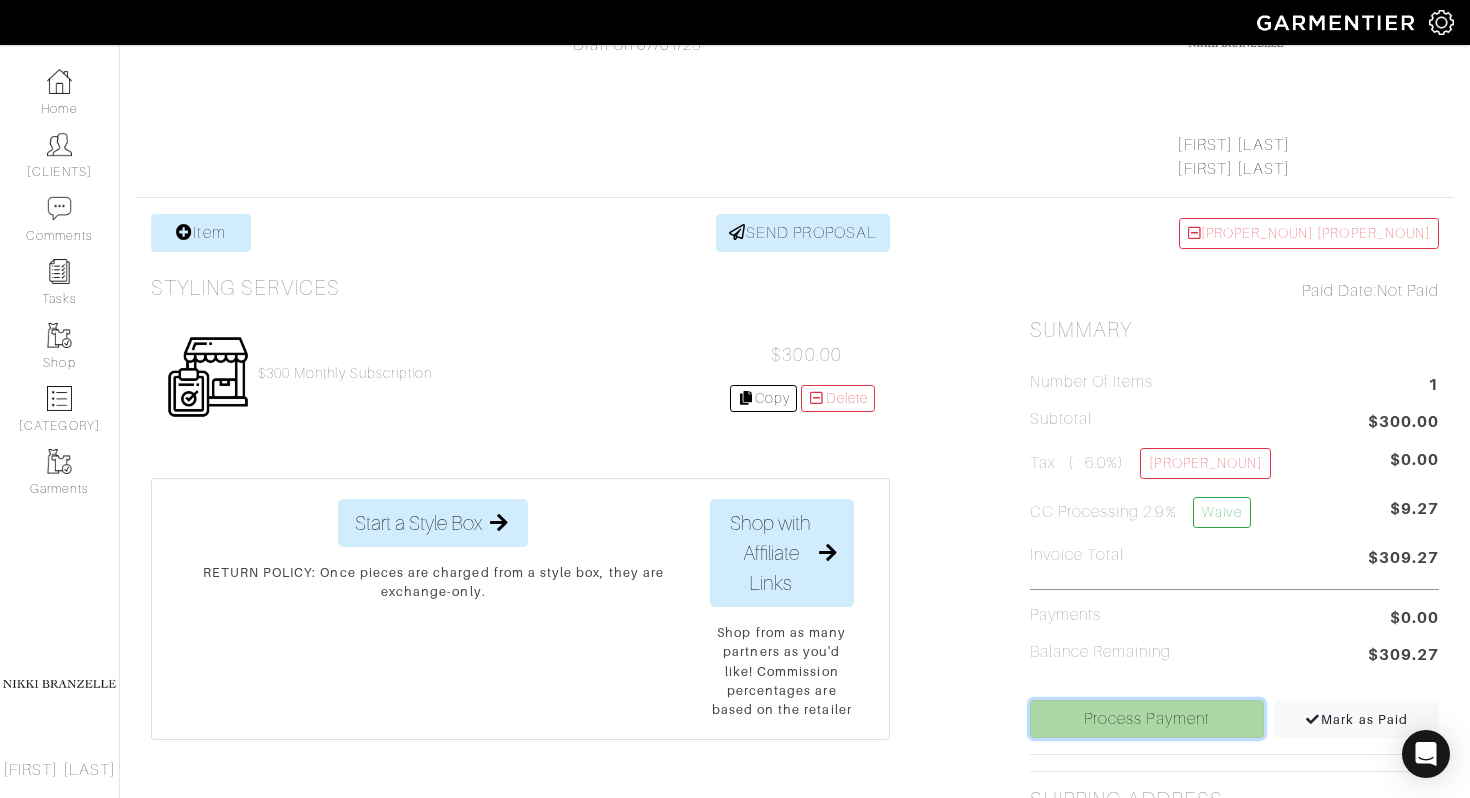click on "Process Payment" at bounding box center [1147, 719] 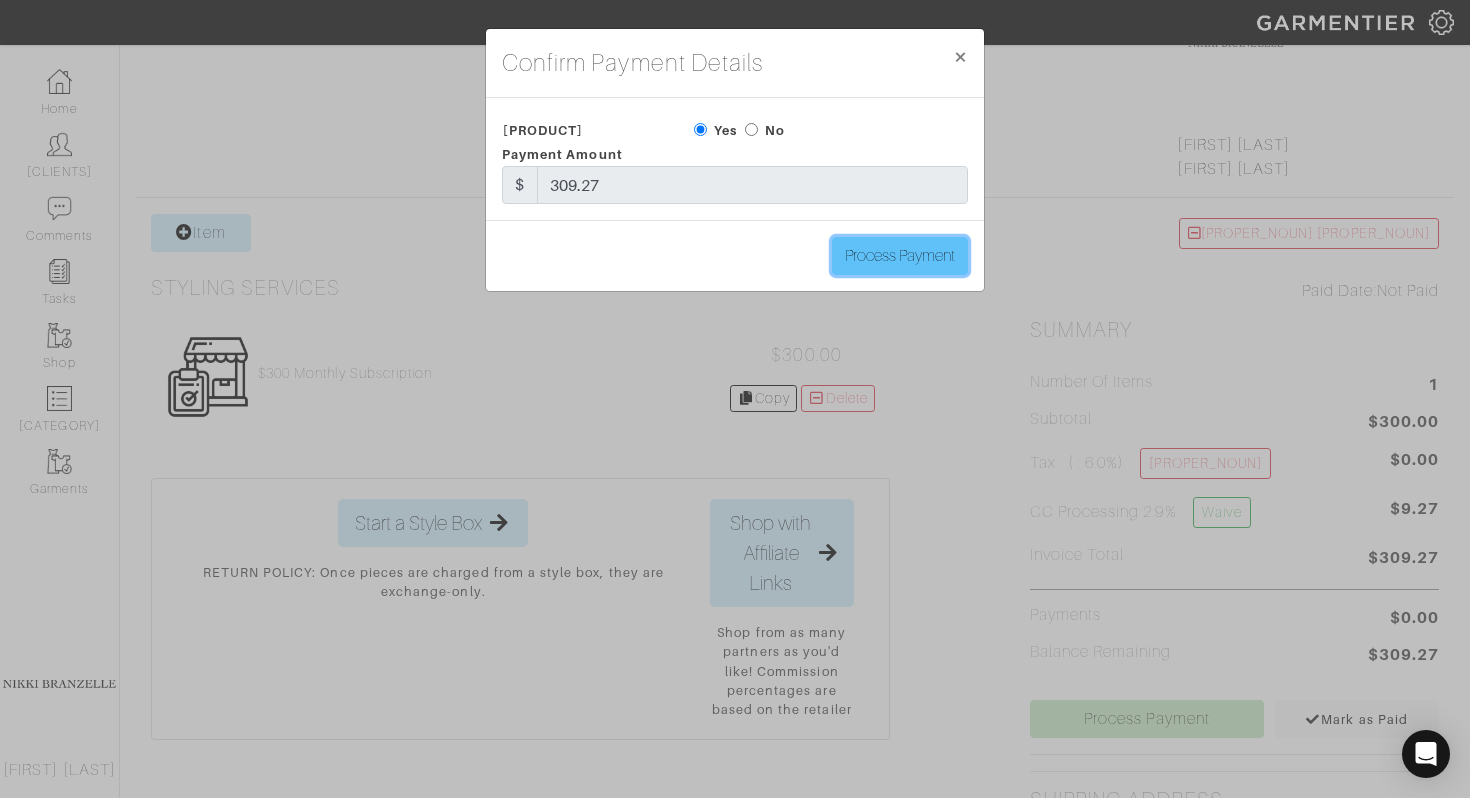 click on "Process Payment" at bounding box center [900, 256] 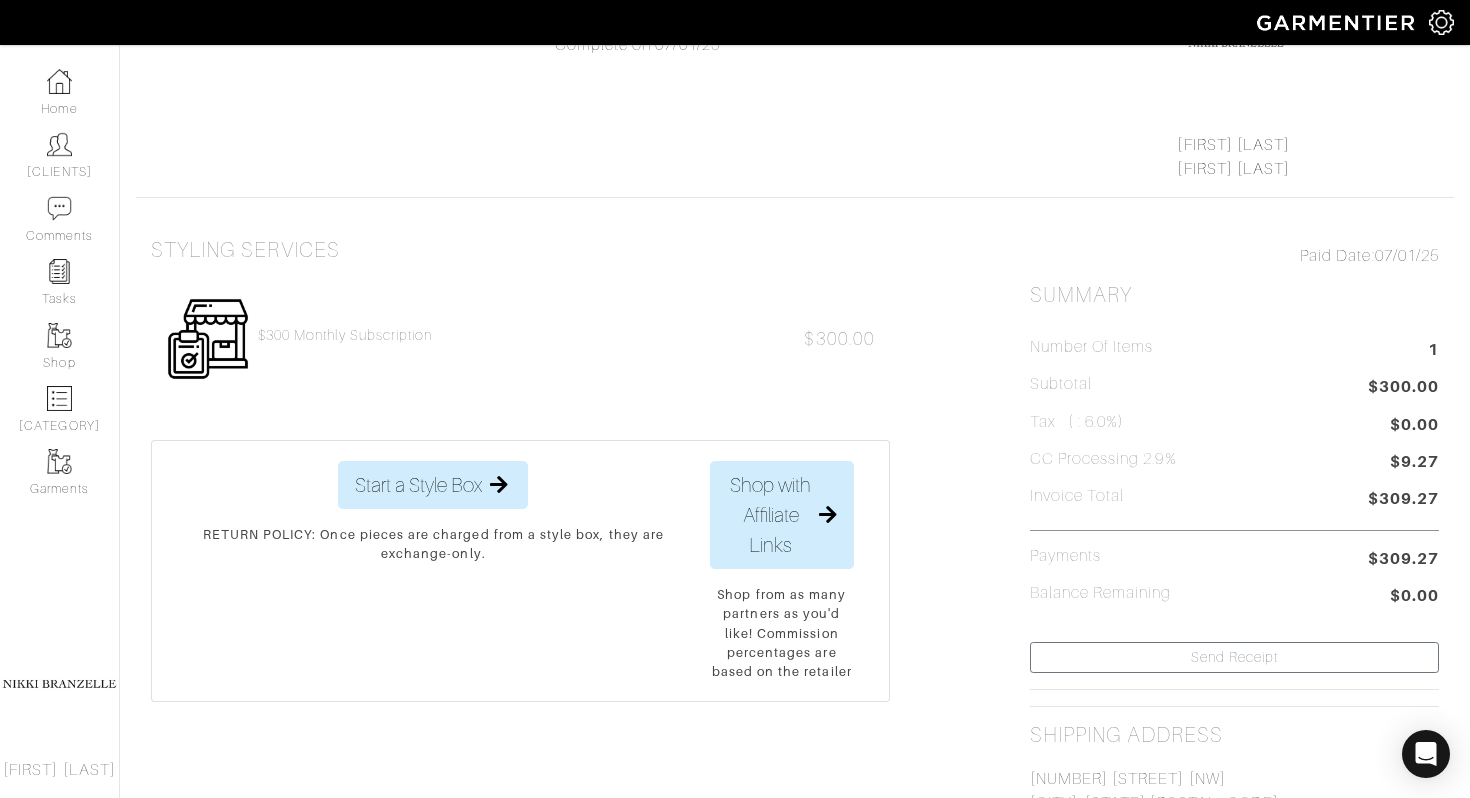 scroll, scrollTop: 0, scrollLeft: 0, axis: both 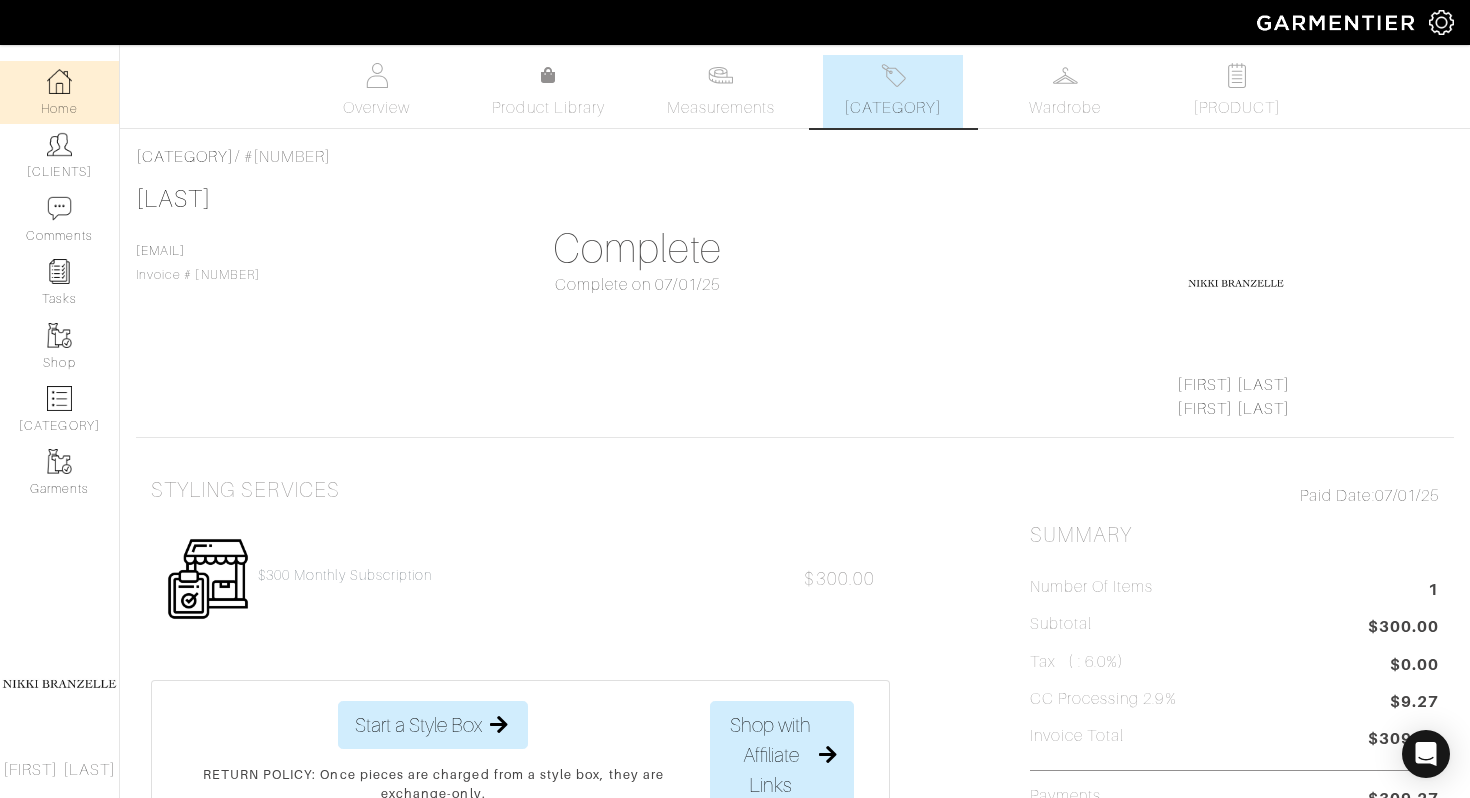 click on "Home" at bounding box center [59, 92] 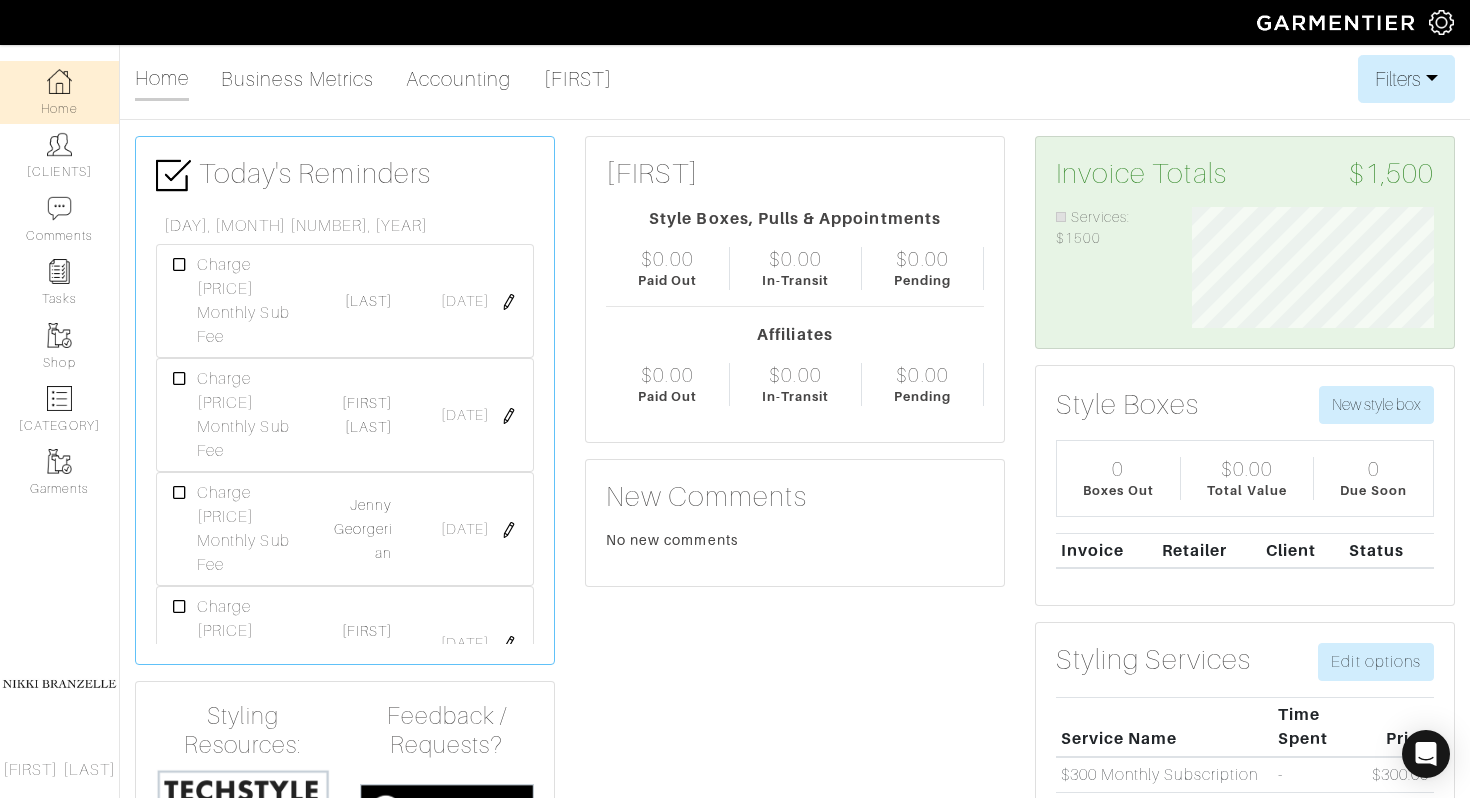 scroll, scrollTop: 999879, scrollLeft: 999728, axis: both 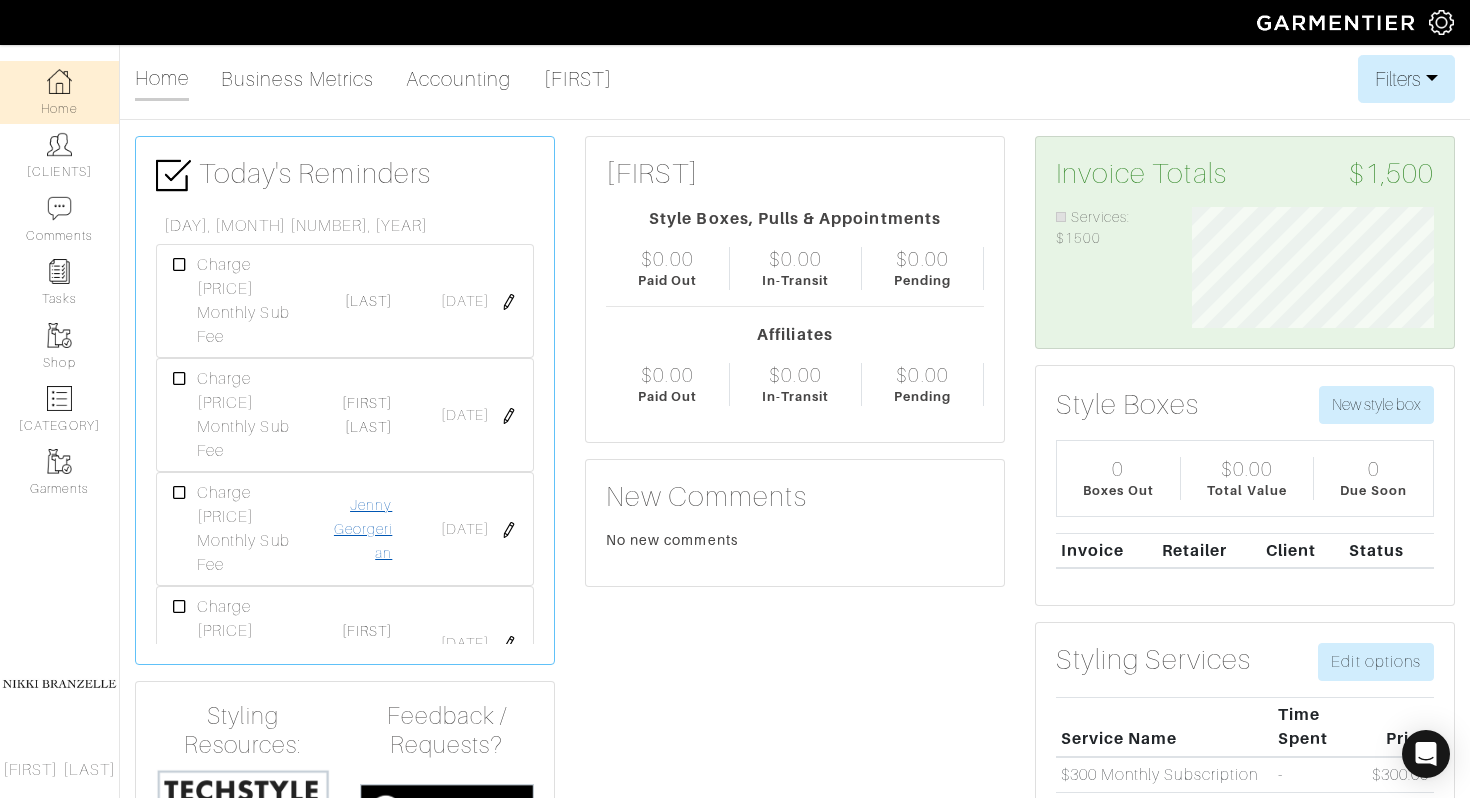click on "Jenny  Georgerian" at bounding box center [363, 529] 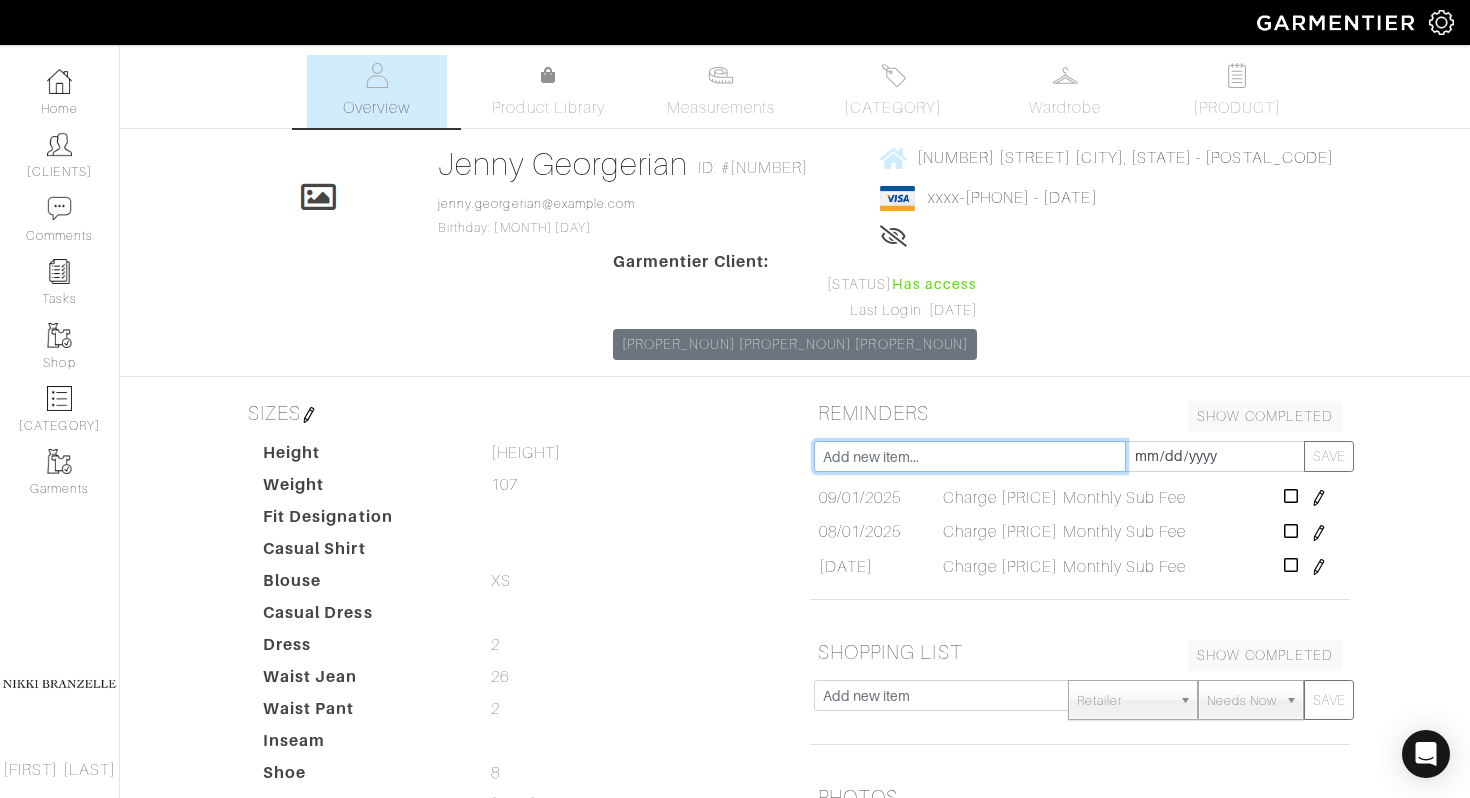 click at bounding box center [970, 456] 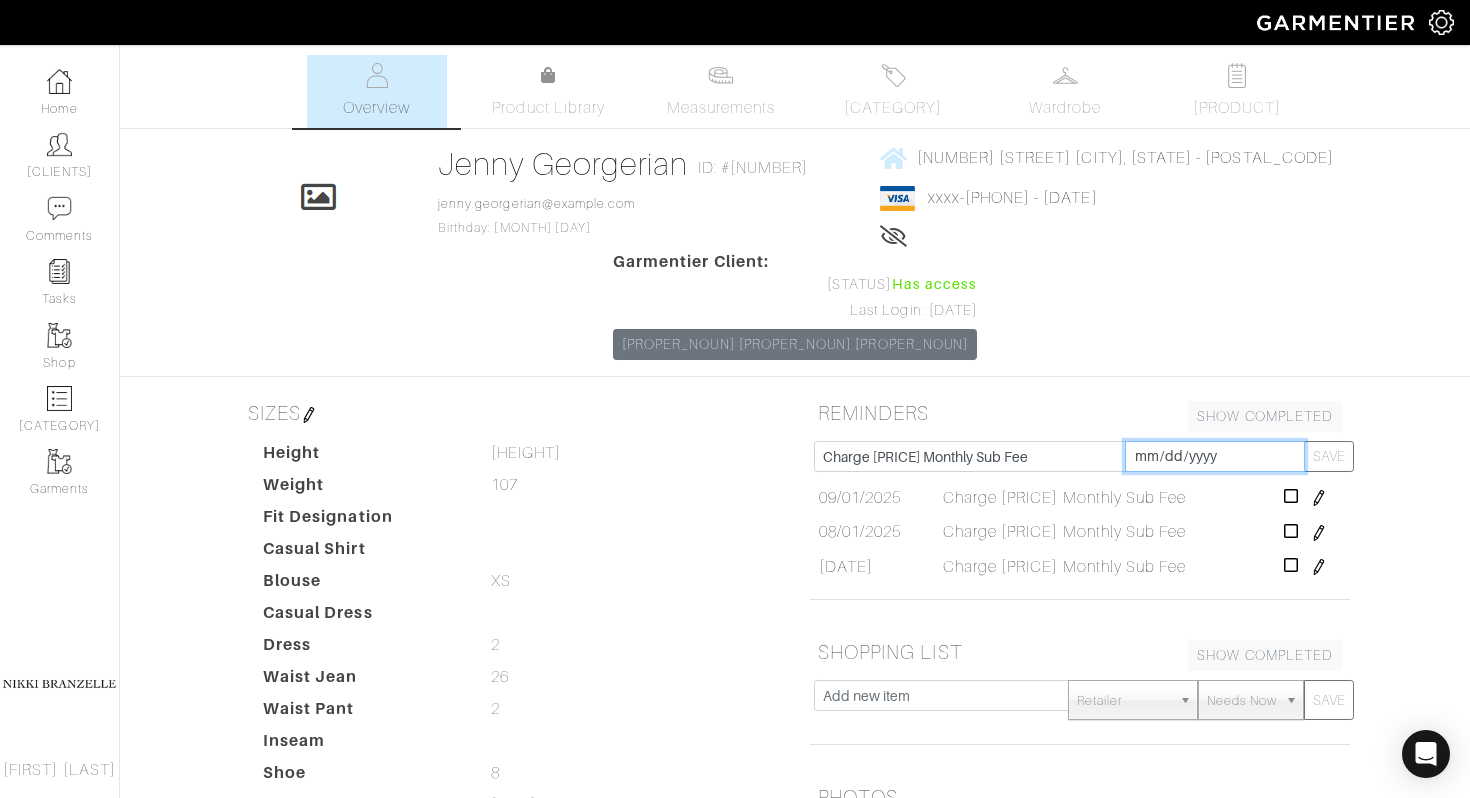 click on "[DATE]" at bounding box center (1215, 456) 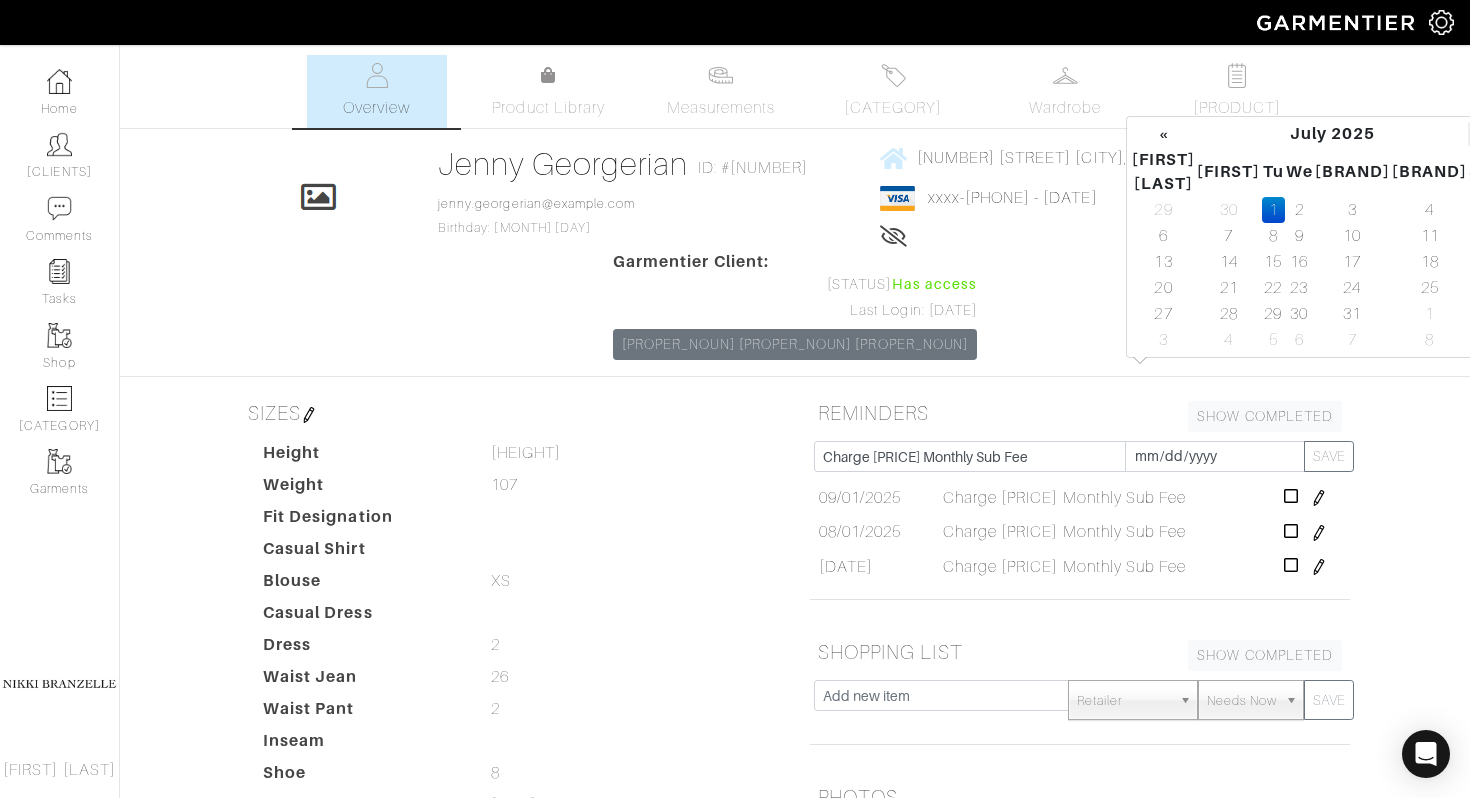 click on "»" at bounding box center (1479, 134) 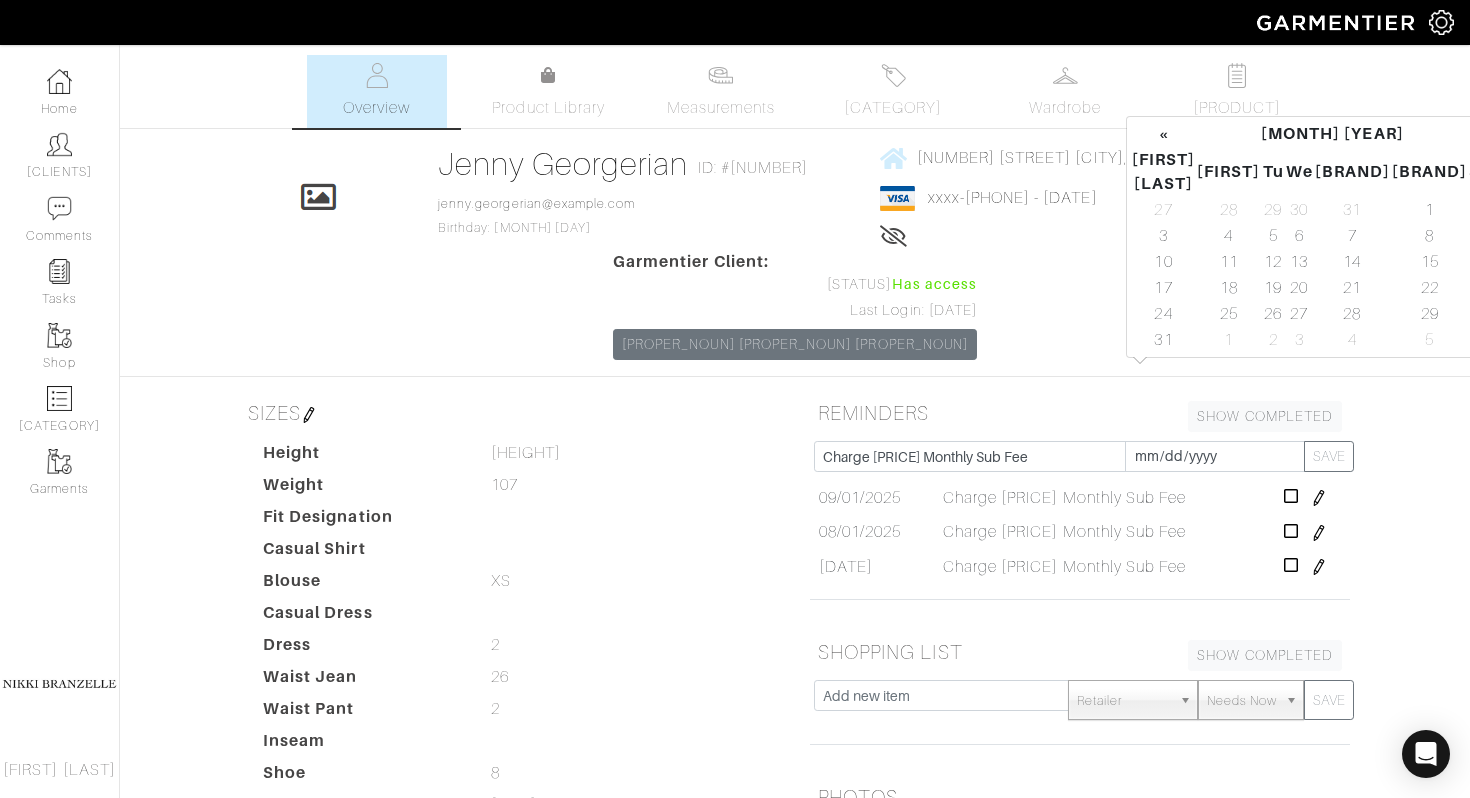 click on "»" at bounding box center [1479, 134] 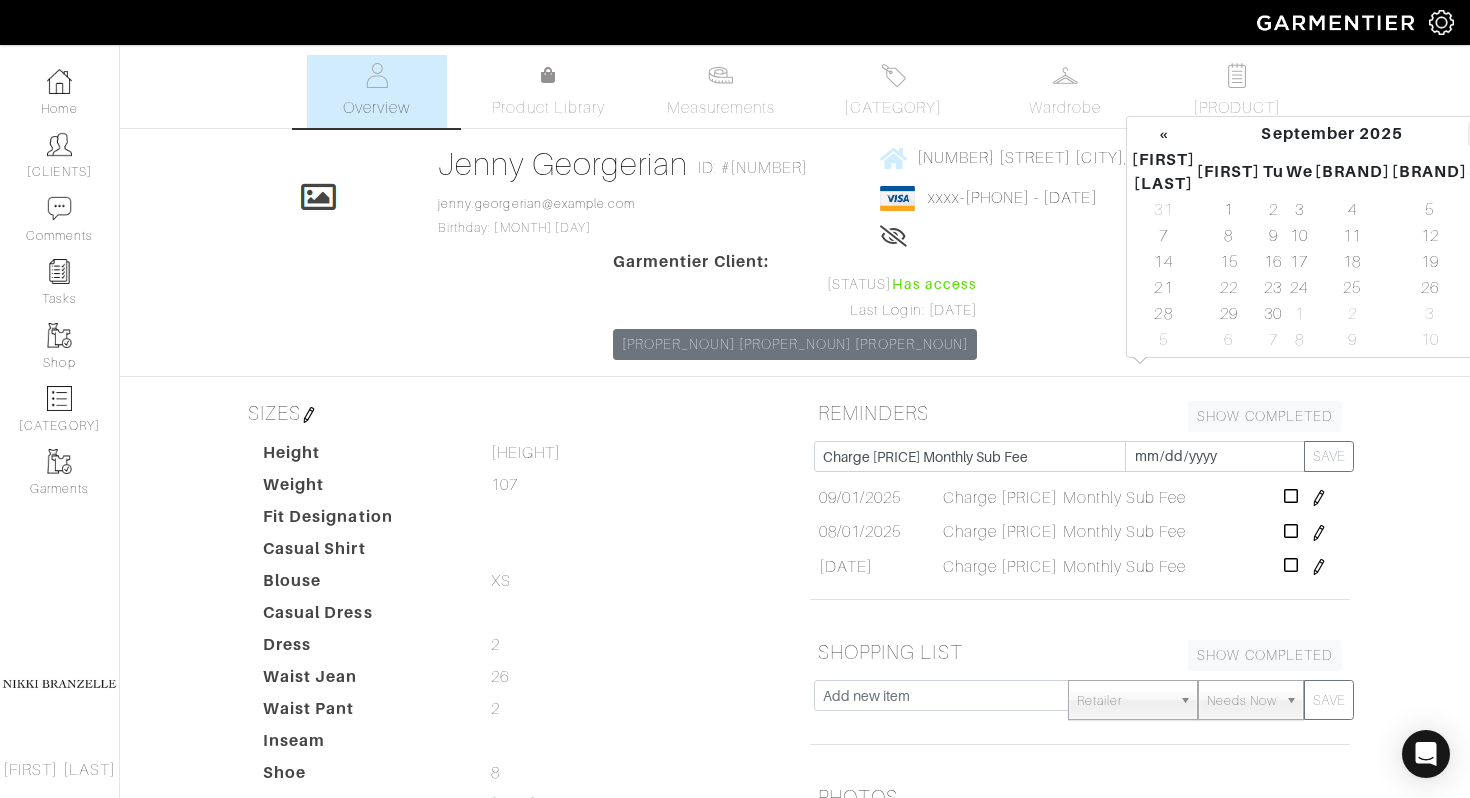 click on "»" at bounding box center [1479, 134] 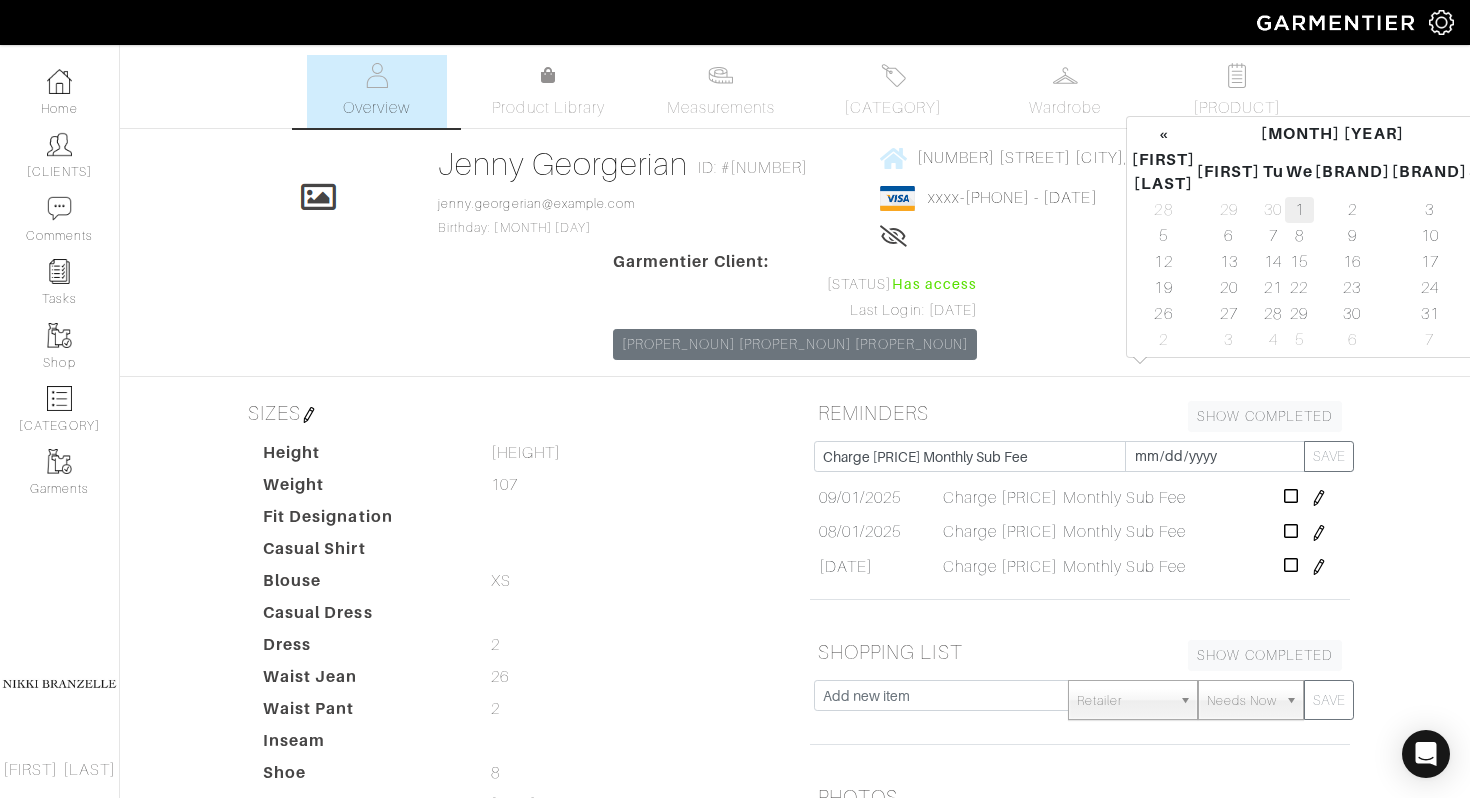 click on "1" at bounding box center [1299, 210] 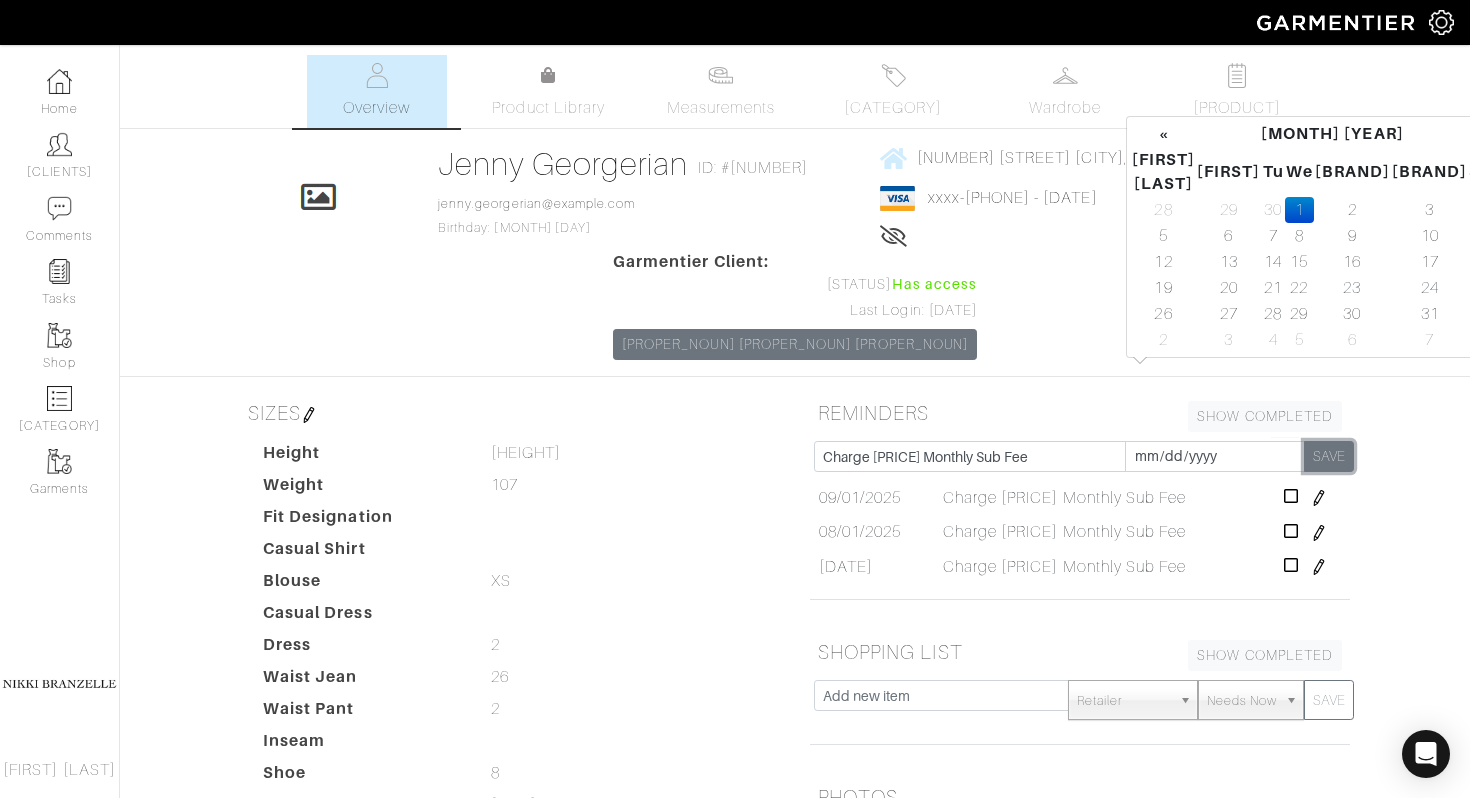 click on "SAVE" at bounding box center (1329, 456) 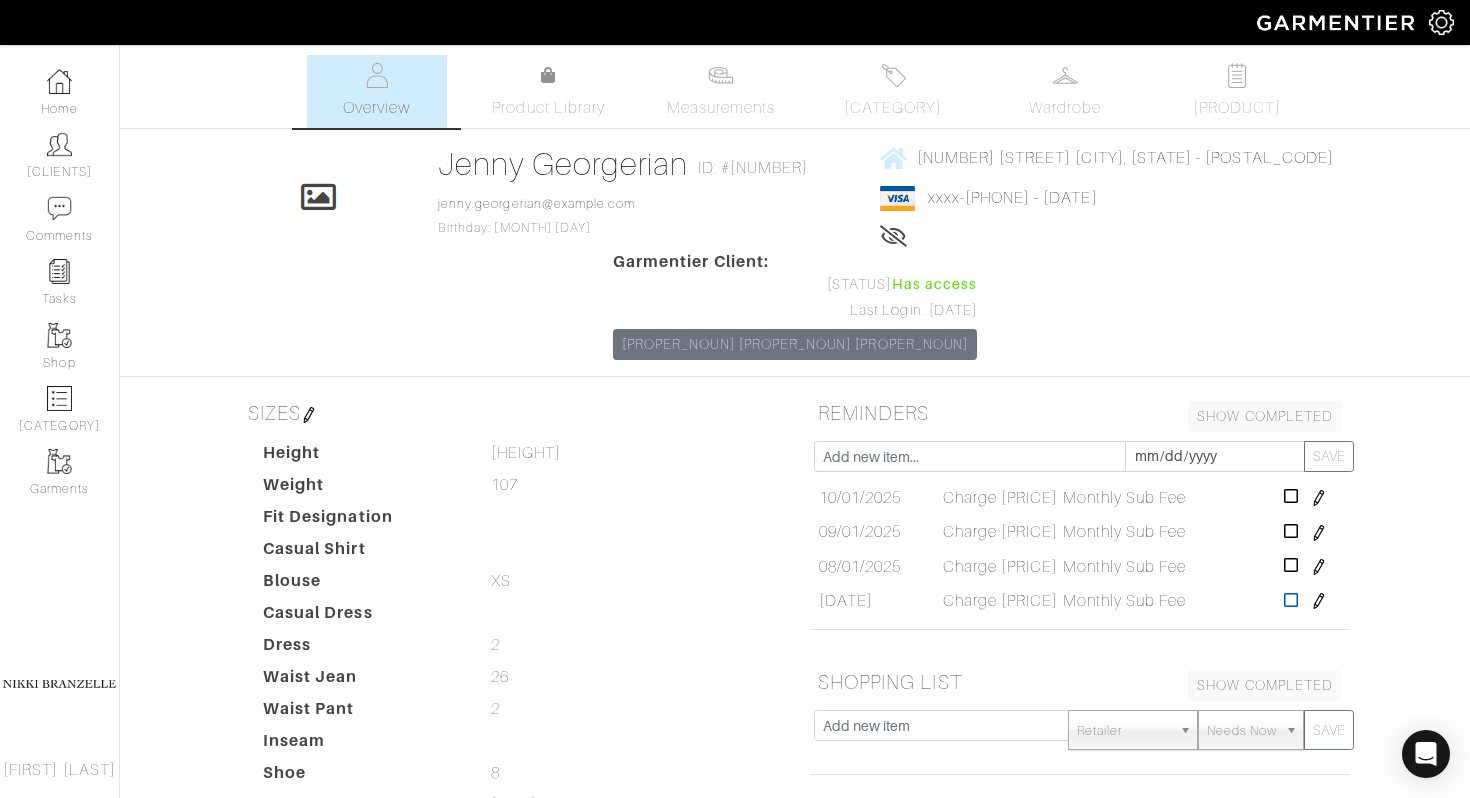 click at bounding box center (1291, 600) 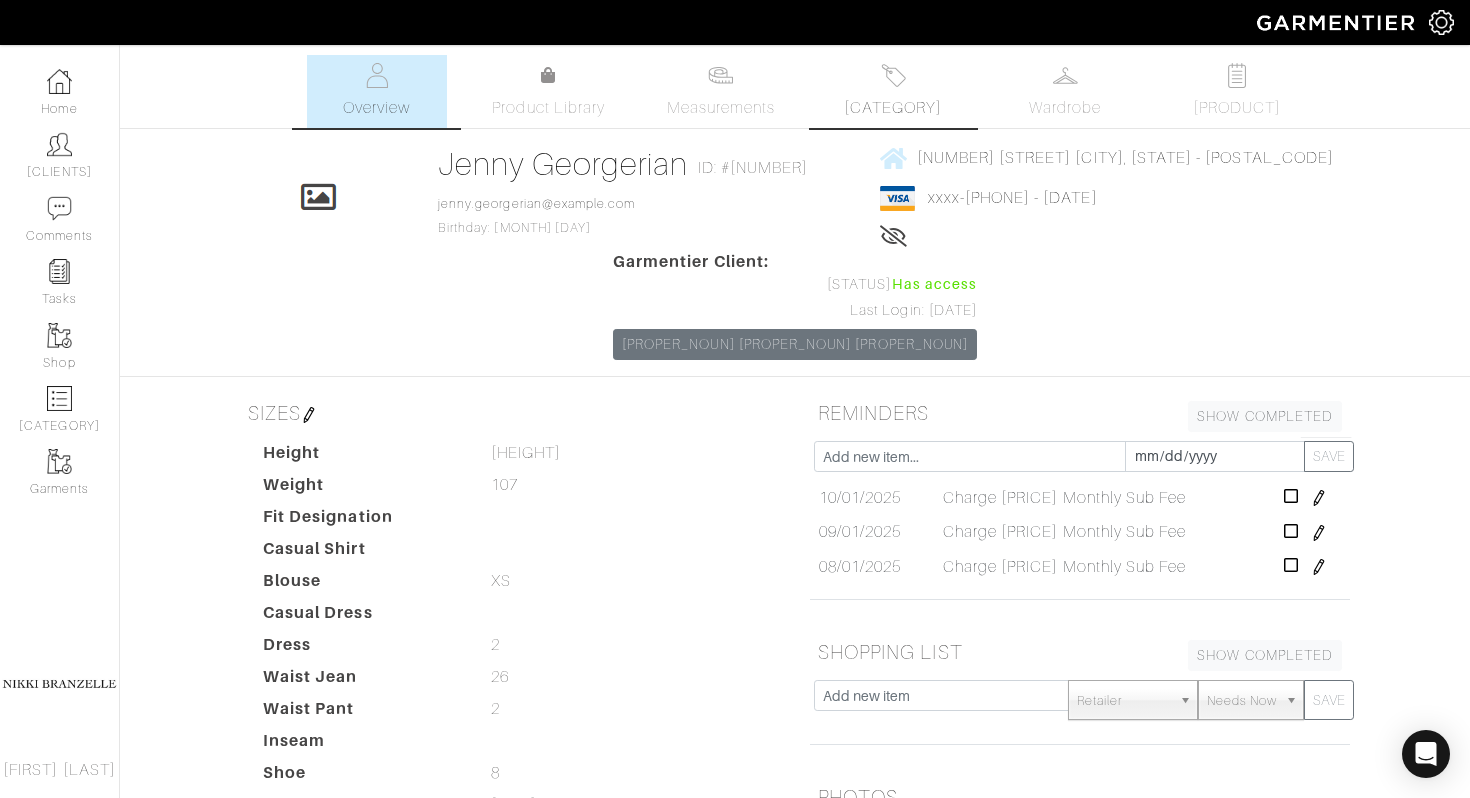 click on "Invoices" at bounding box center [893, 108] 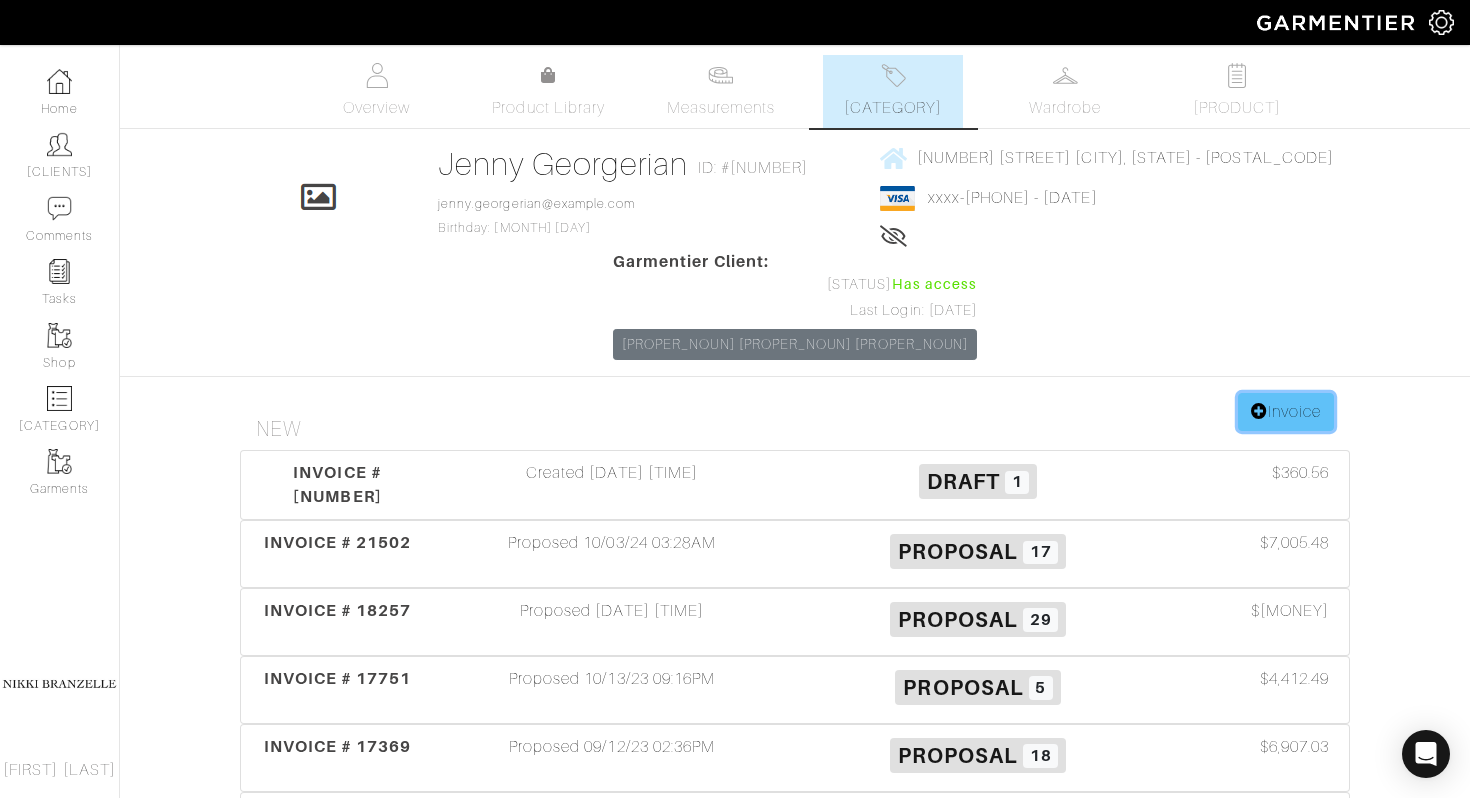 click on "Invoice" at bounding box center (1286, 412) 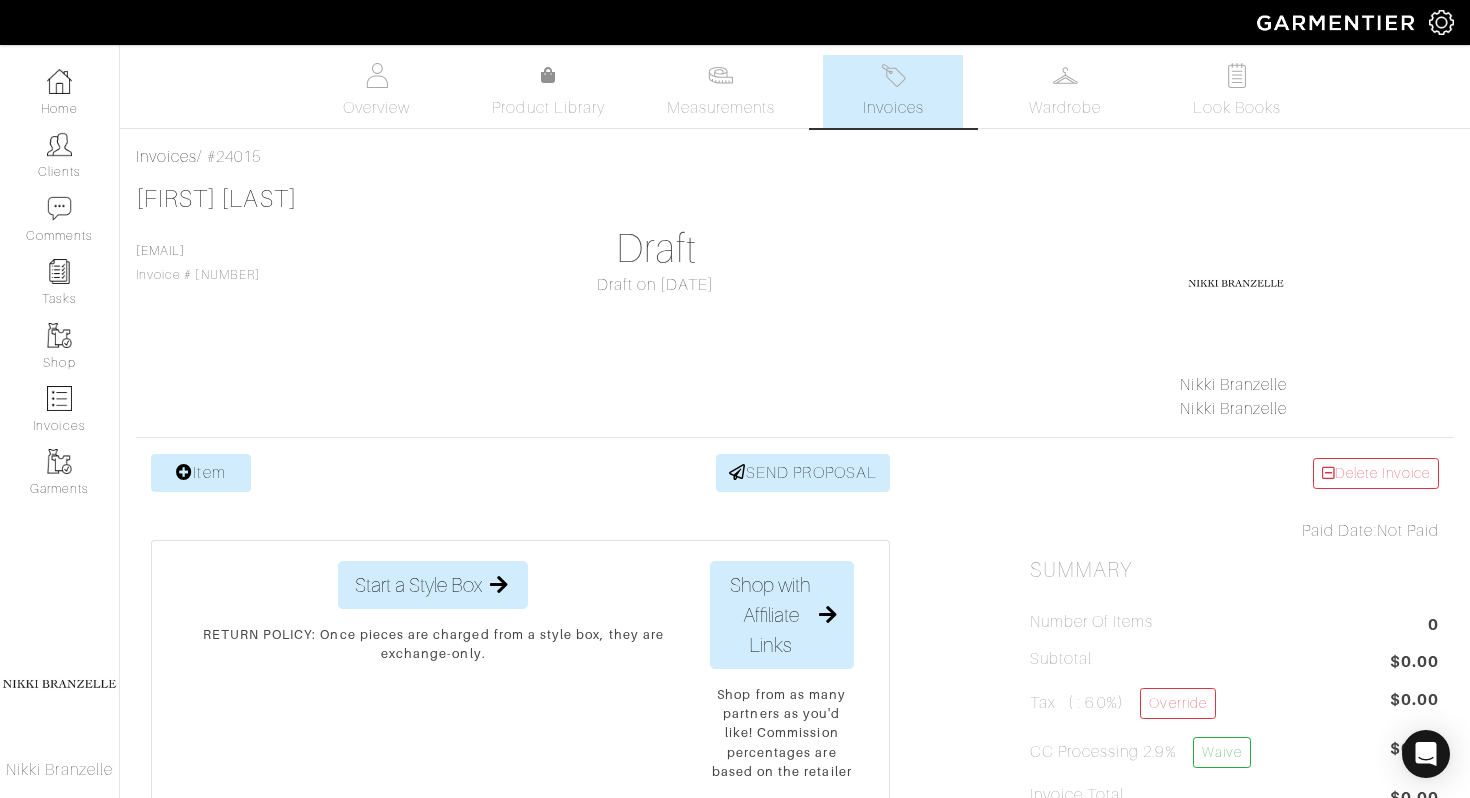 scroll, scrollTop: 0, scrollLeft: 0, axis: both 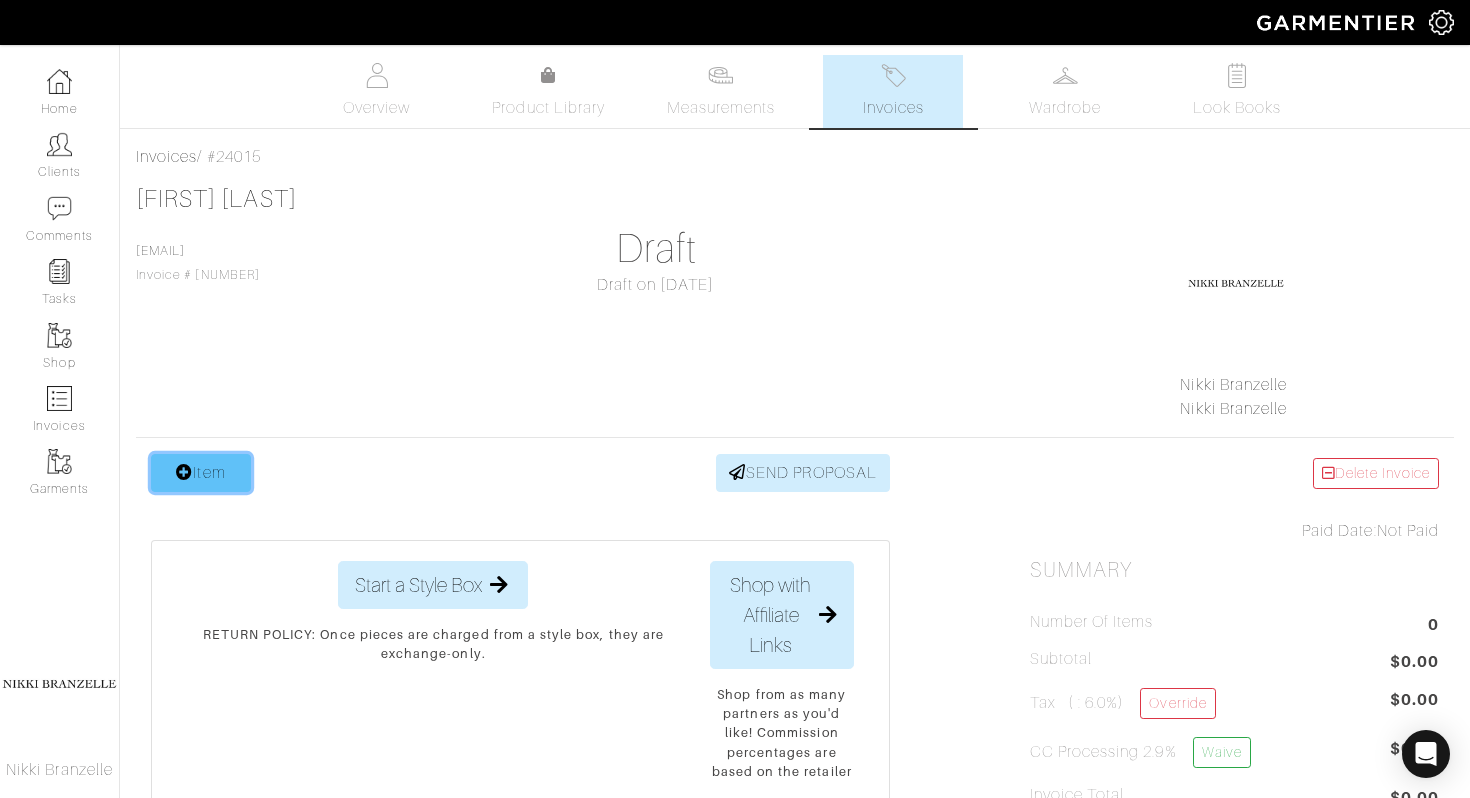 click on "Item" at bounding box center (201, 473) 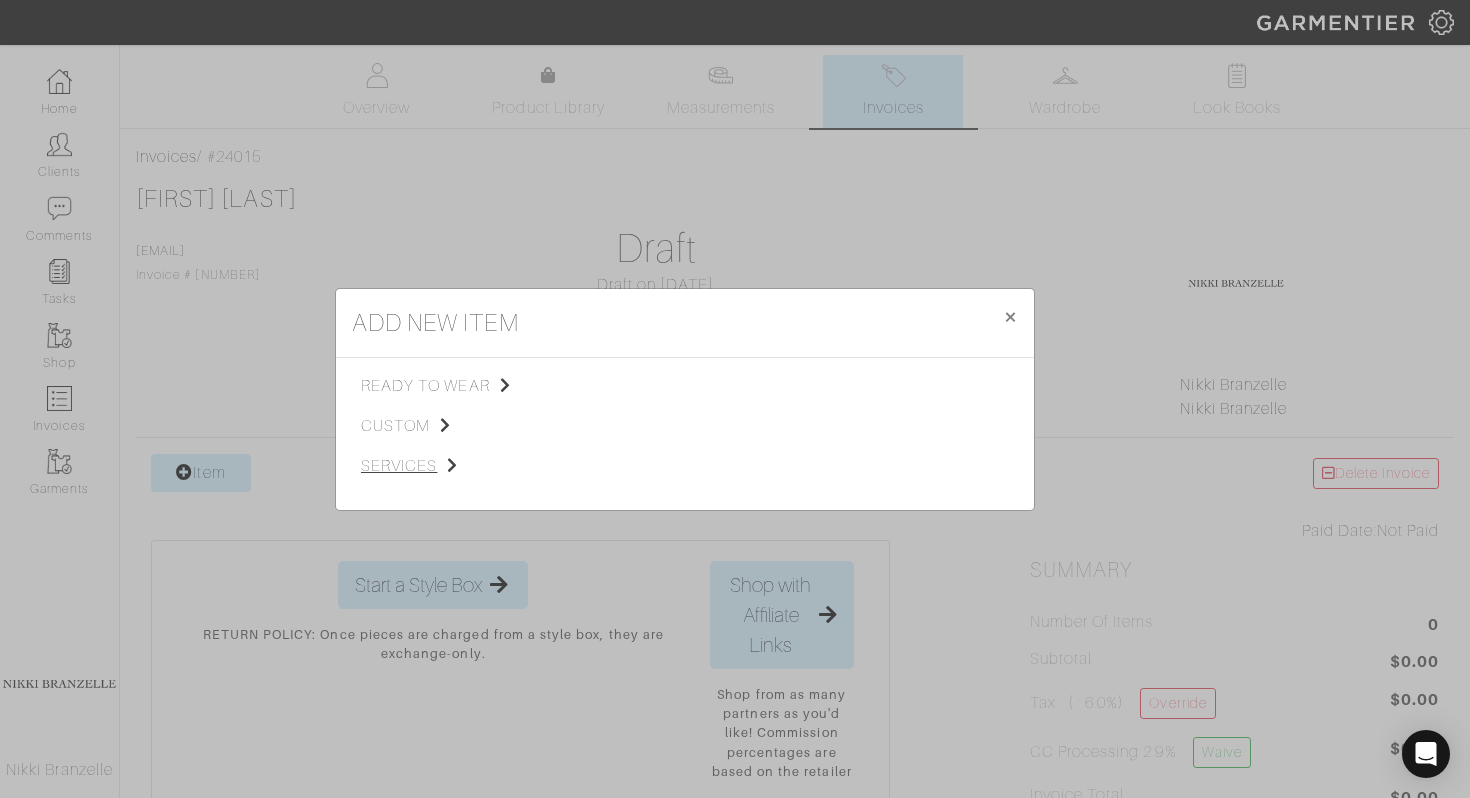 click on "[SERVICE_TYPE]" at bounding box center (461, 466) 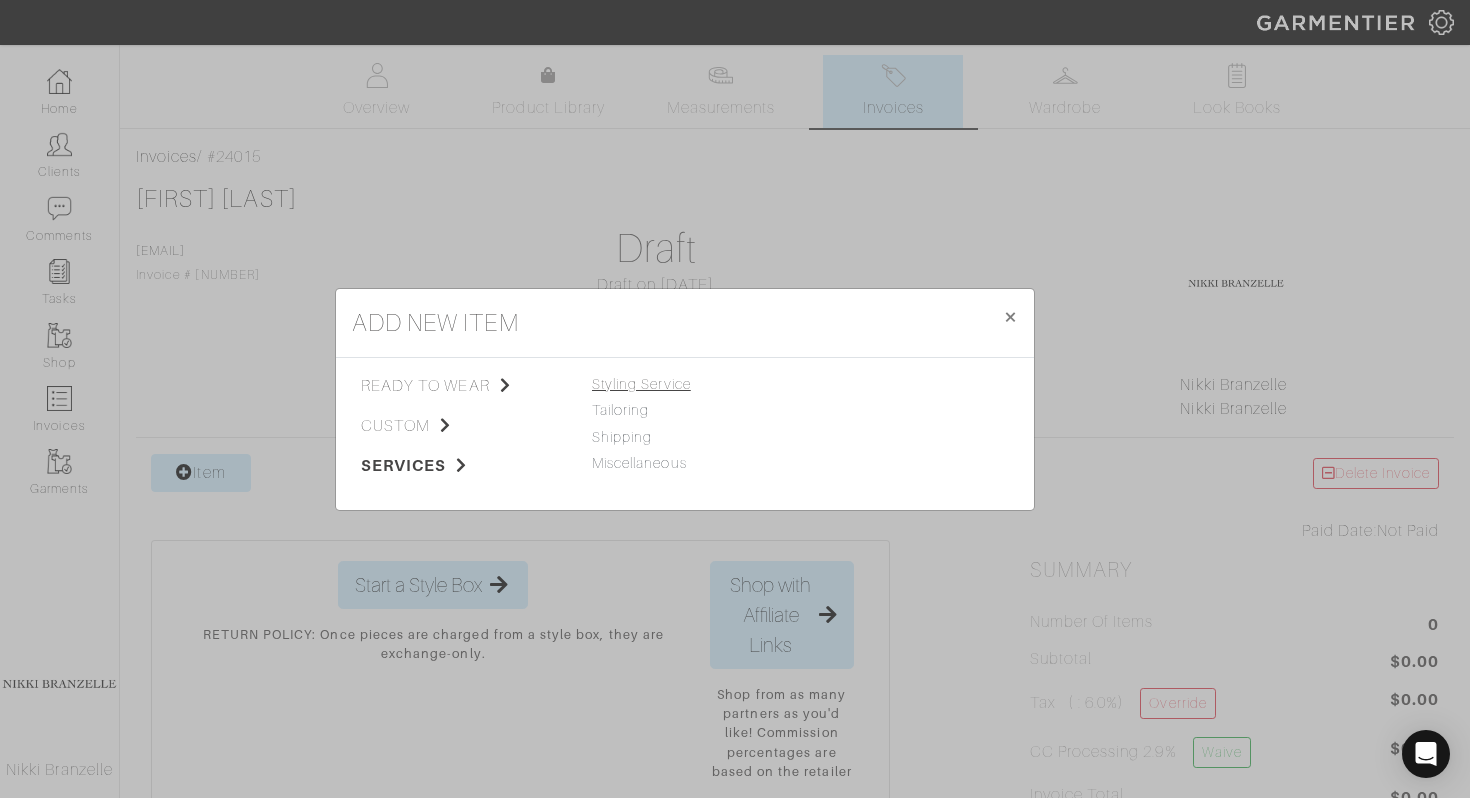 click on "Styling Service" at bounding box center (641, 384) 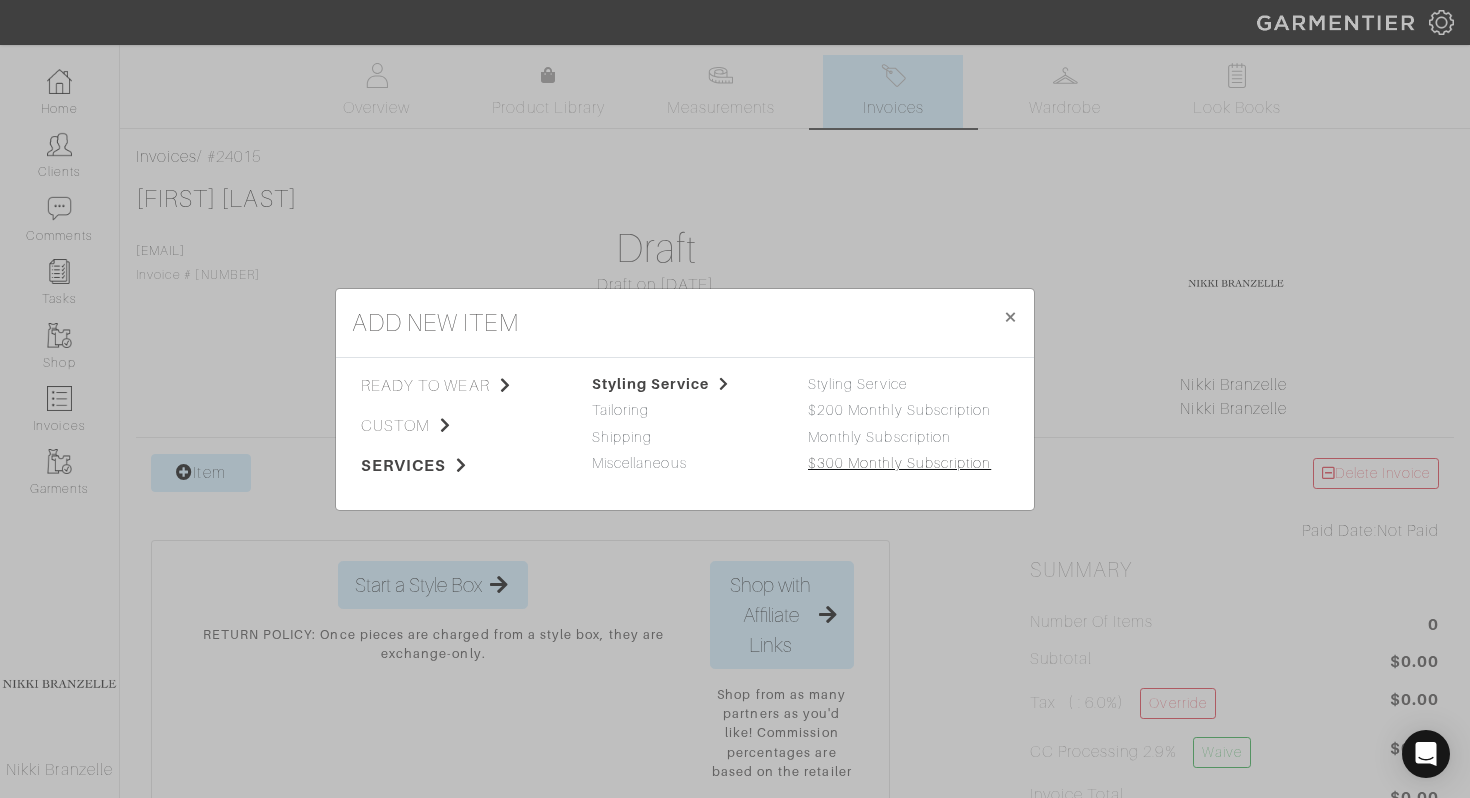 click on "$300 Monthly Subscription" at bounding box center (899, 463) 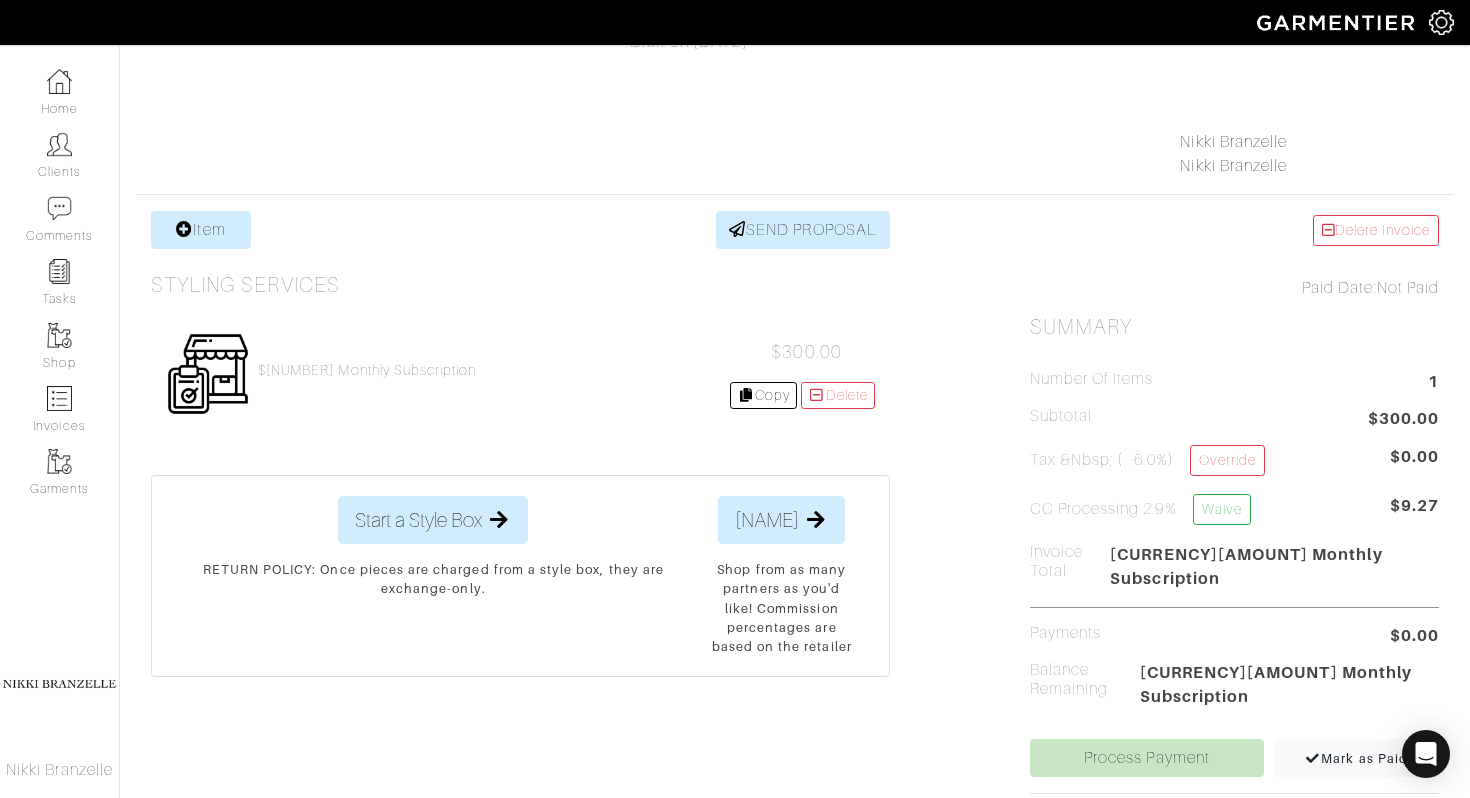 scroll, scrollTop: 457, scrollLeft: 0, axis: vertical 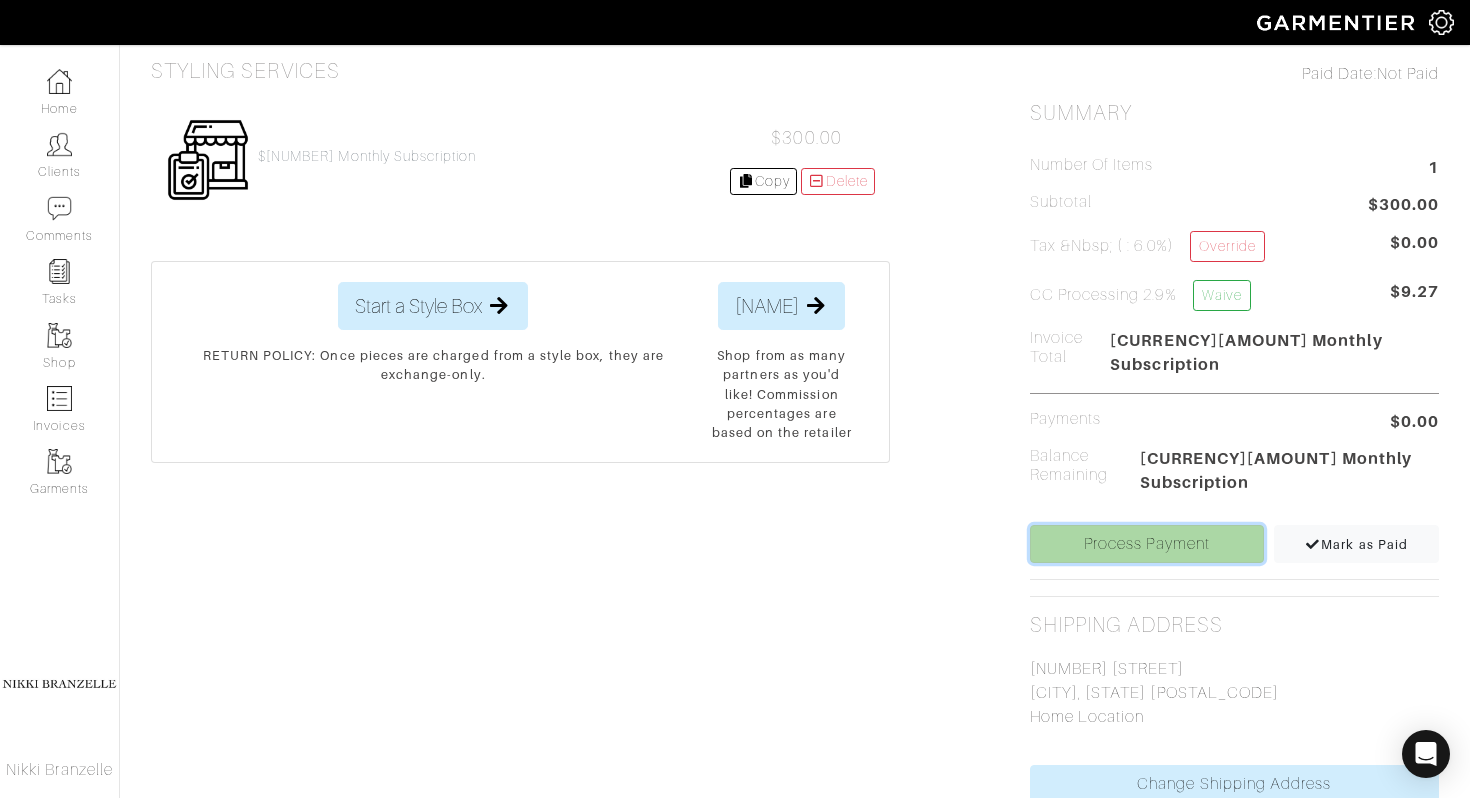 click on "Process Payment" at bounding box center [1147, 544] 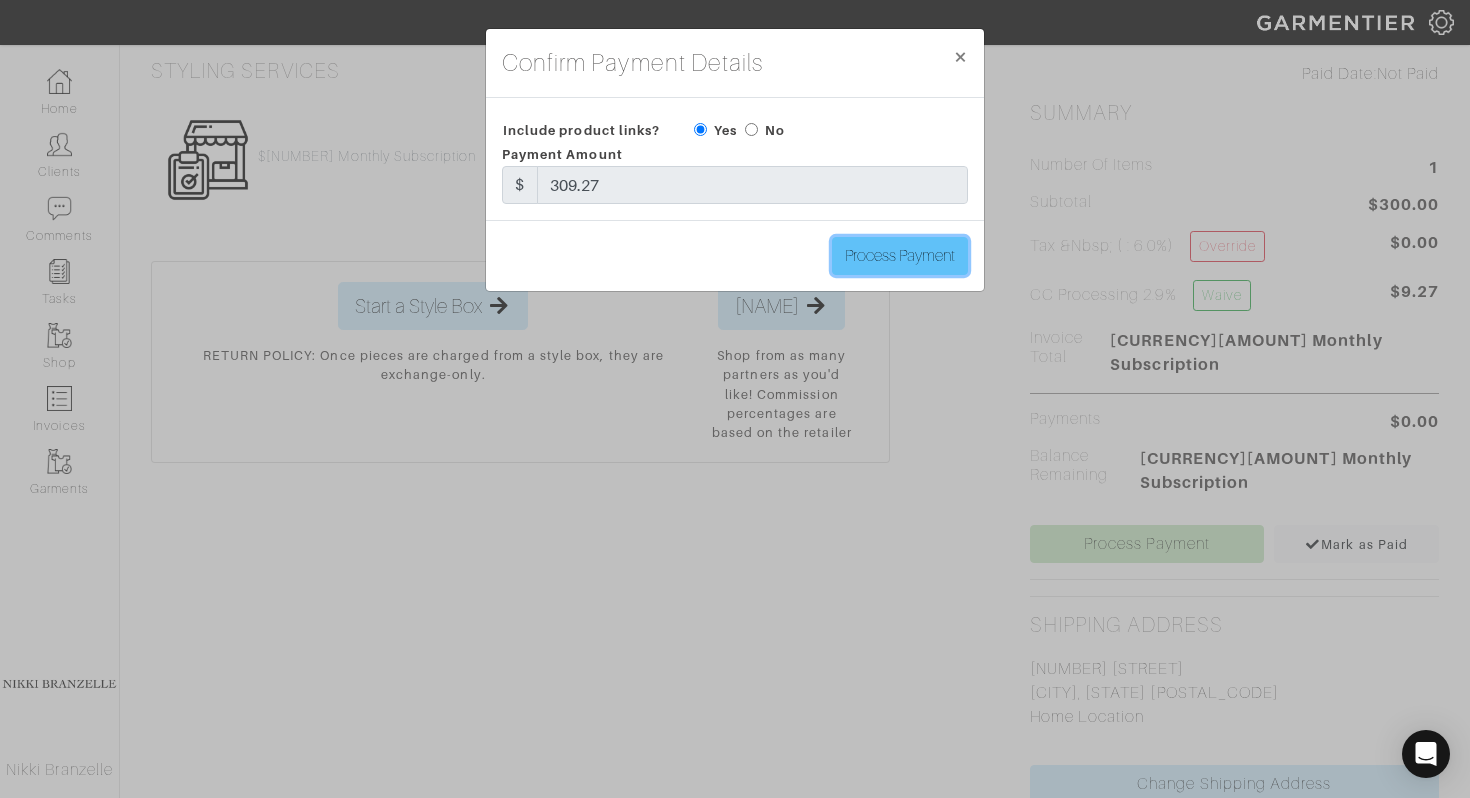 click on "Process Payment" at bounding box center (900, 256) 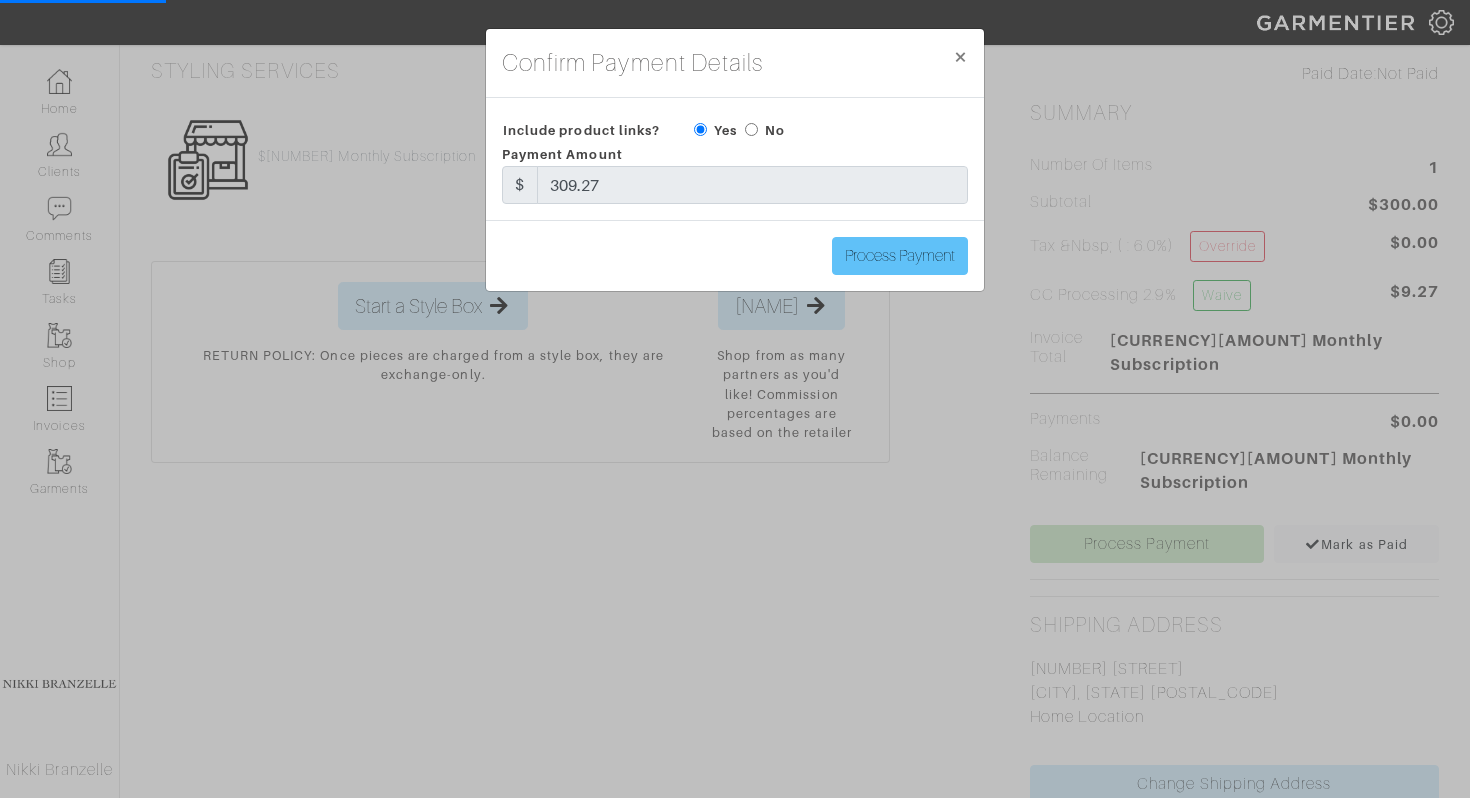 scroll, scrollTop: 0, scrollLeft: 0, axis: both 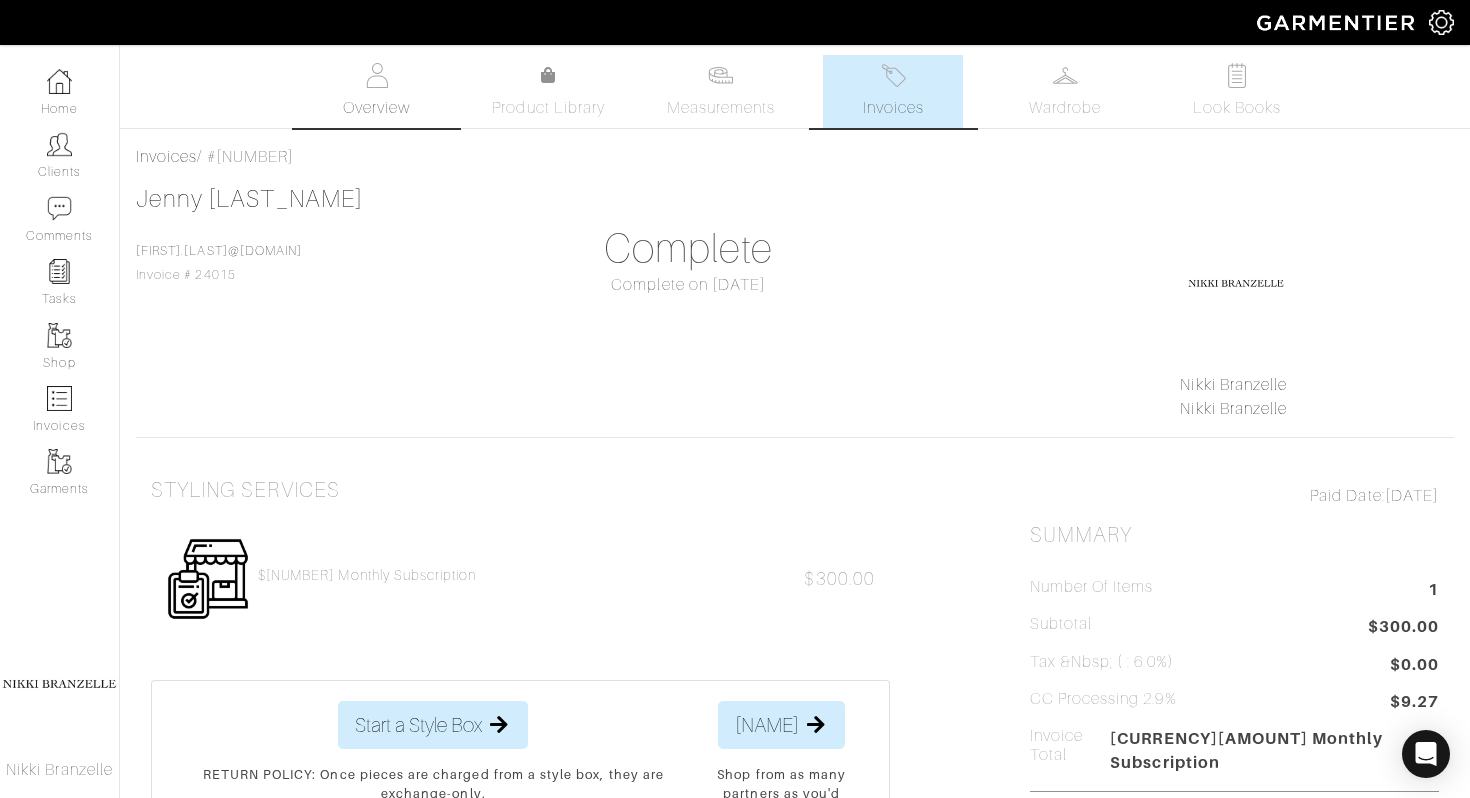 click at bounding box center [376, 75] 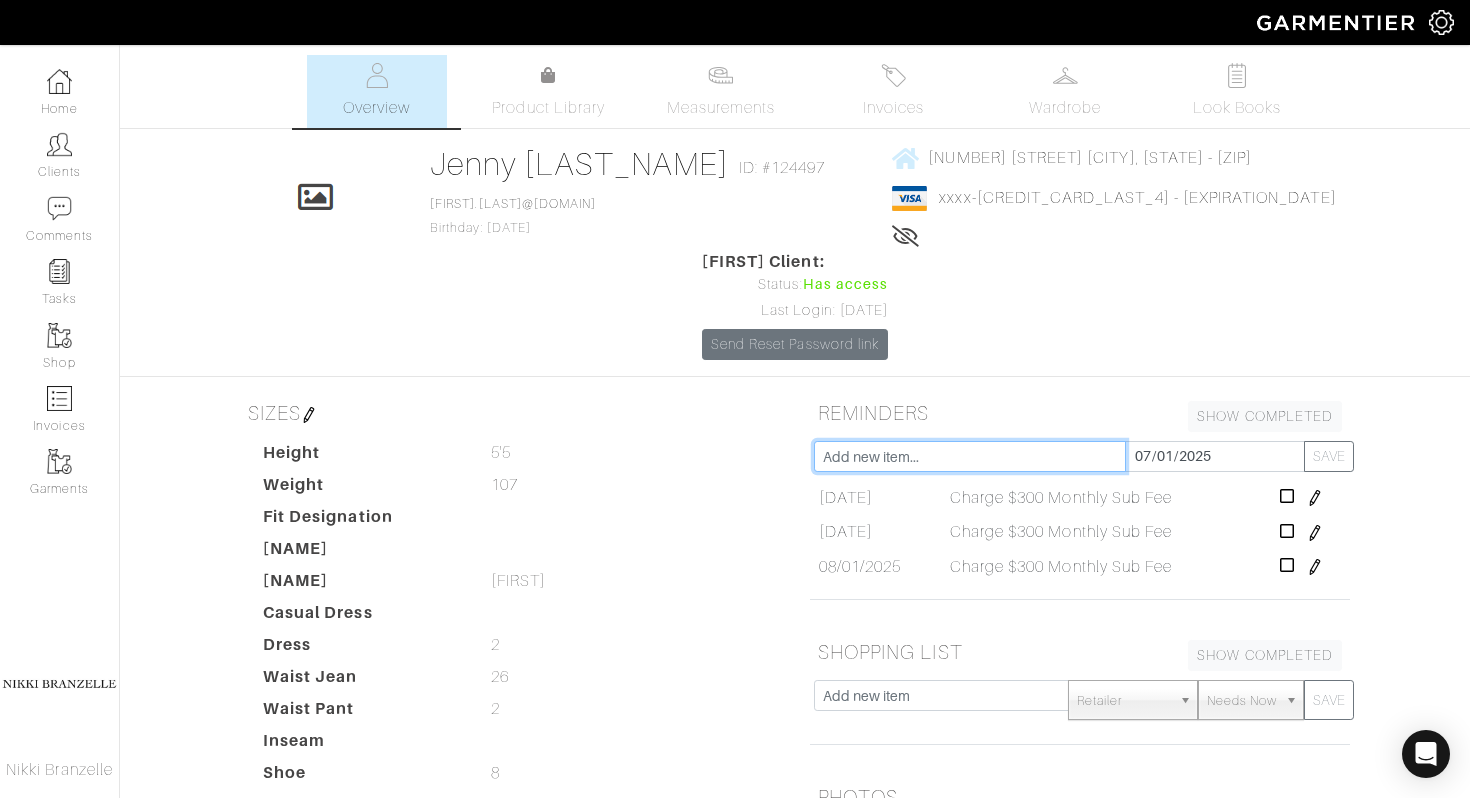 click at bounding box center [970, 456] 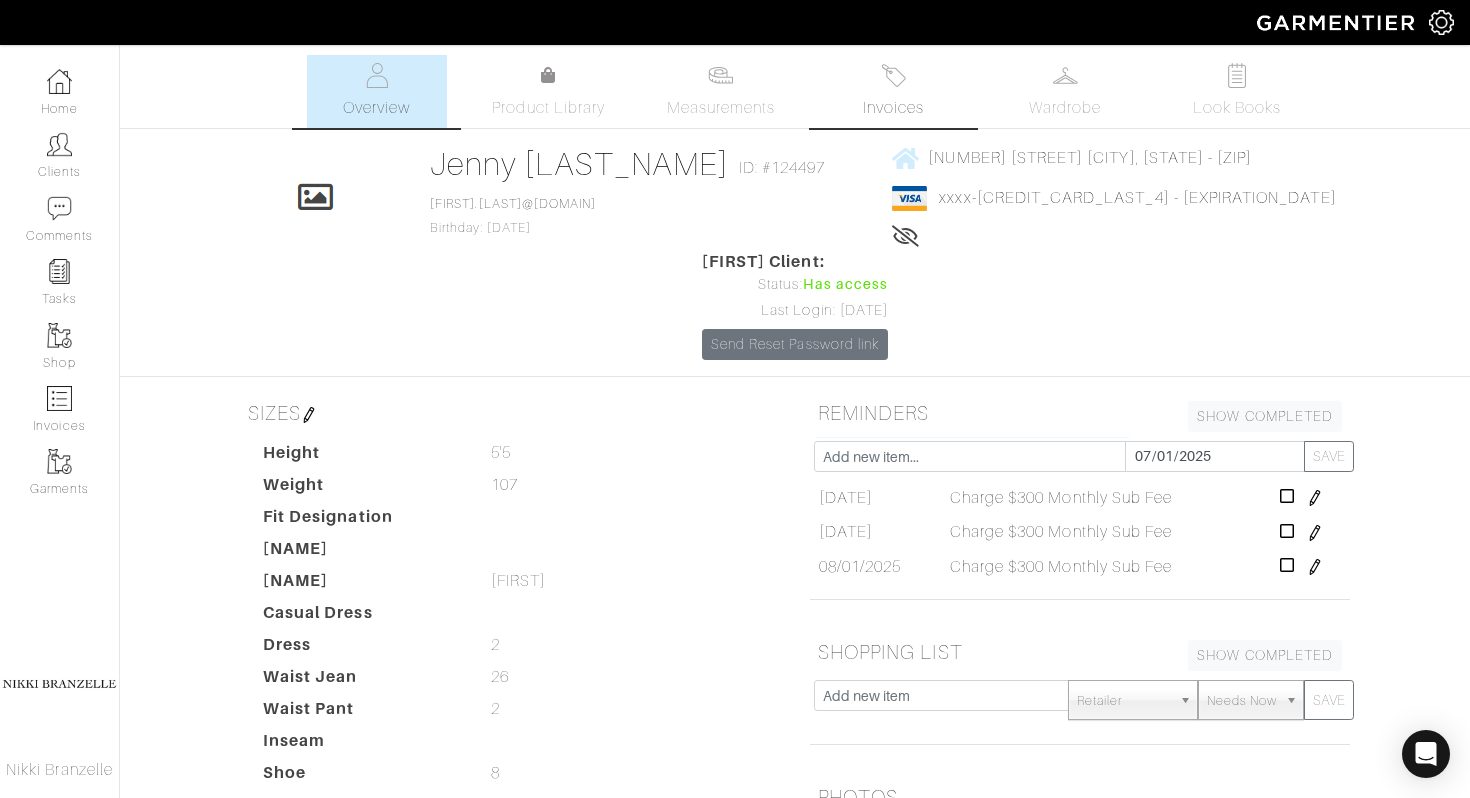 click on "Invoices" at bounding box center (893, 108) 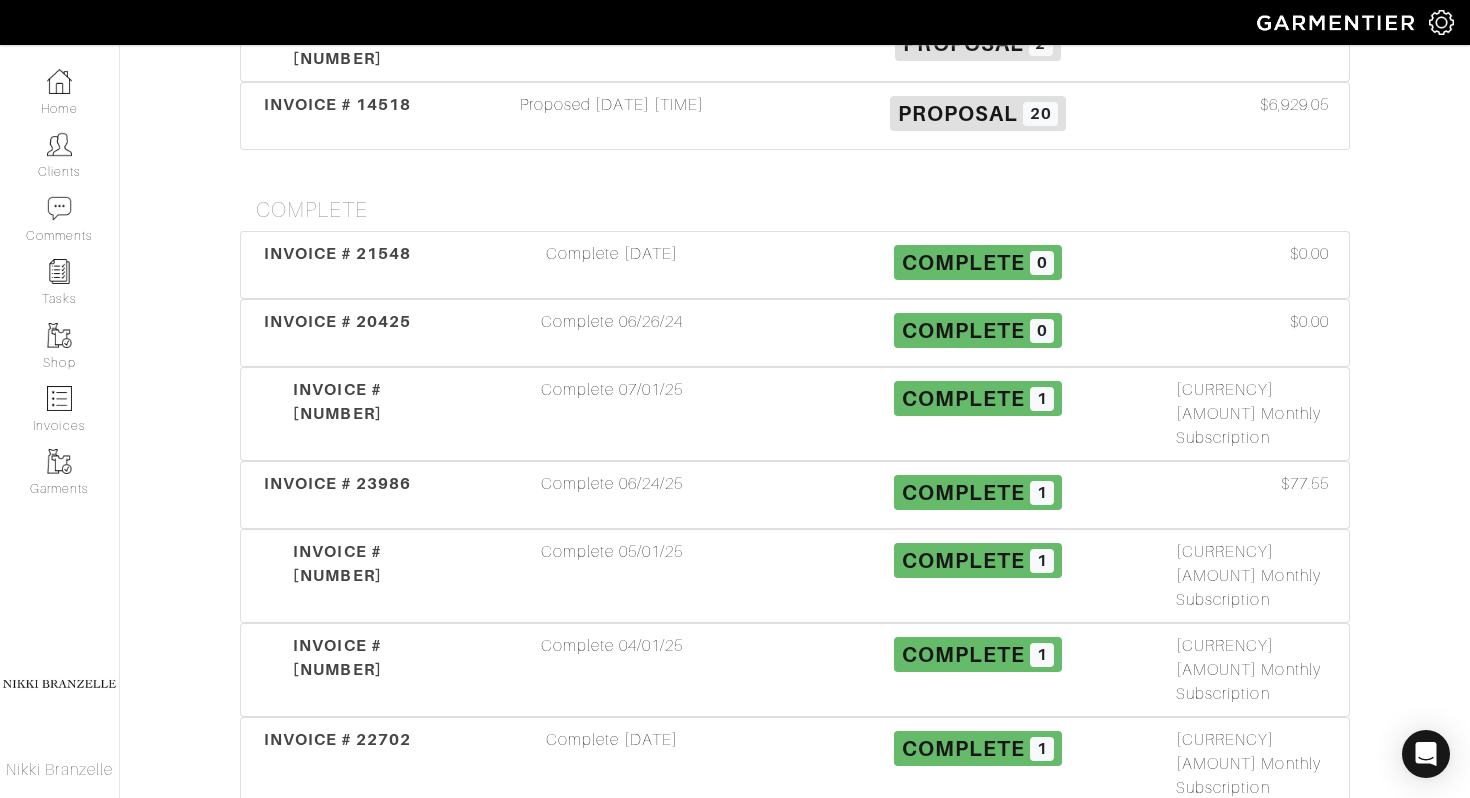 scroll, scrollTop: 743, scrollLeft: 0, axis: vertical 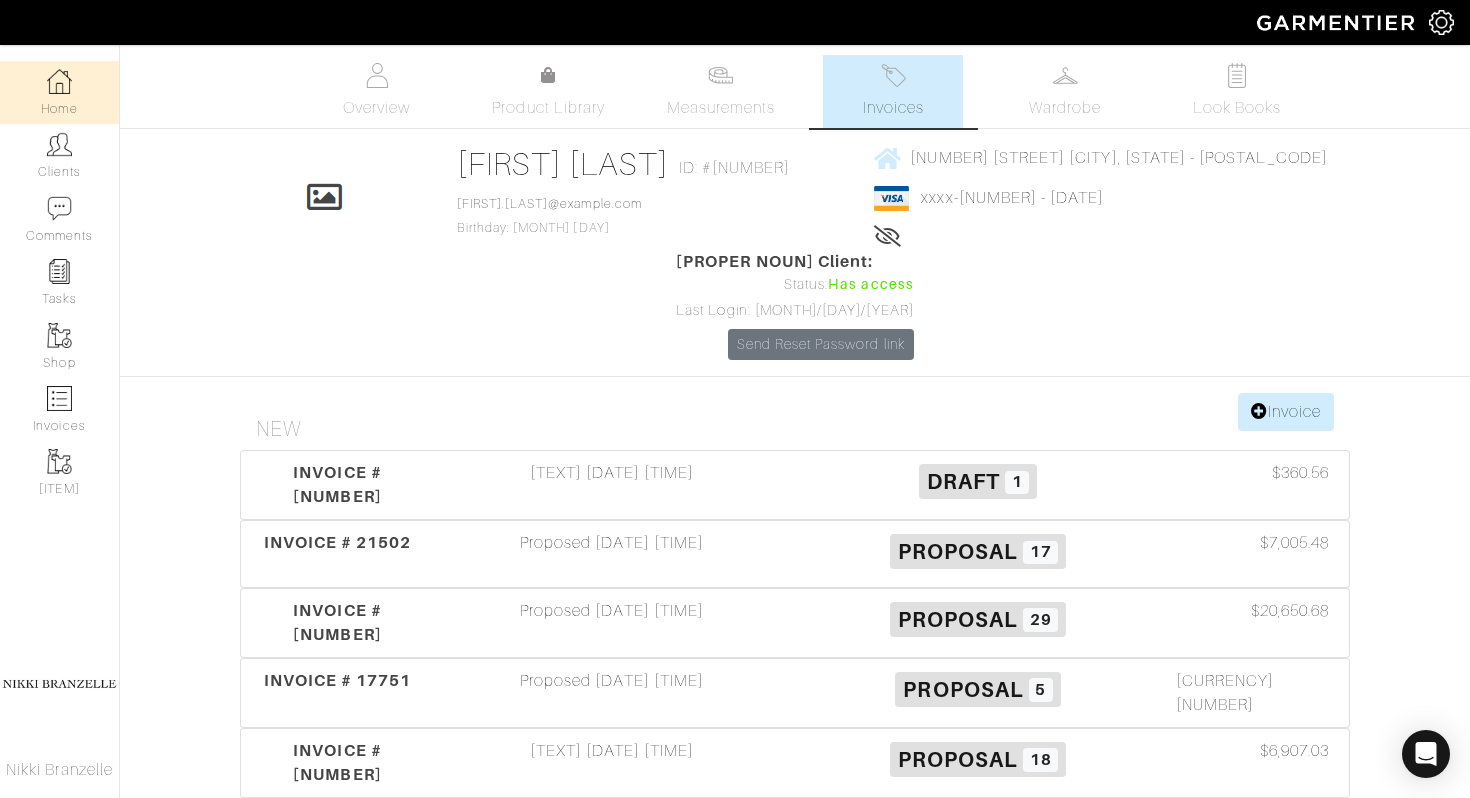 click on "Home" at bounding box center [59, 92] 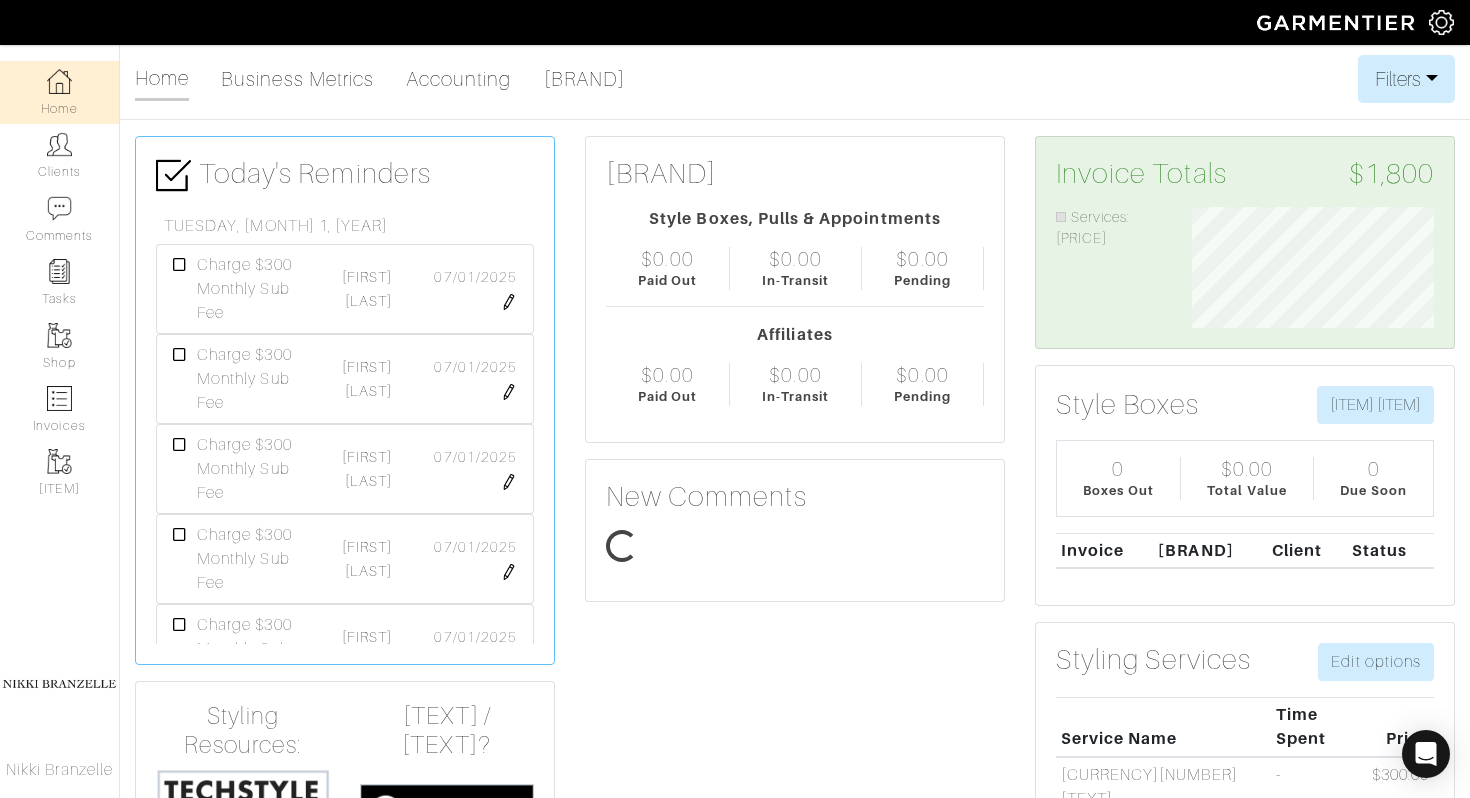 scroll, scrollTop: 999879, scrollLeft: 999728, axis: both 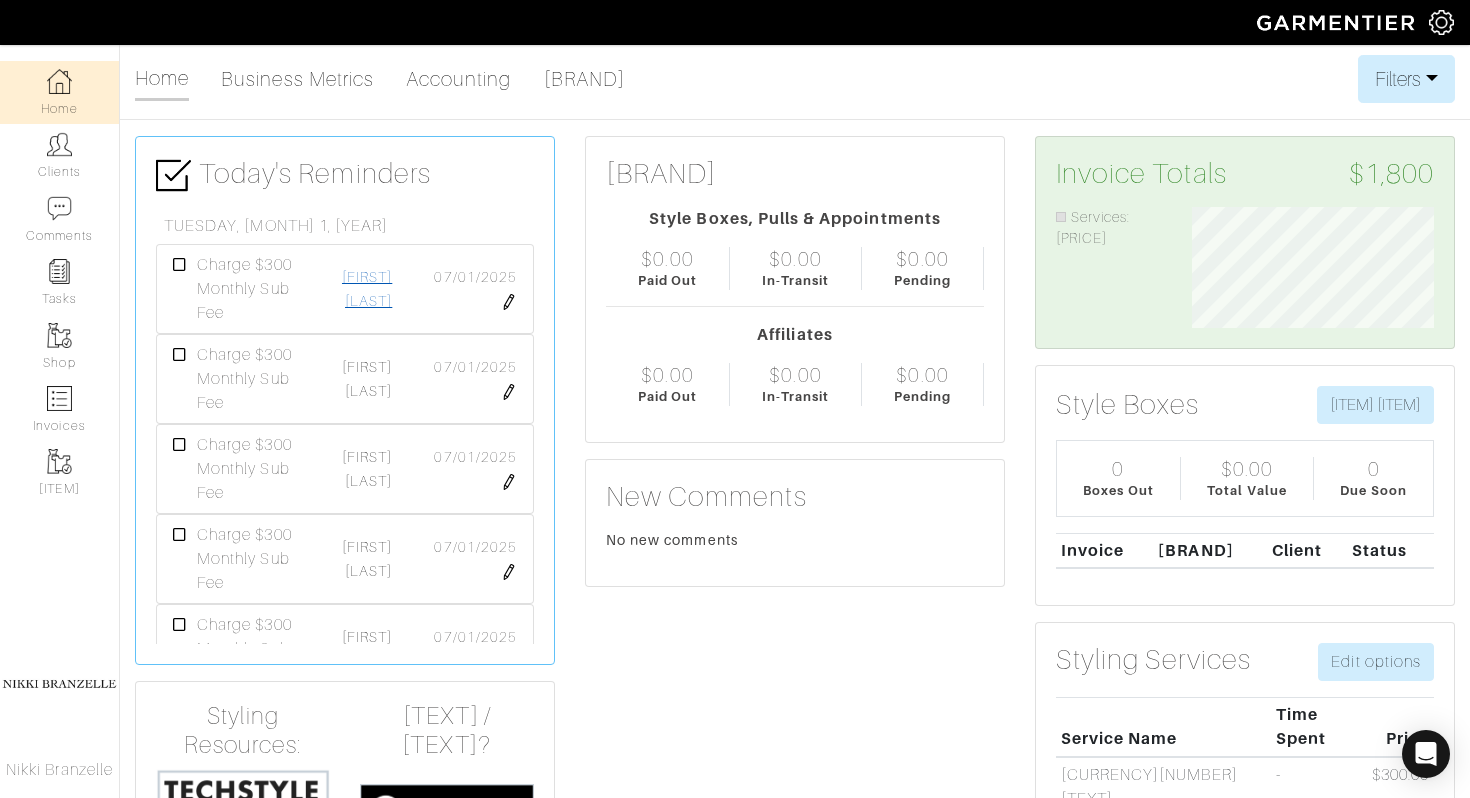 click on "[FIRST] [LAST]" at bounding box center [367, 289] 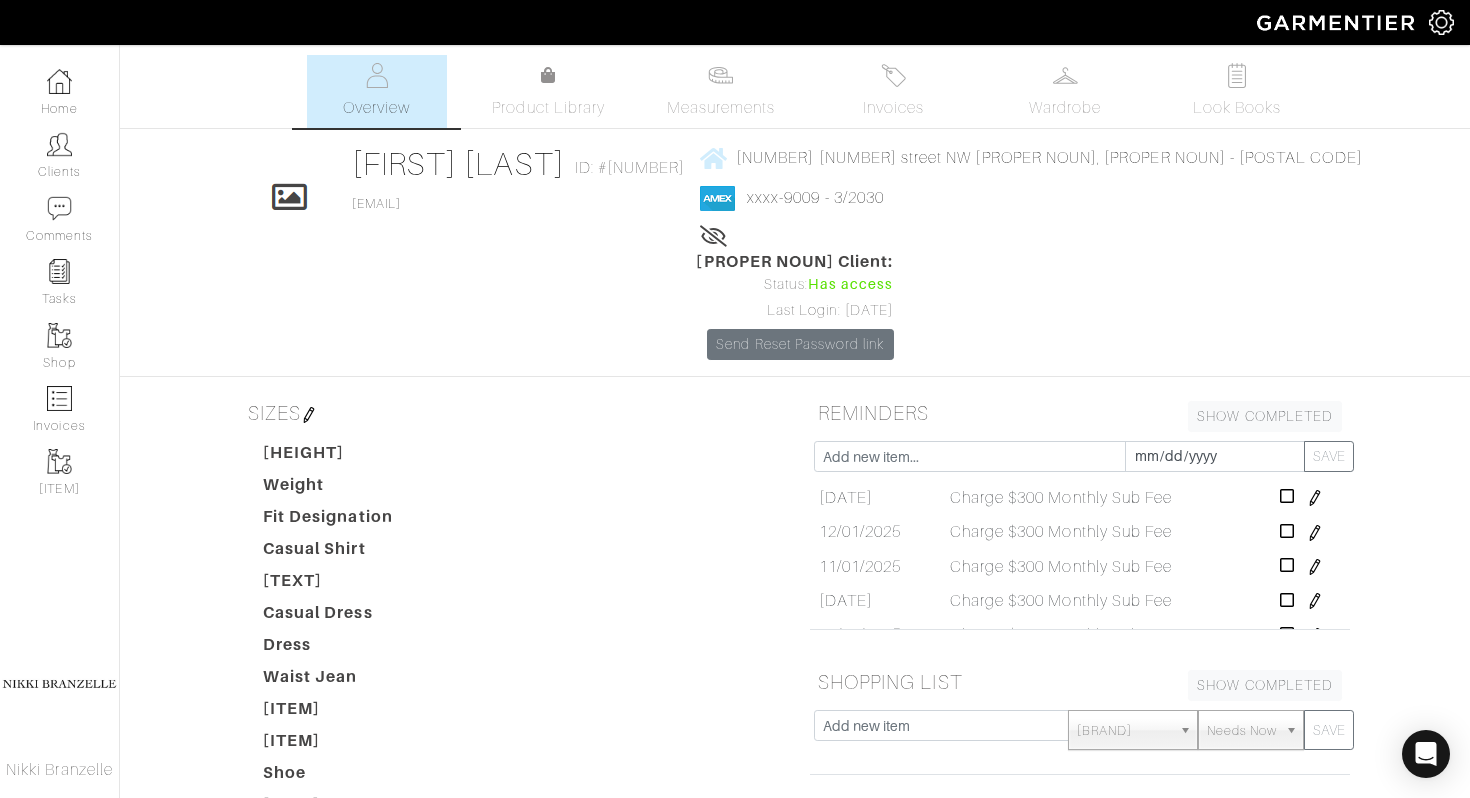 scroll, scrollTop: 111, scrollLeft: 0, axis: vertical 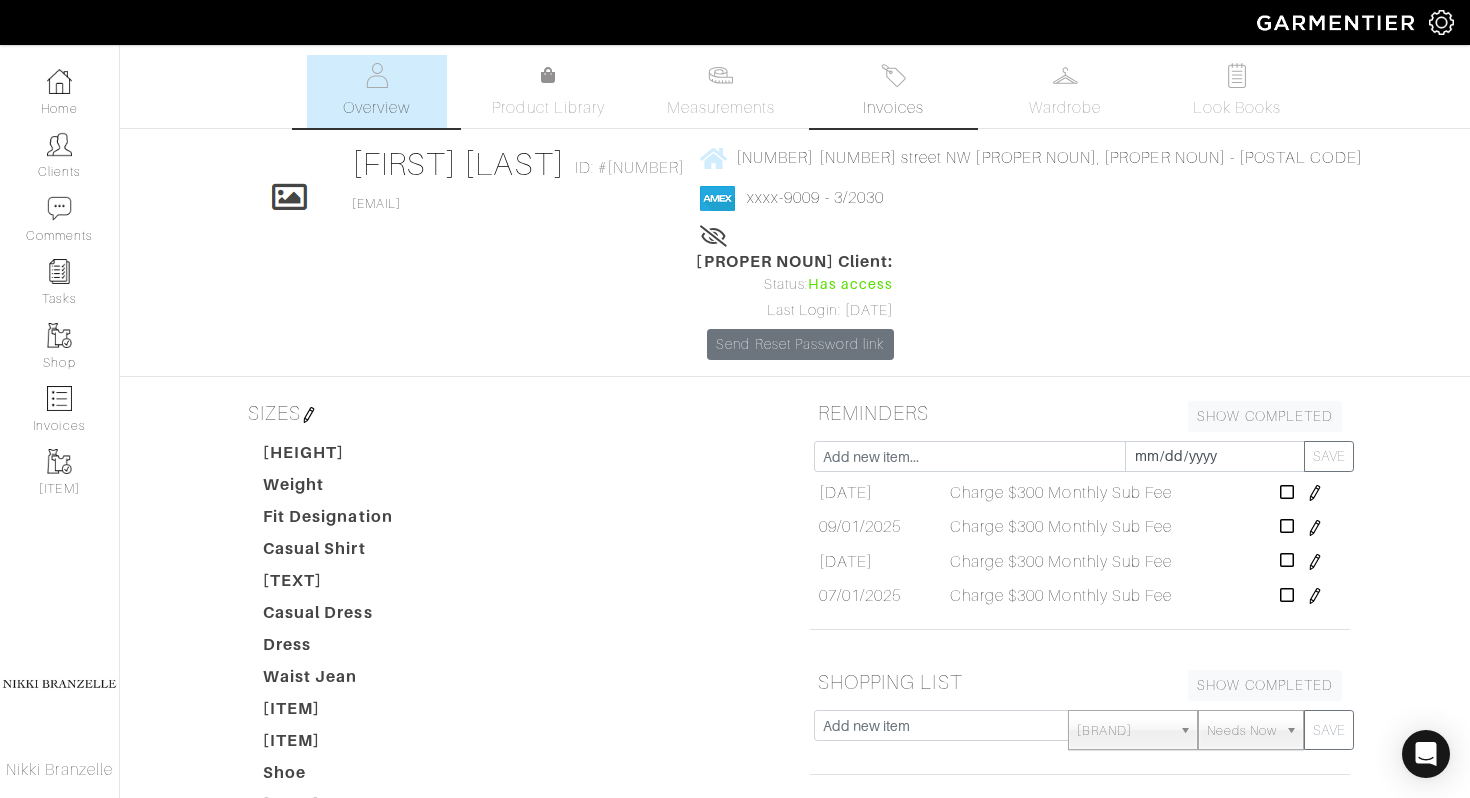 click on "Invoices" at bounding box center [893, 91] 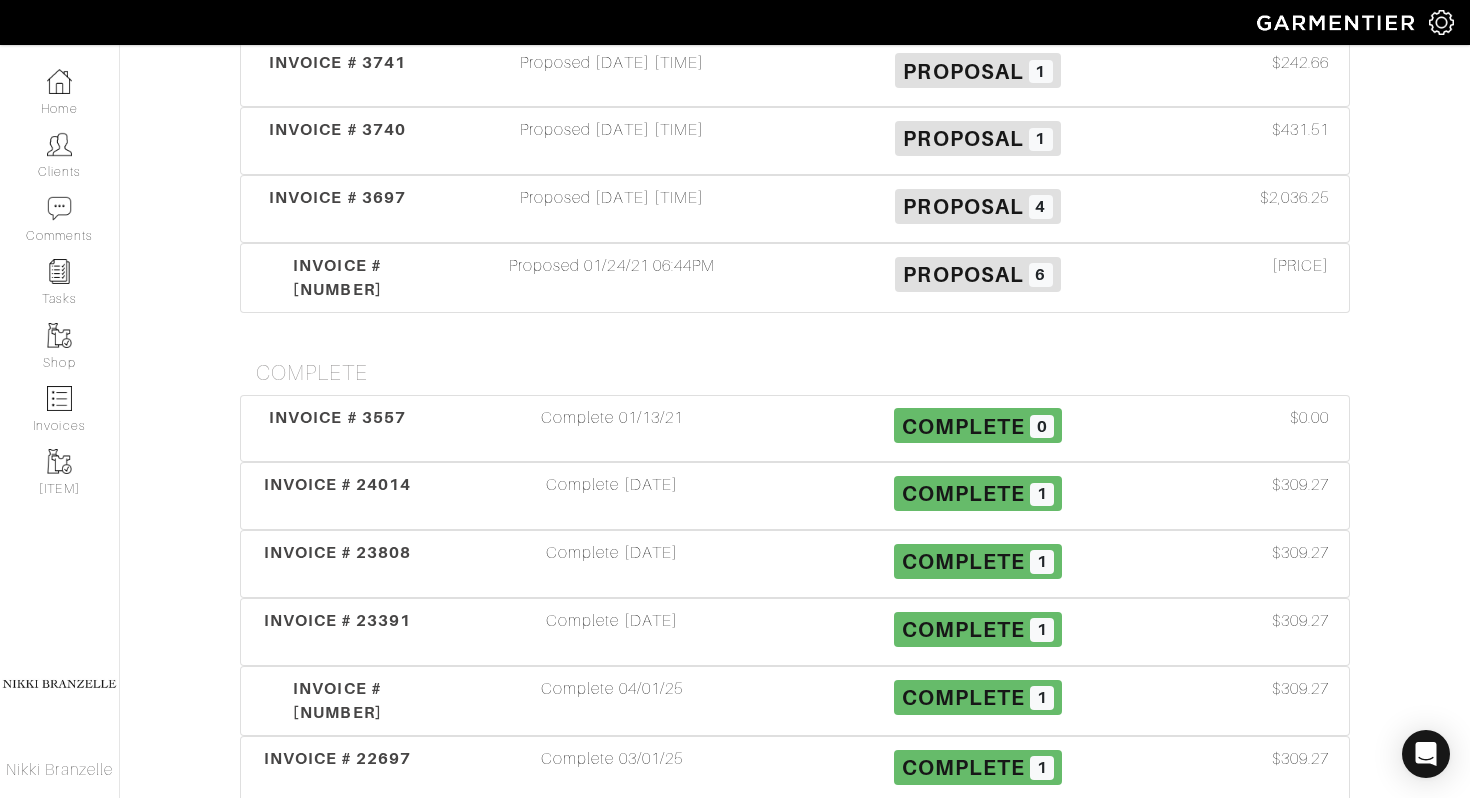 scroll, scrollTop: 1852, scrollLeft: 0, axis: vertical 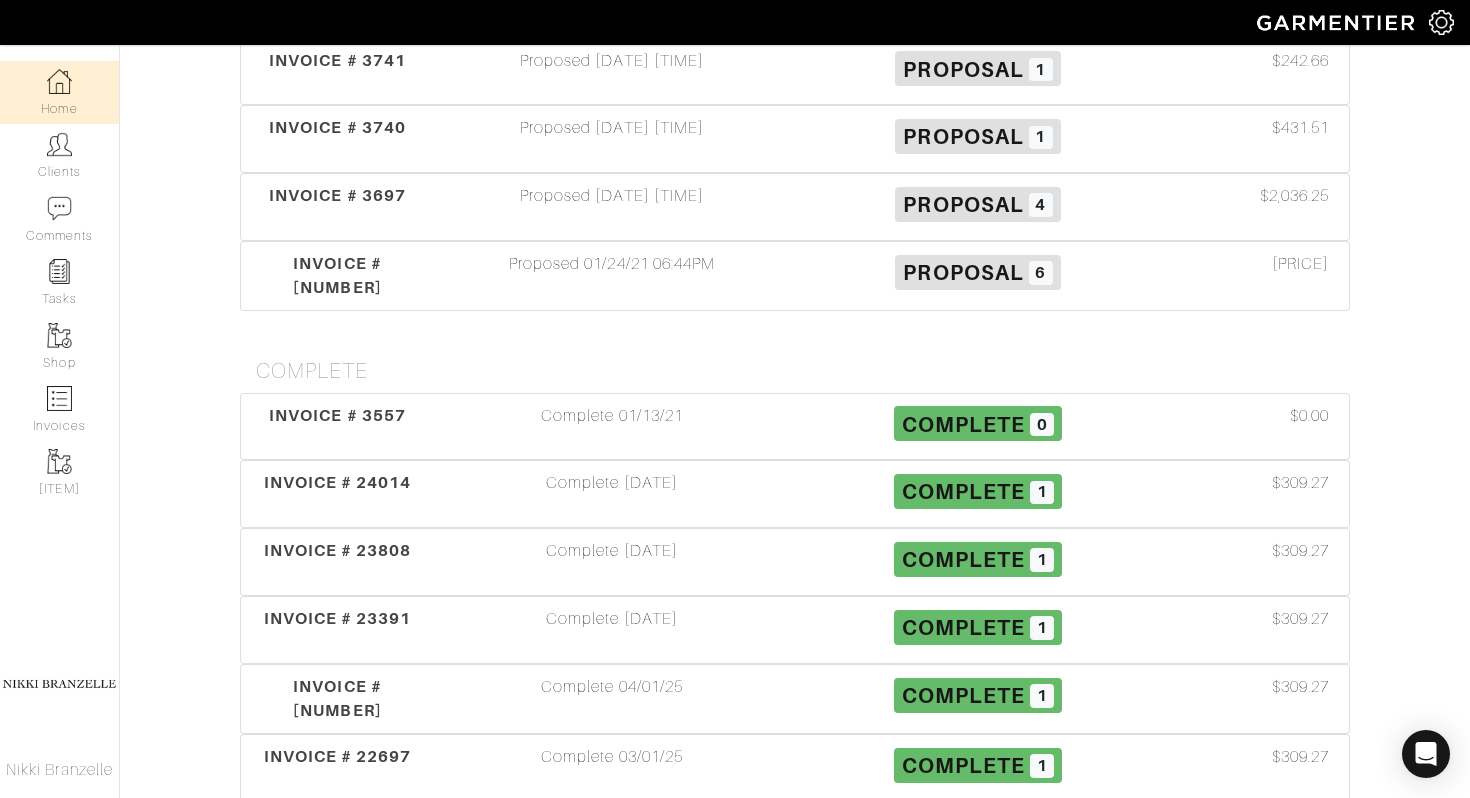 click at bounding box center (59, 81) 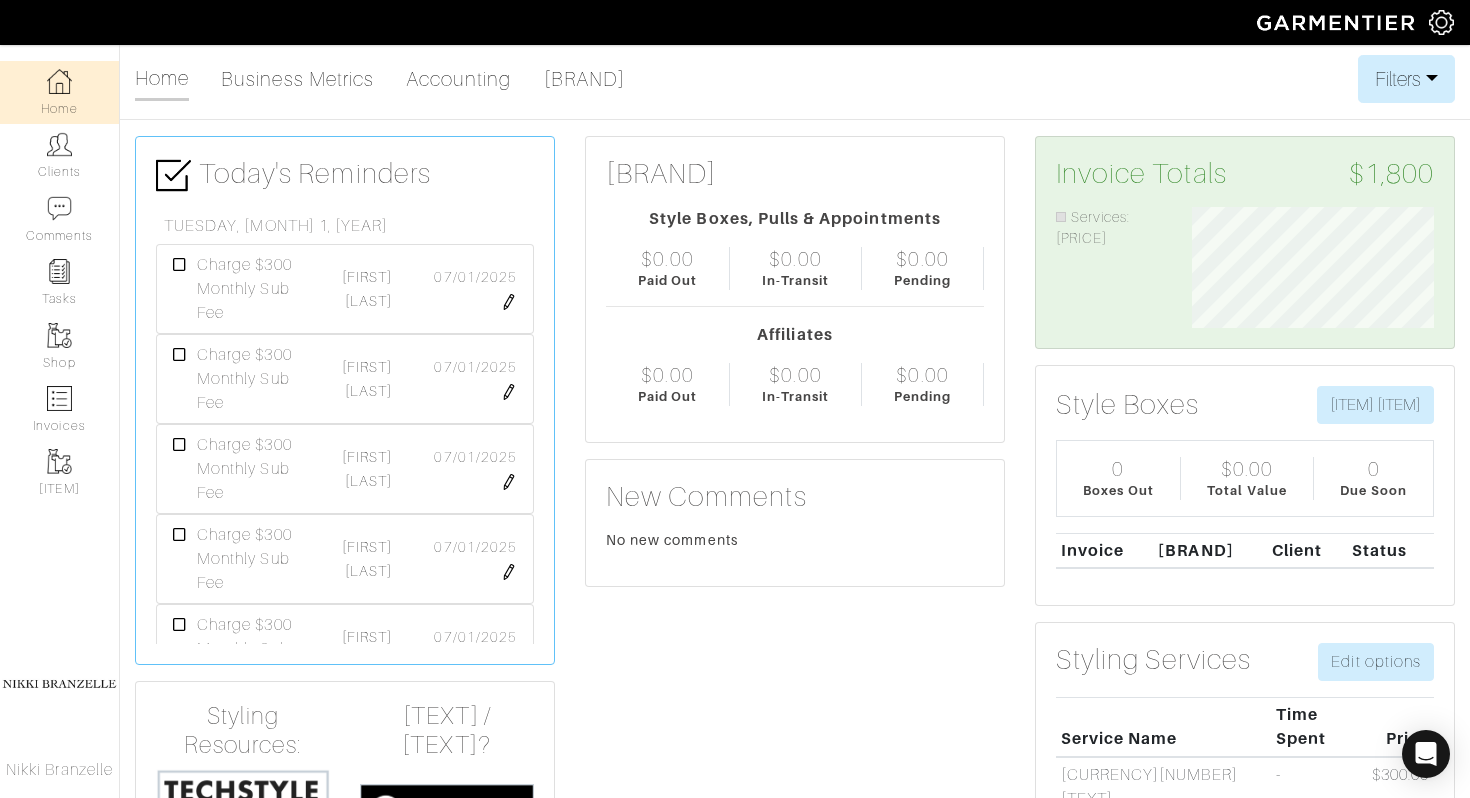 scroll, scrollTop: 999879, scrollLeft: 999728, axis: both 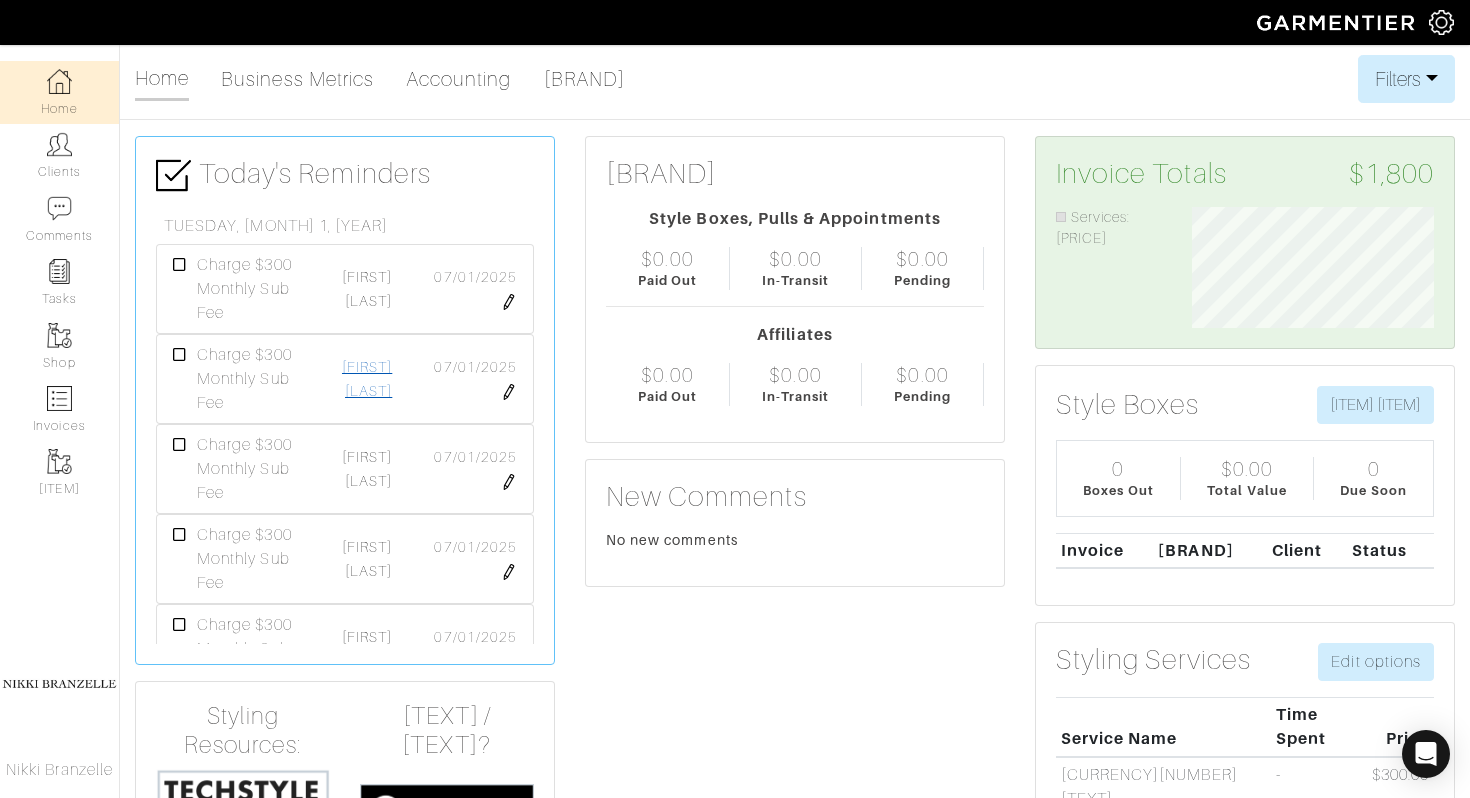 click on "[FIRST] [LAST]" at bounding box center [367, 379] 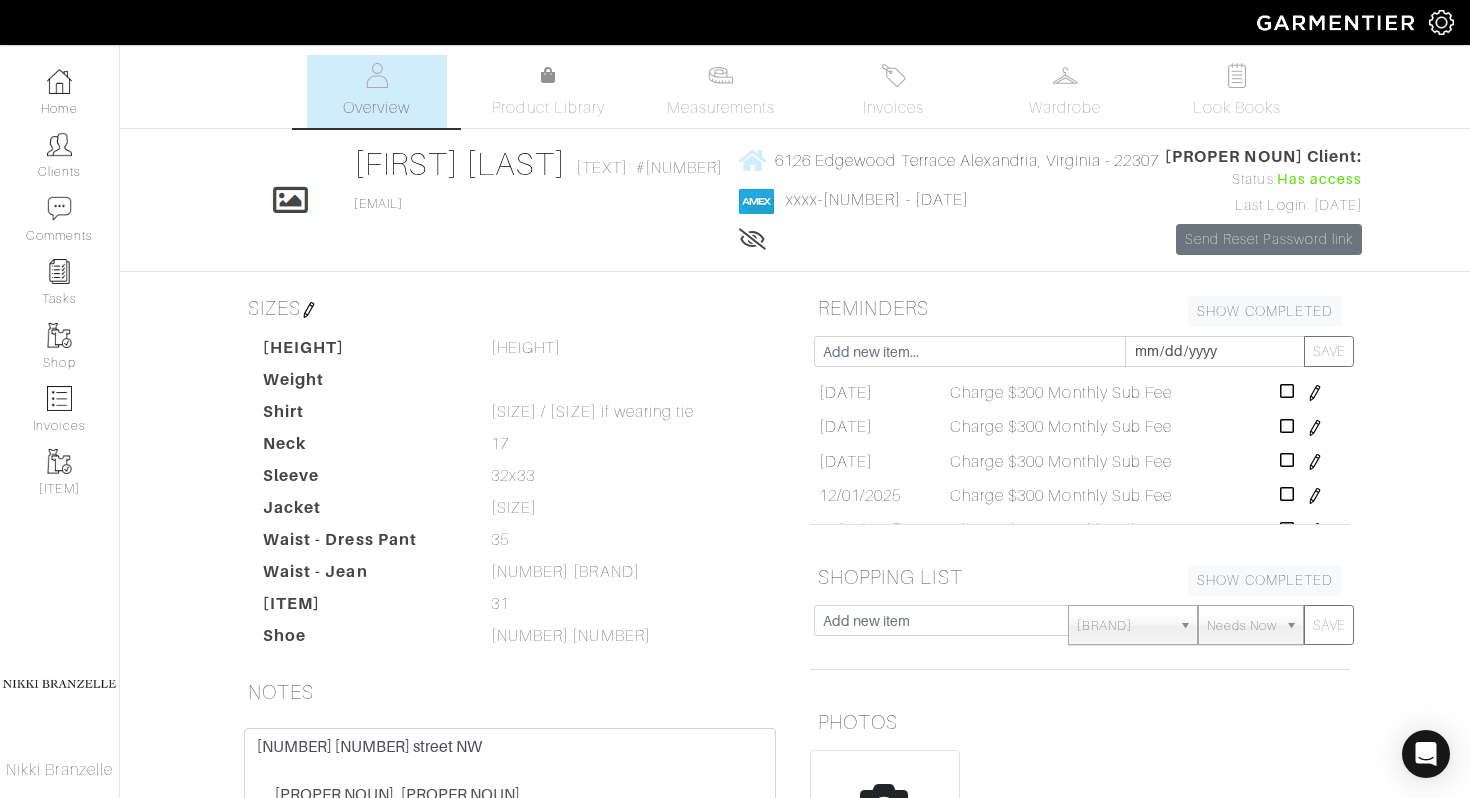scroll, scrollTop: 181, scrollLeft: 0, axis: vertical 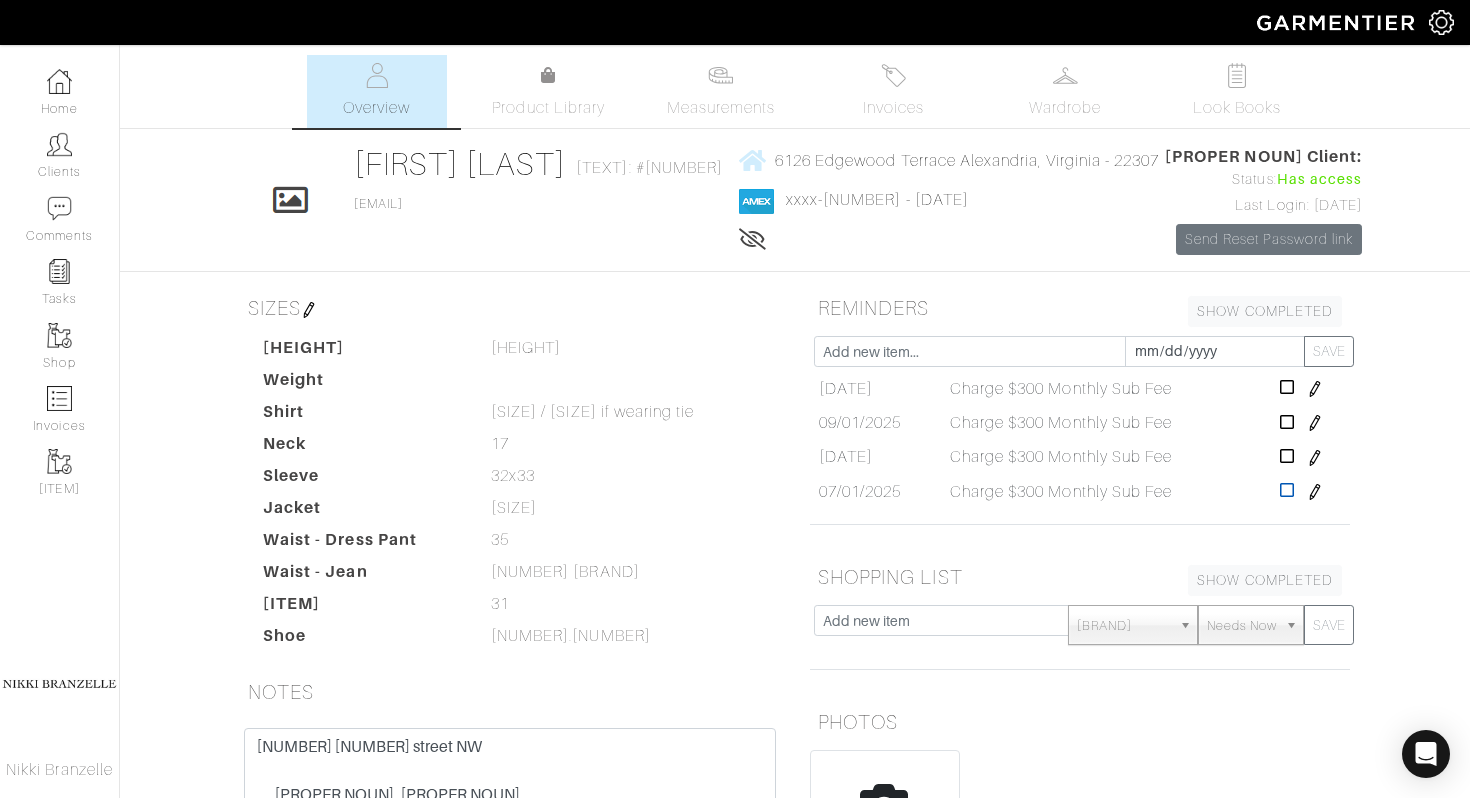 click at bounding box center (1287, 490) 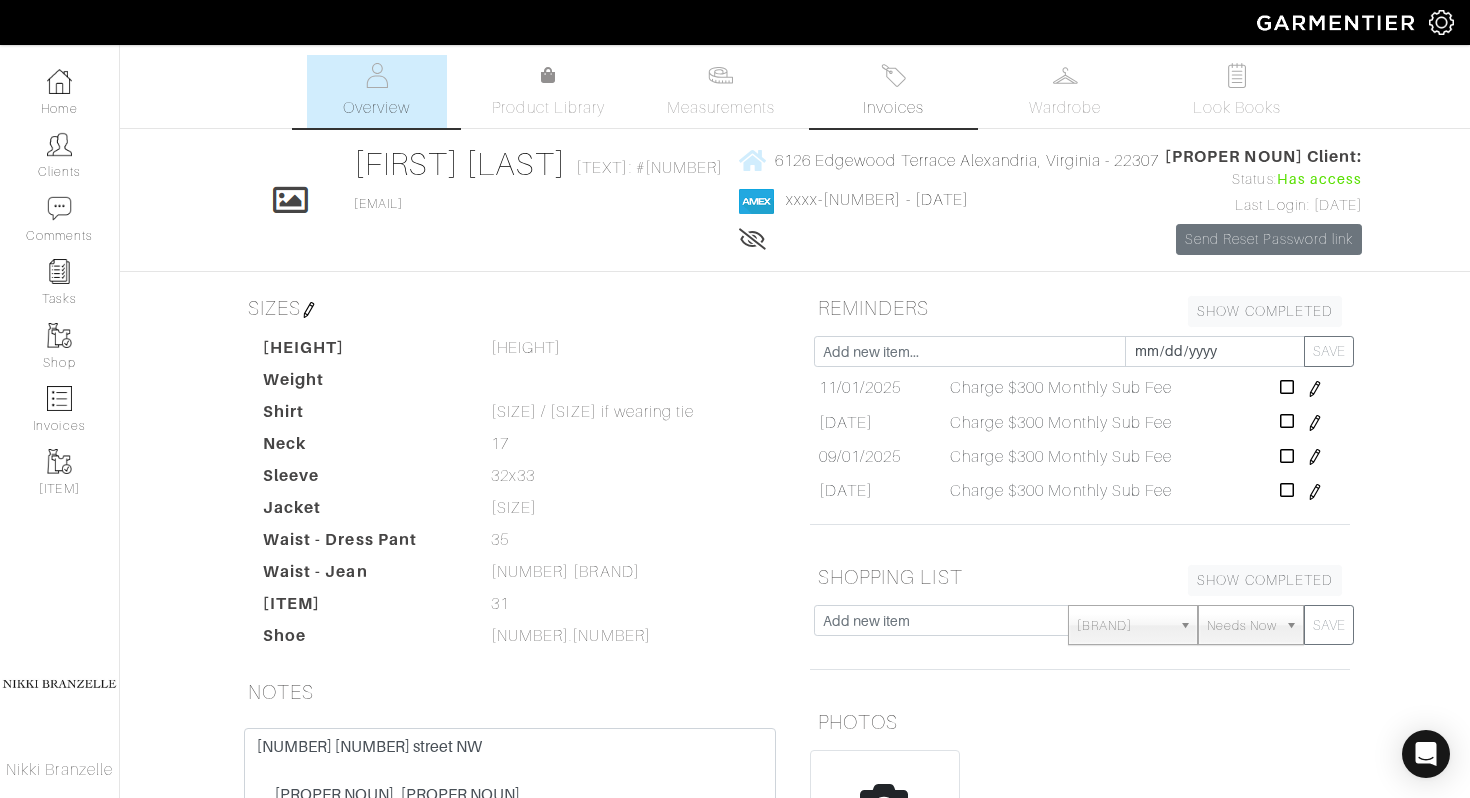 click on "Invoices" at bounding box center [893, 91] 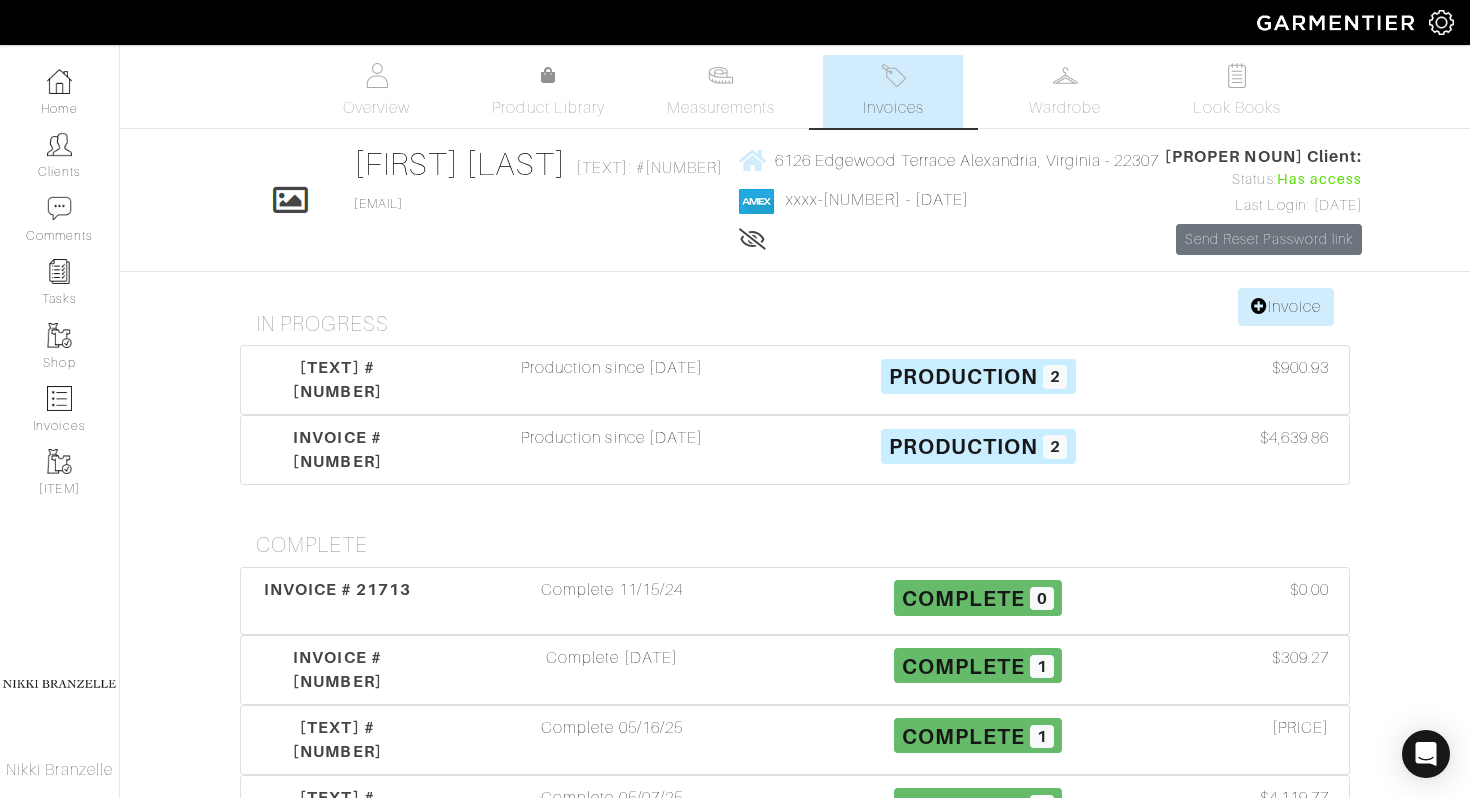click on "In Progress" at bounding box center (803, 324) 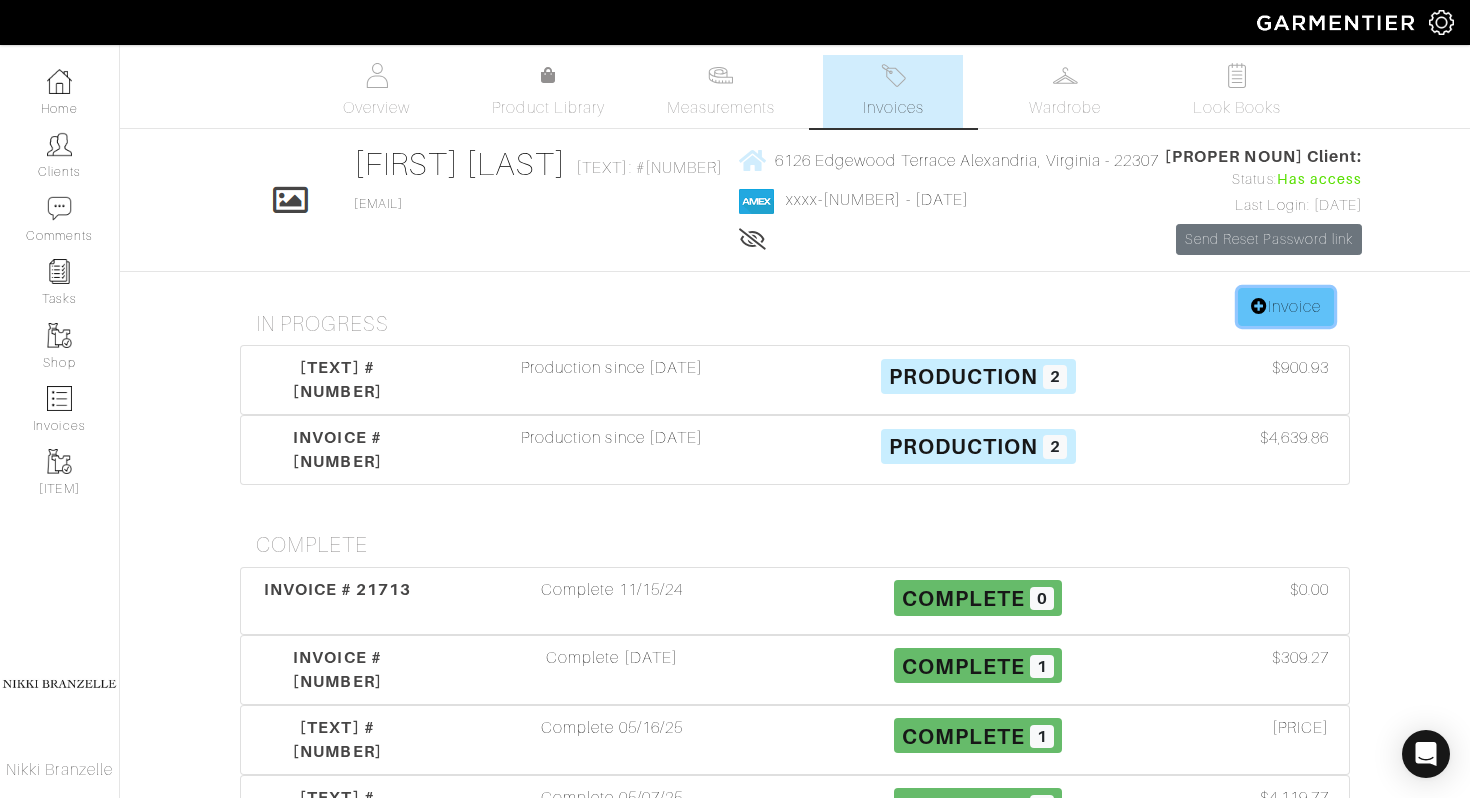click on "[BRAND]" at bounding box center (1286, 307) 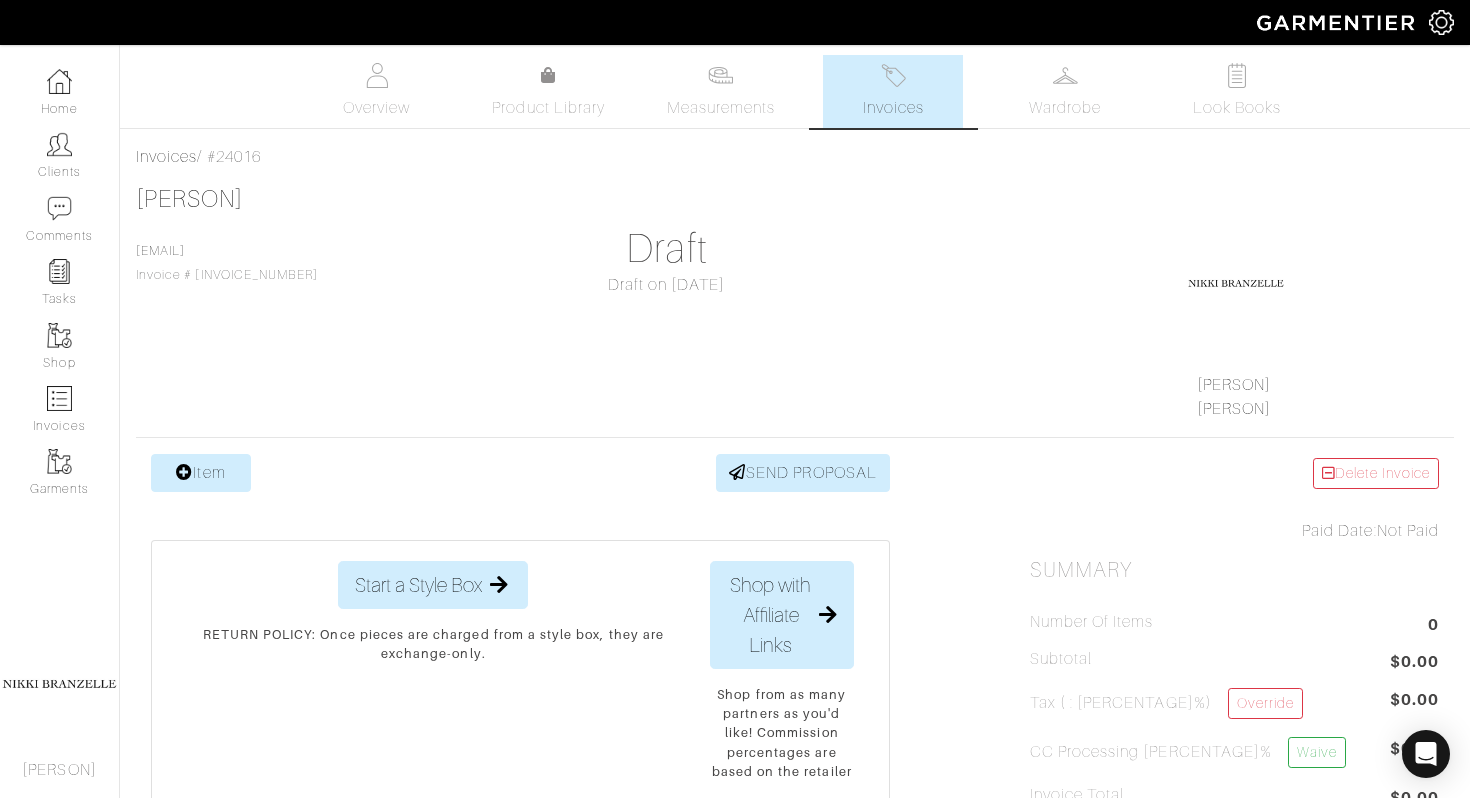 scroll, scrollTop: 0, scrollLeft: 0, axis: both 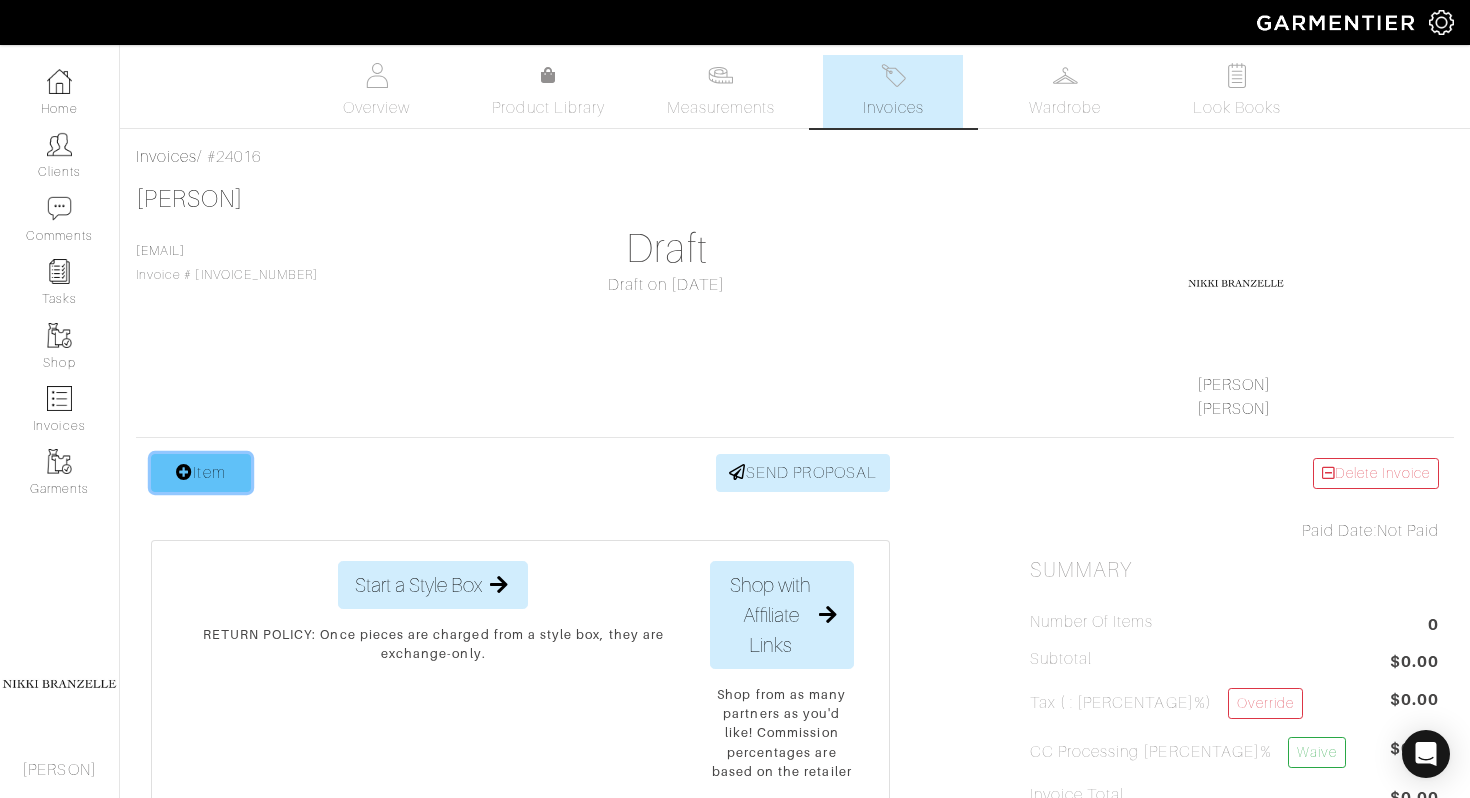 click on "Item" at bounding box center [201, 473] 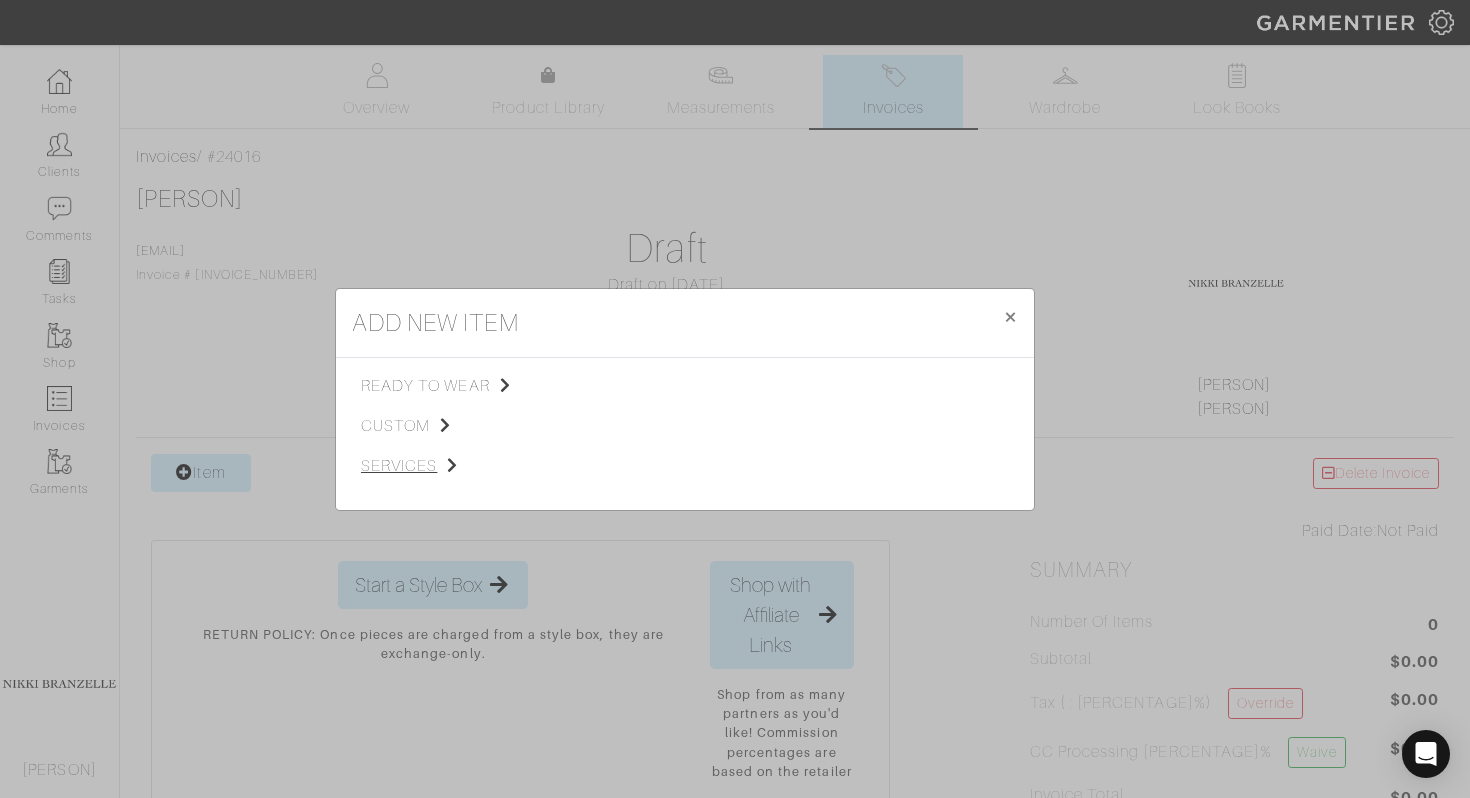 click on "services" at bounding box center (461, 466) 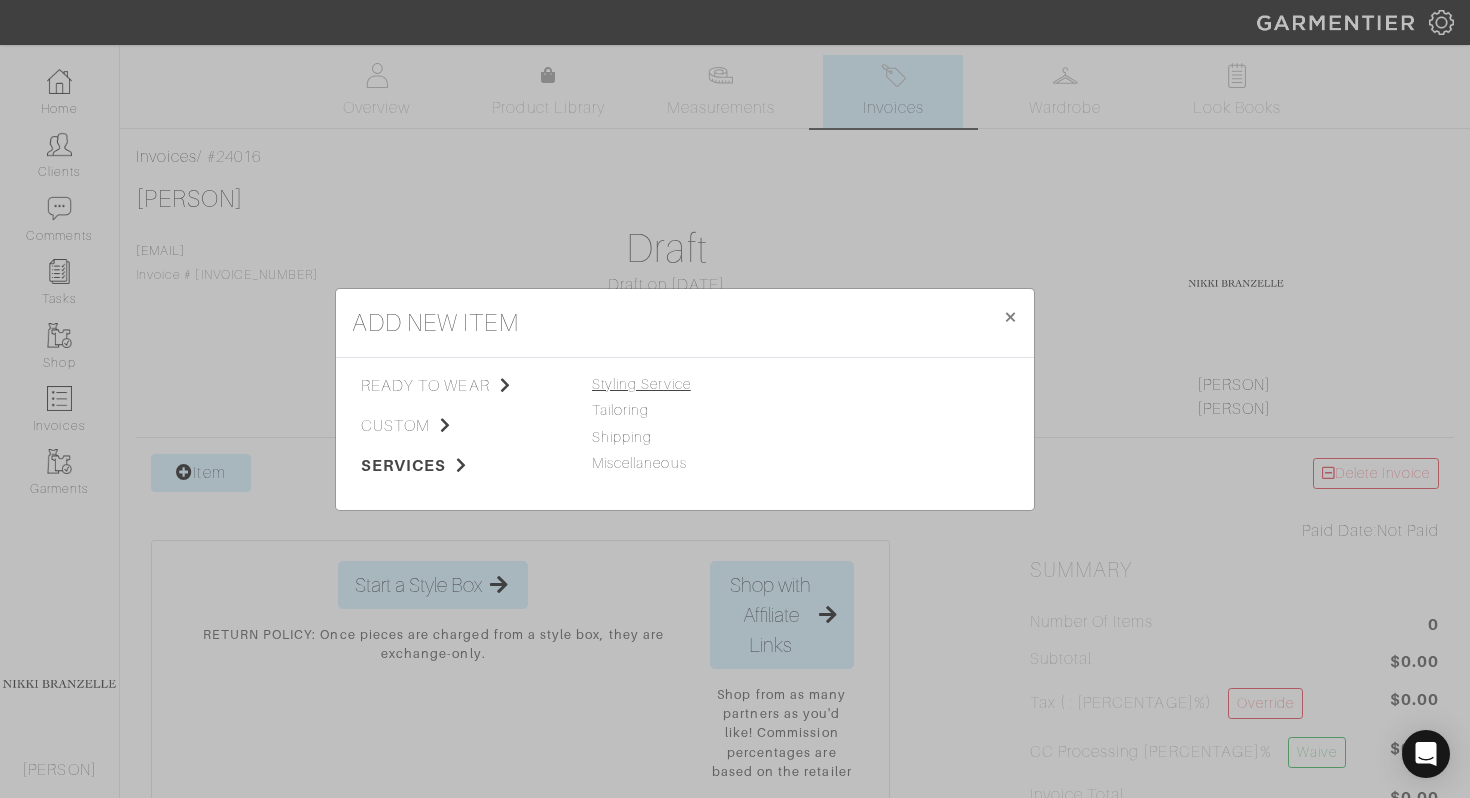 click on "Styling Service" at bounding box center [641, 384] 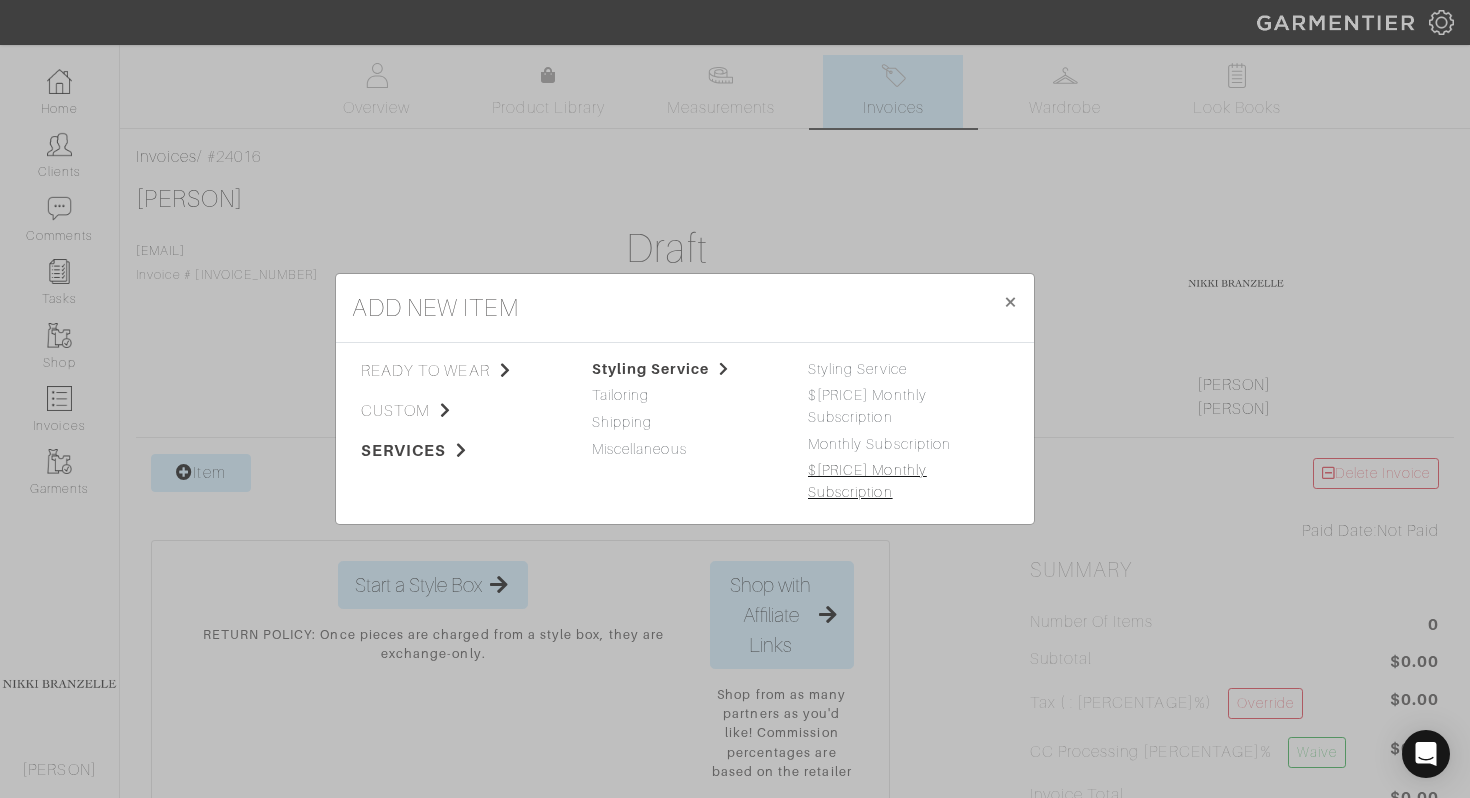 click on "$300 Monthly Subscription" at bounding box center (867, 481) 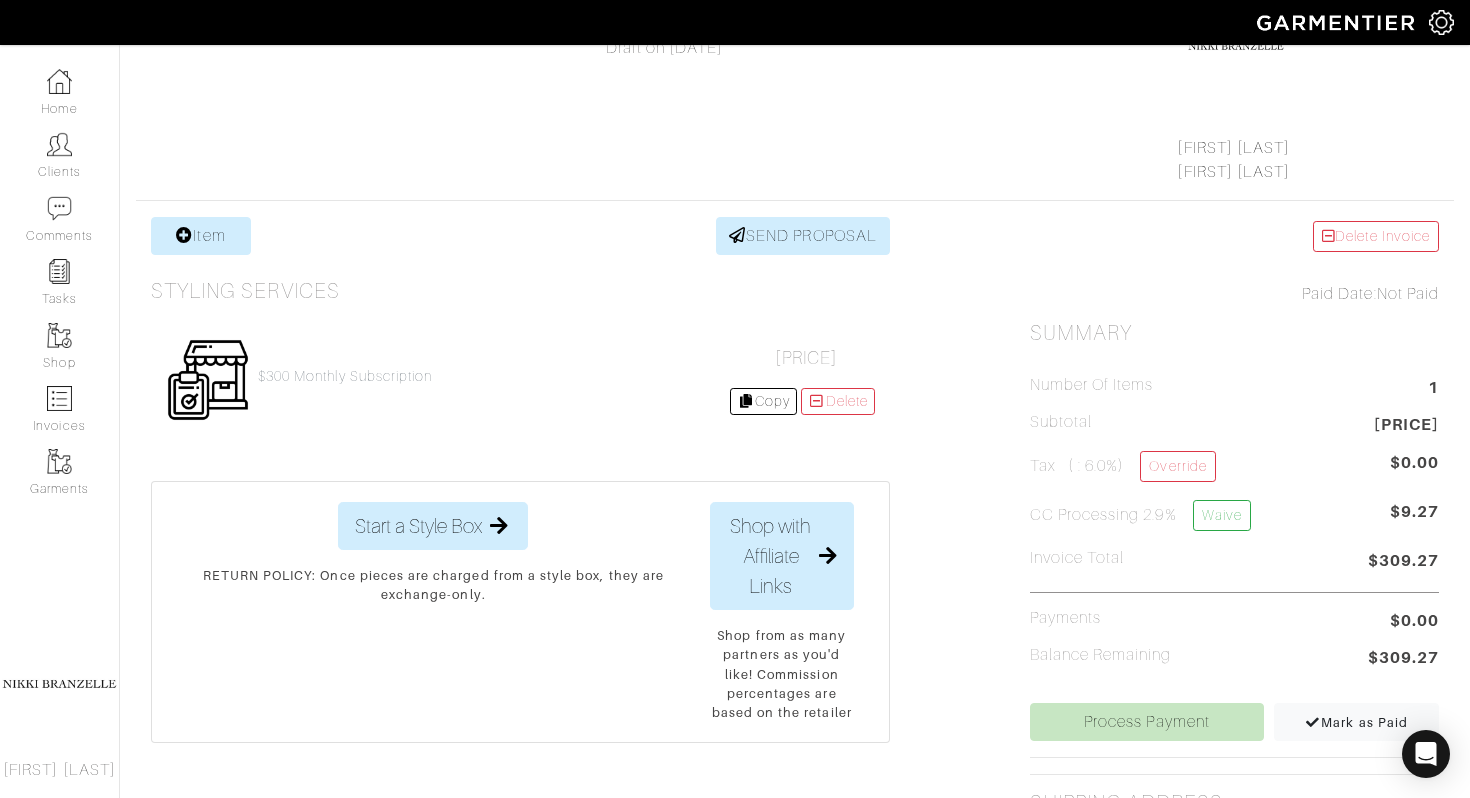 scroll, scrollTop: 417, scrollLeft: 0, axis: vertical 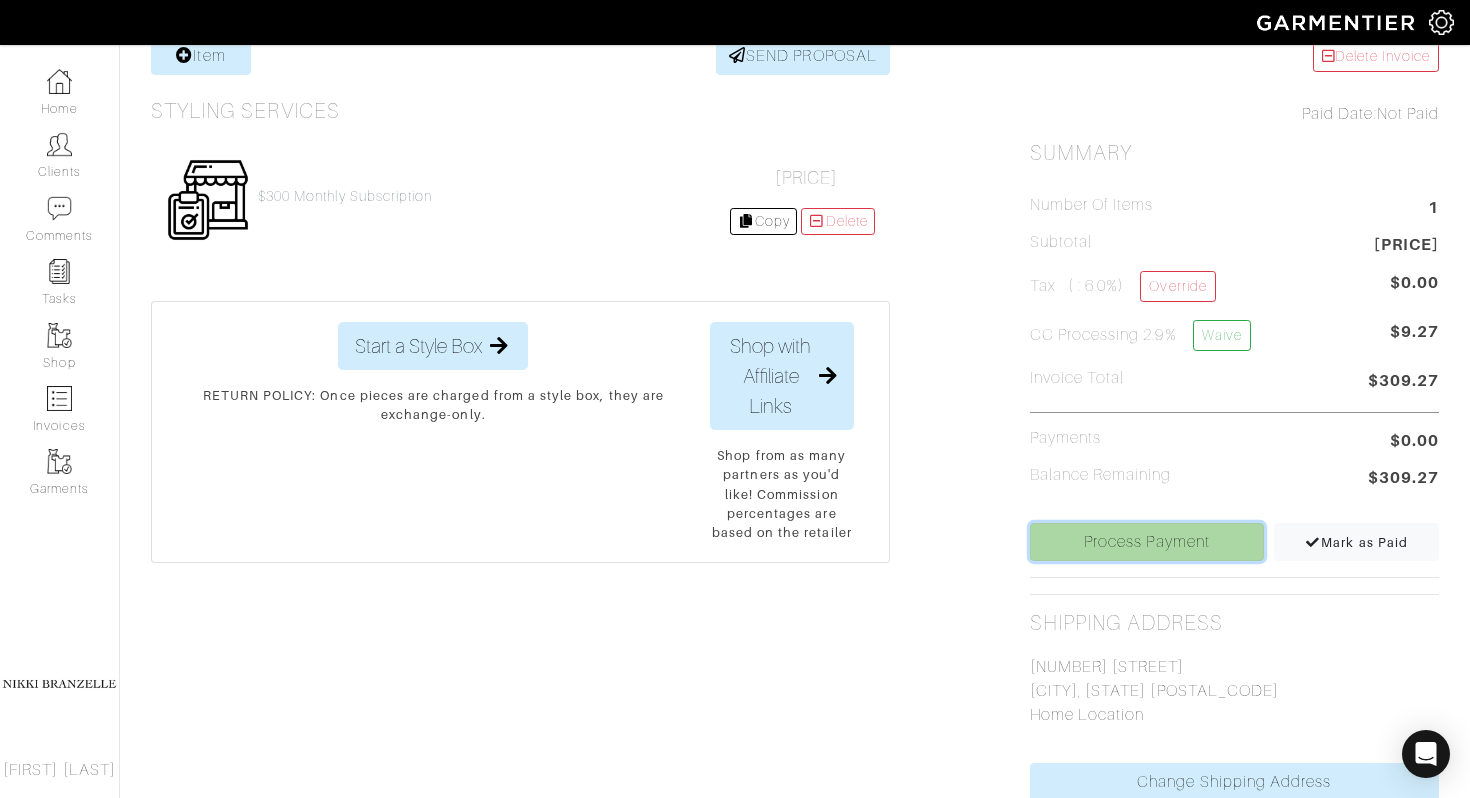 click on "Process Payment" at bounding box center [1147, 542] 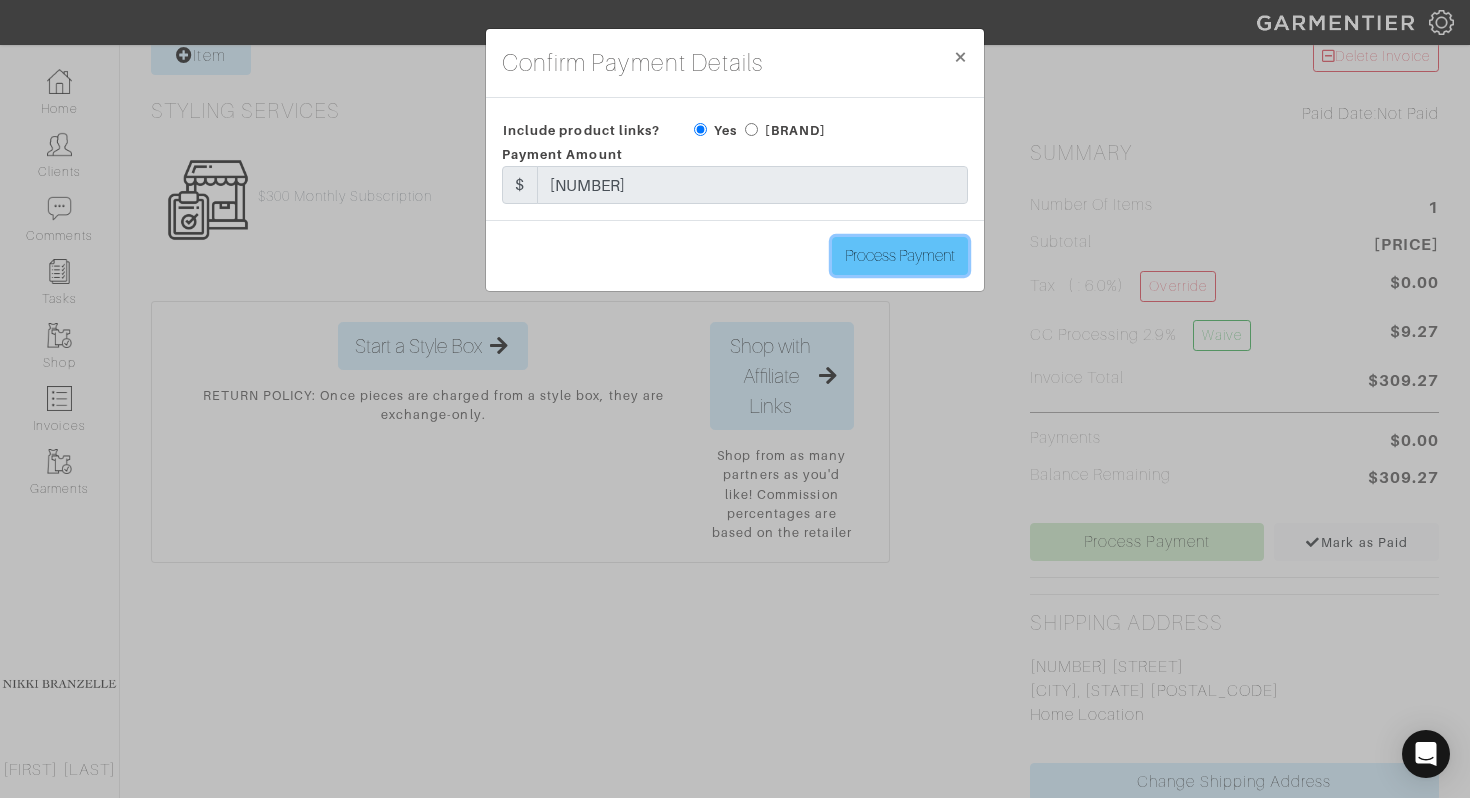 click on "Process Payment" at bounding box center [900, 256] 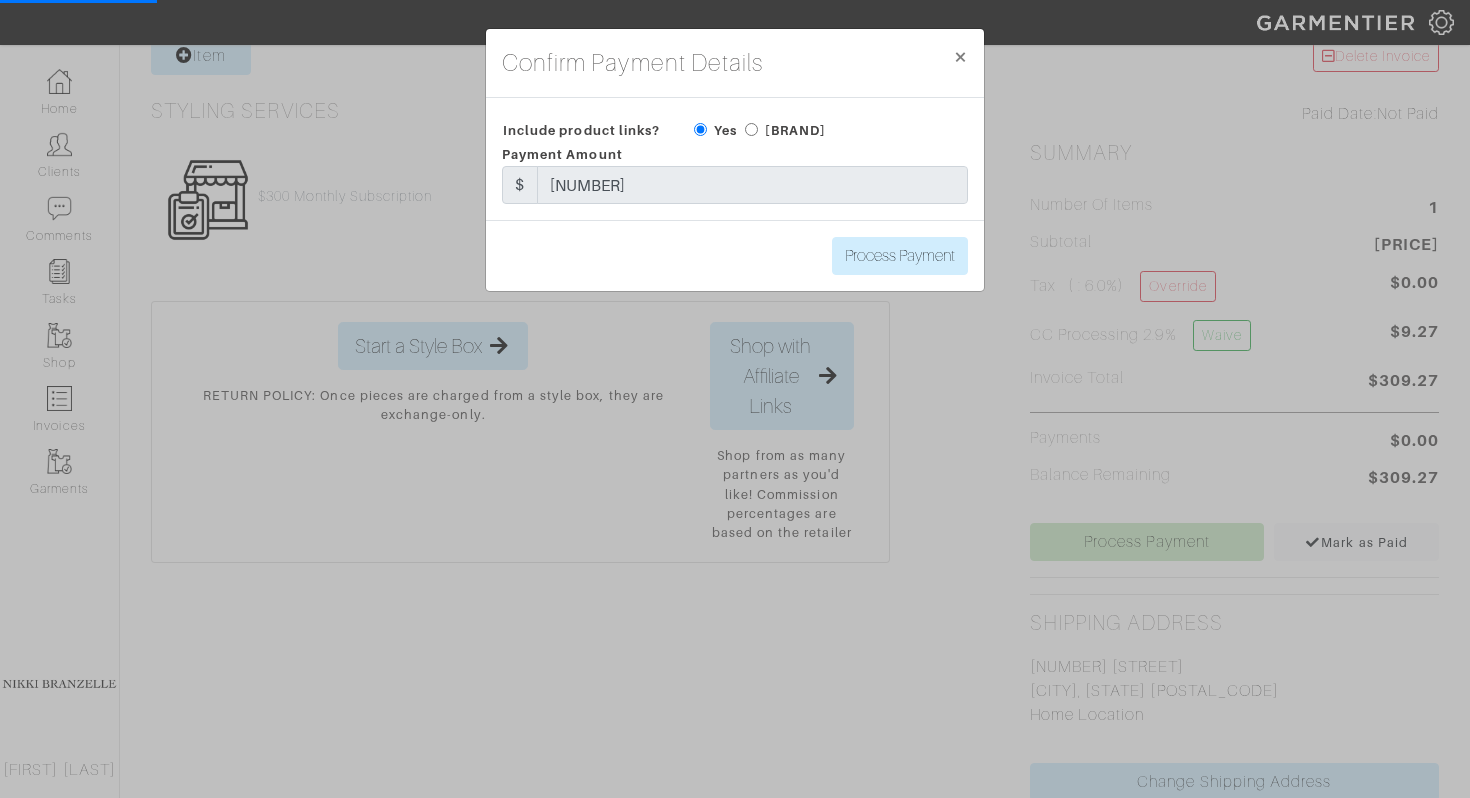 scroll, scrollTop: 0, scrollLeft: 0, axis: both 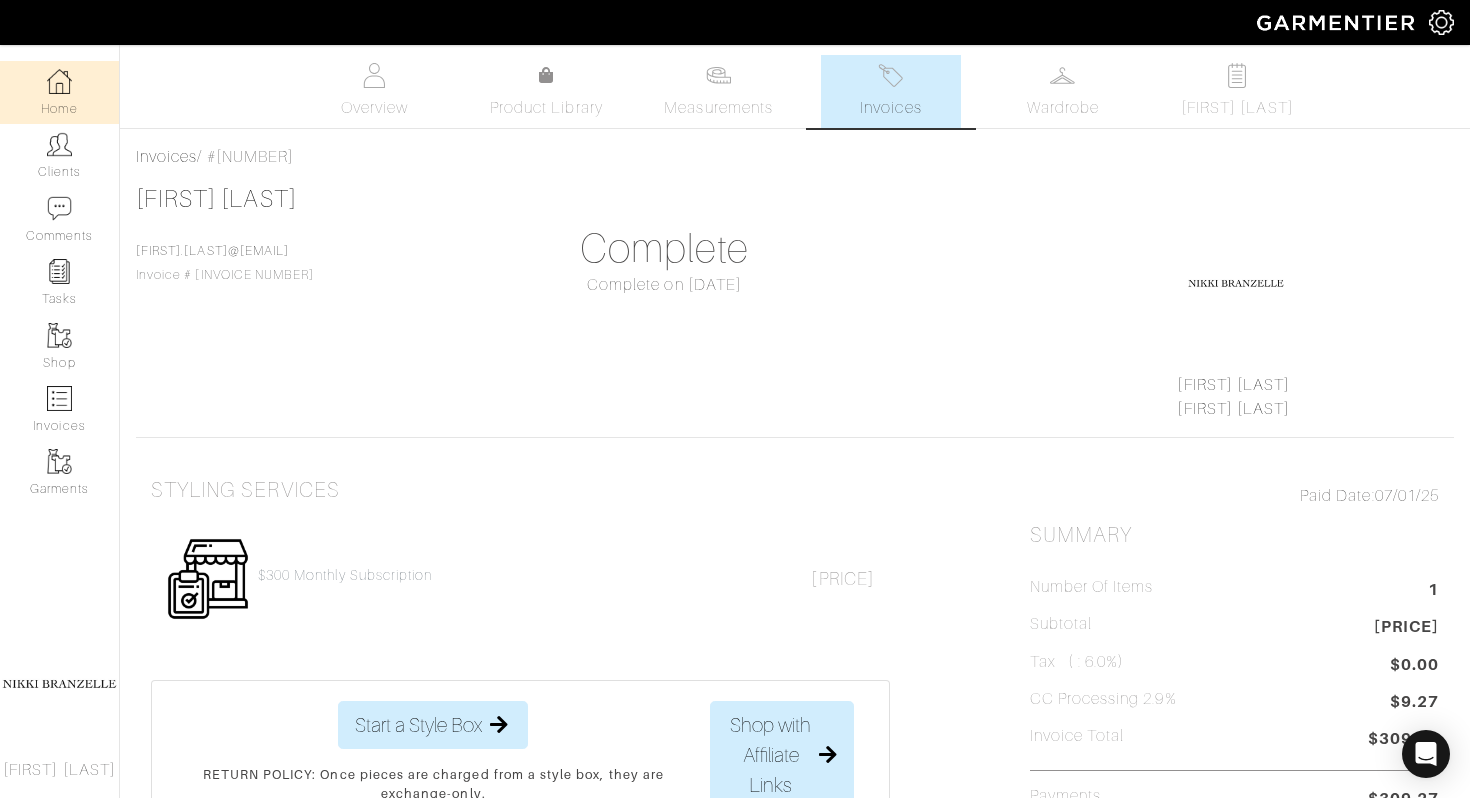 click on "Home" at bounding box center [59, 92] 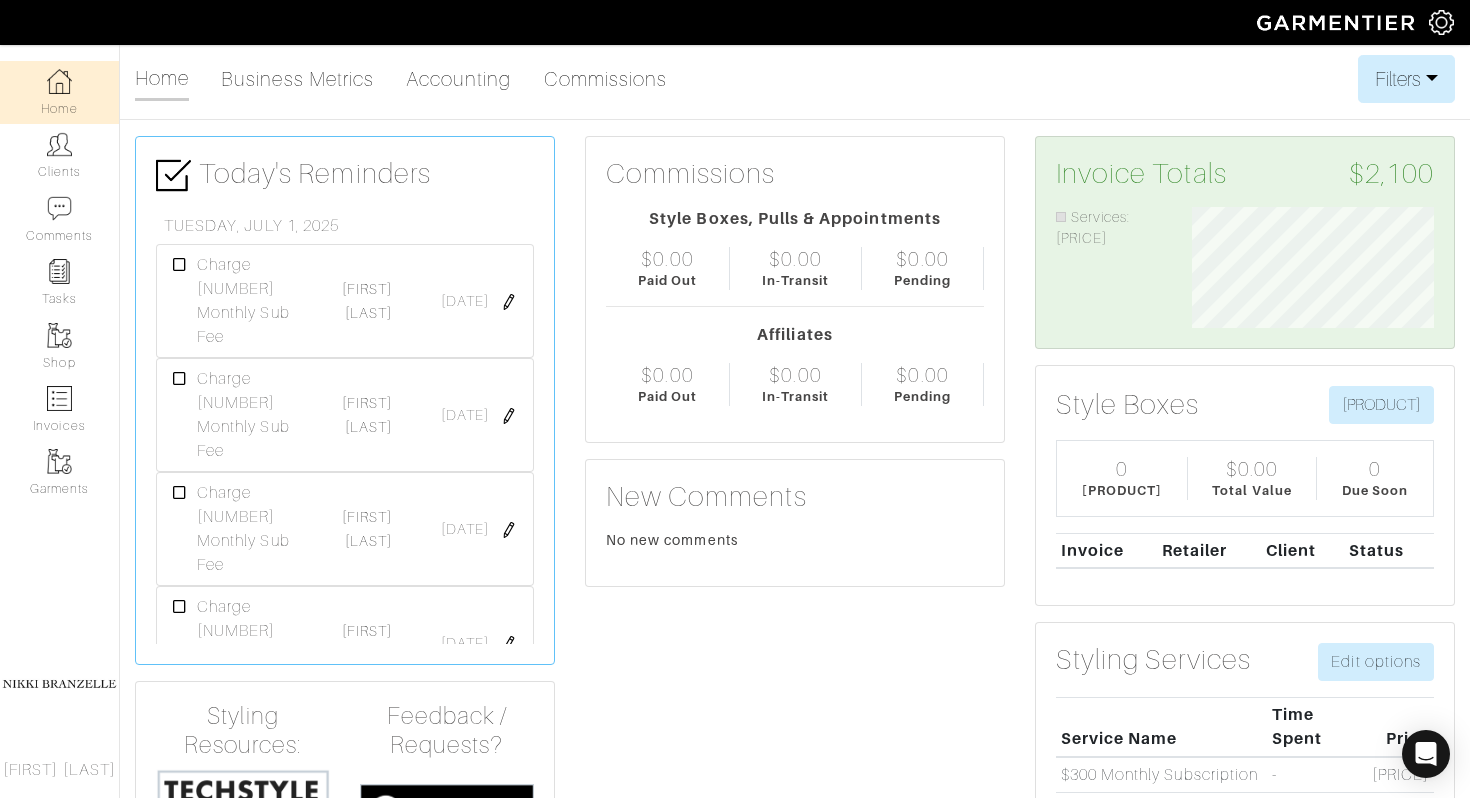 scroll, scrollTop: 999879, scrollLeft: 999728, axis: both 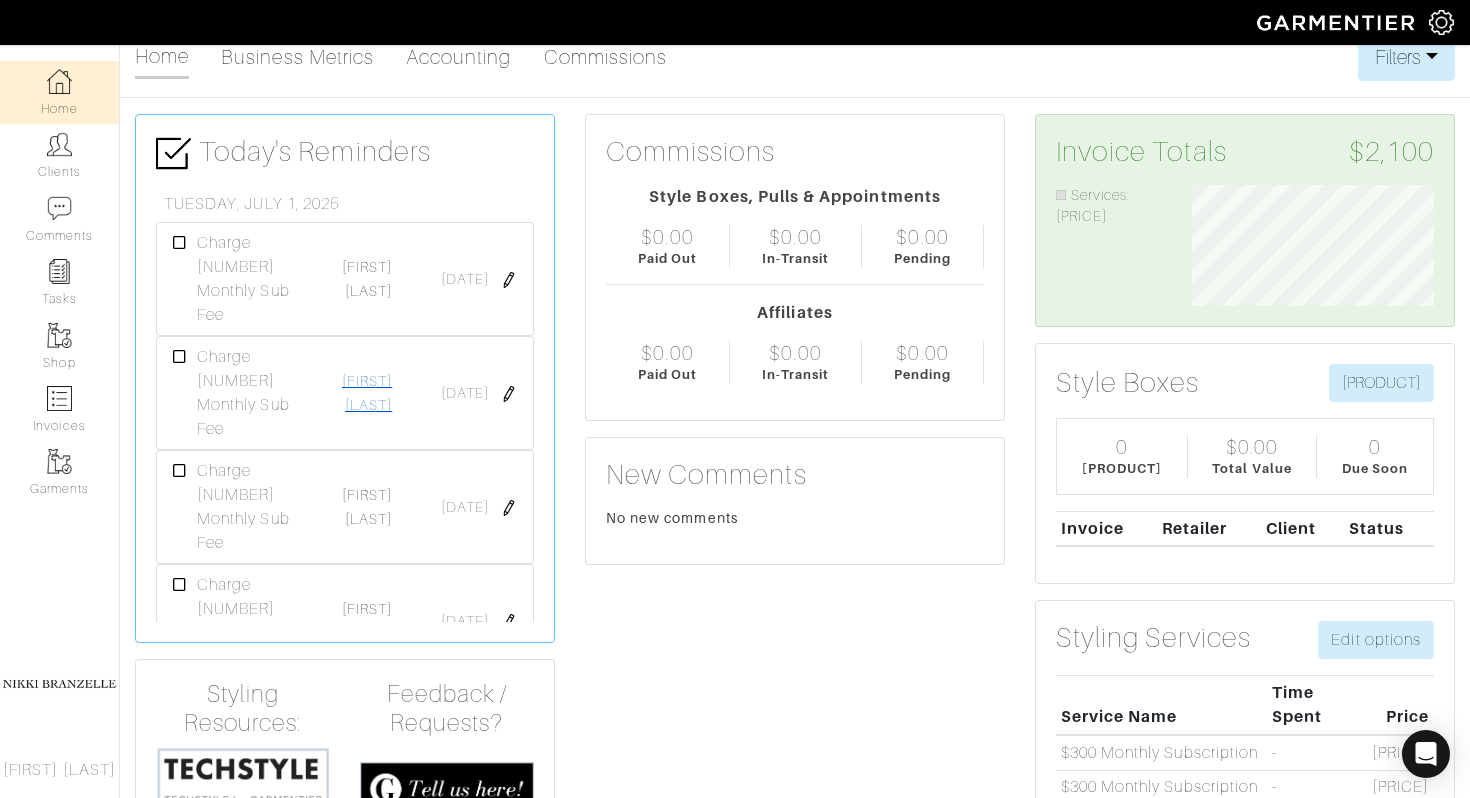 click on "Ann Saybolt" at bounding box center [367, 393] 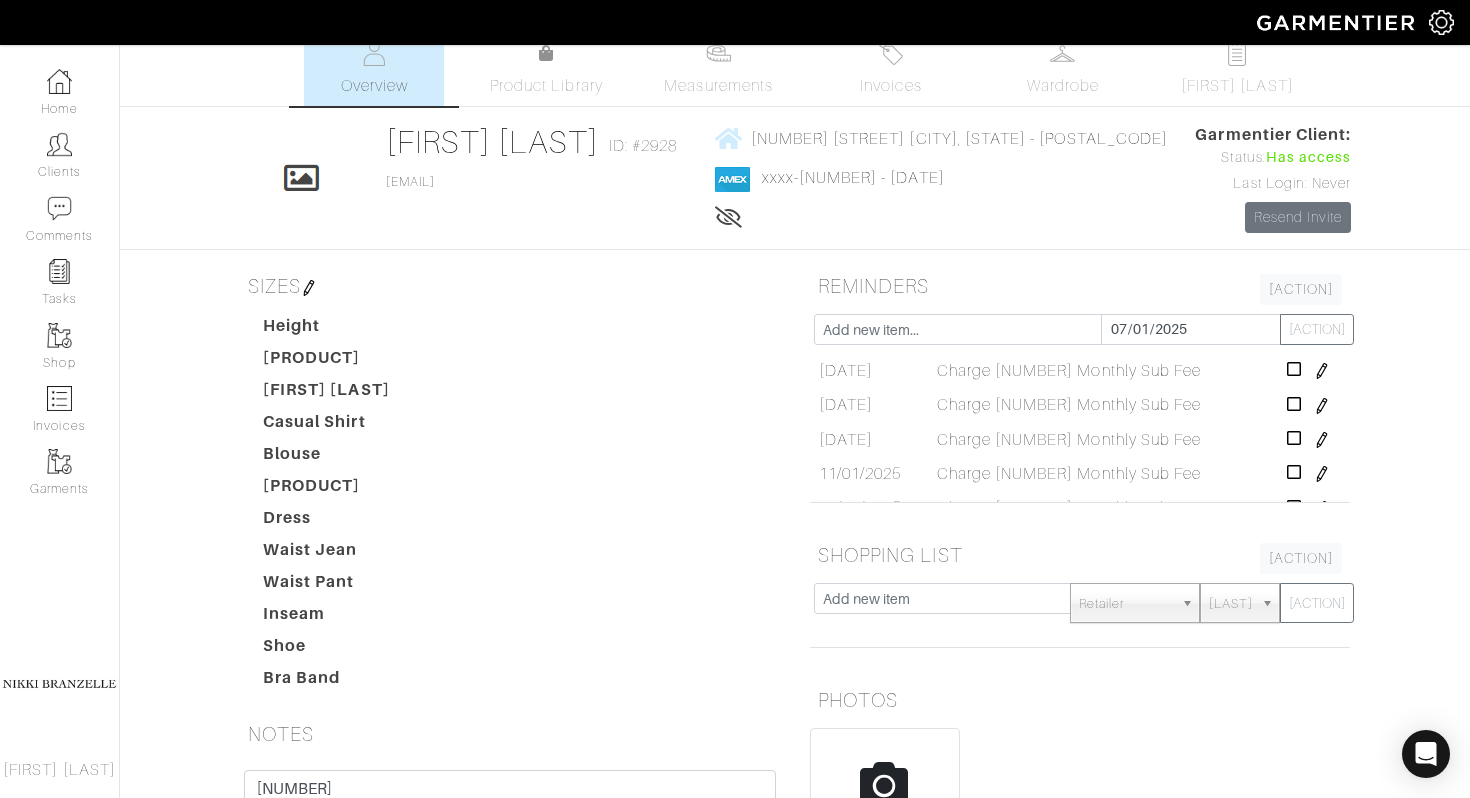 scroll, scrollTop: 0, scrollLeft: 0, axis: both 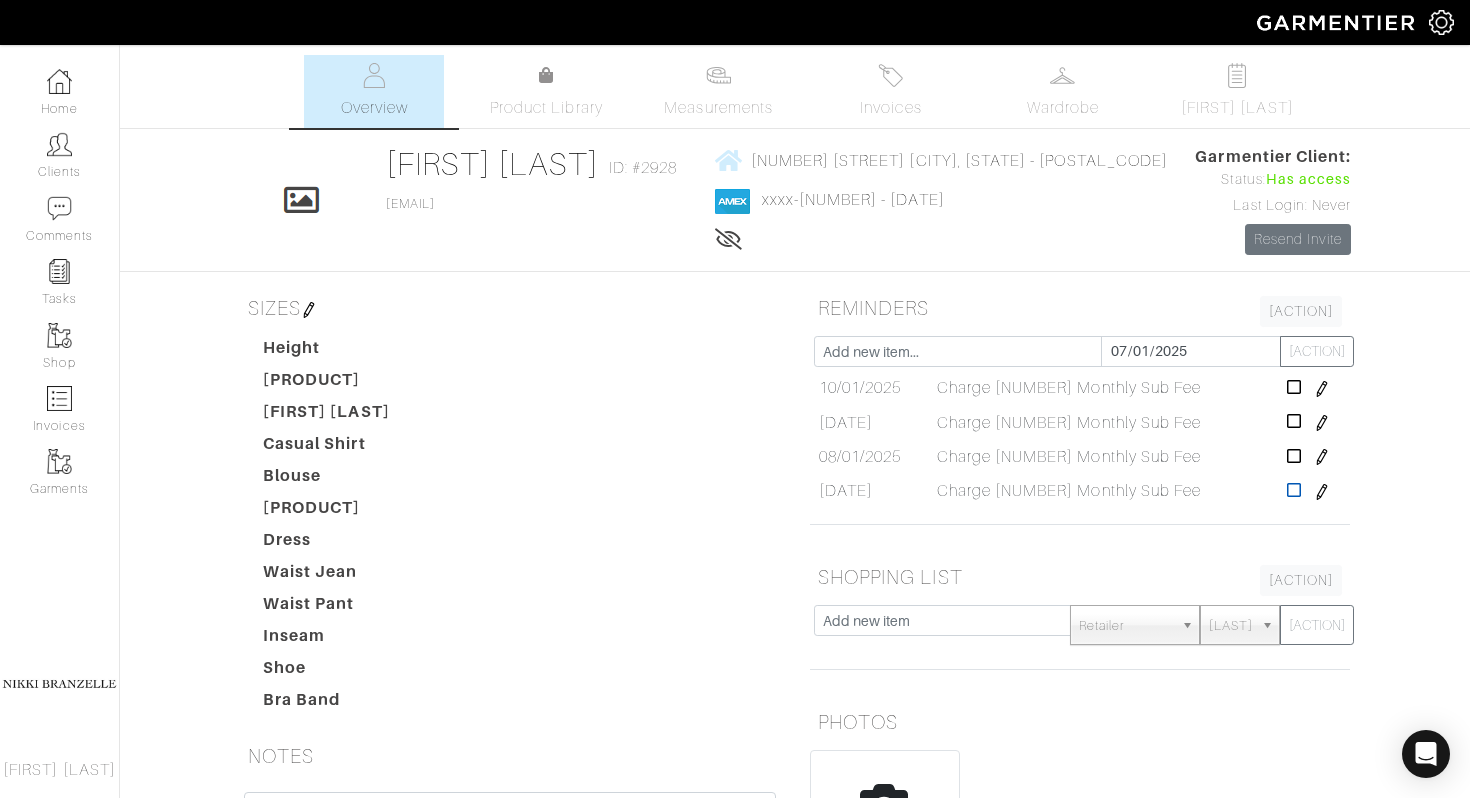 click at bounding box center [1294, 490] 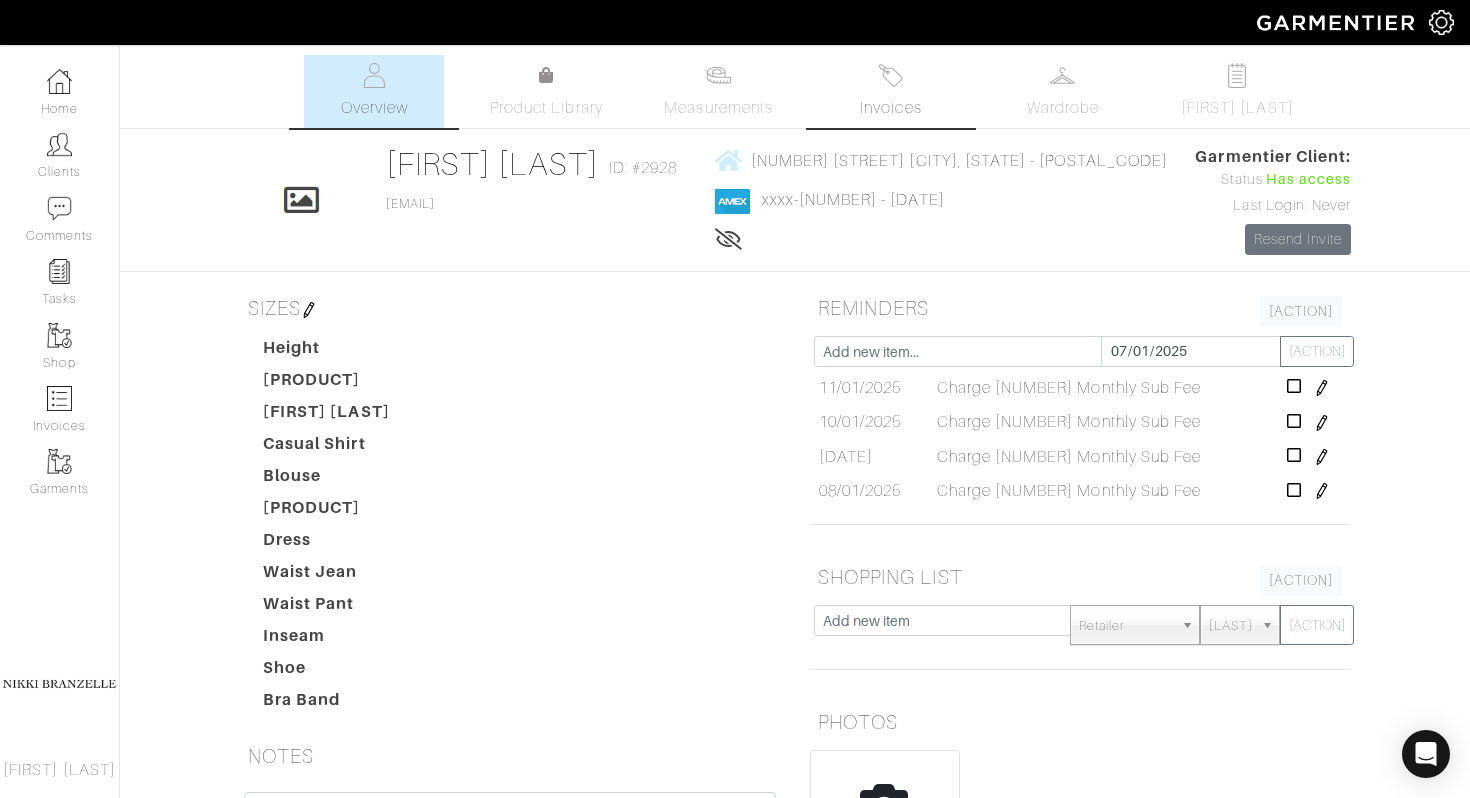 click at bounding box center [890, 75] 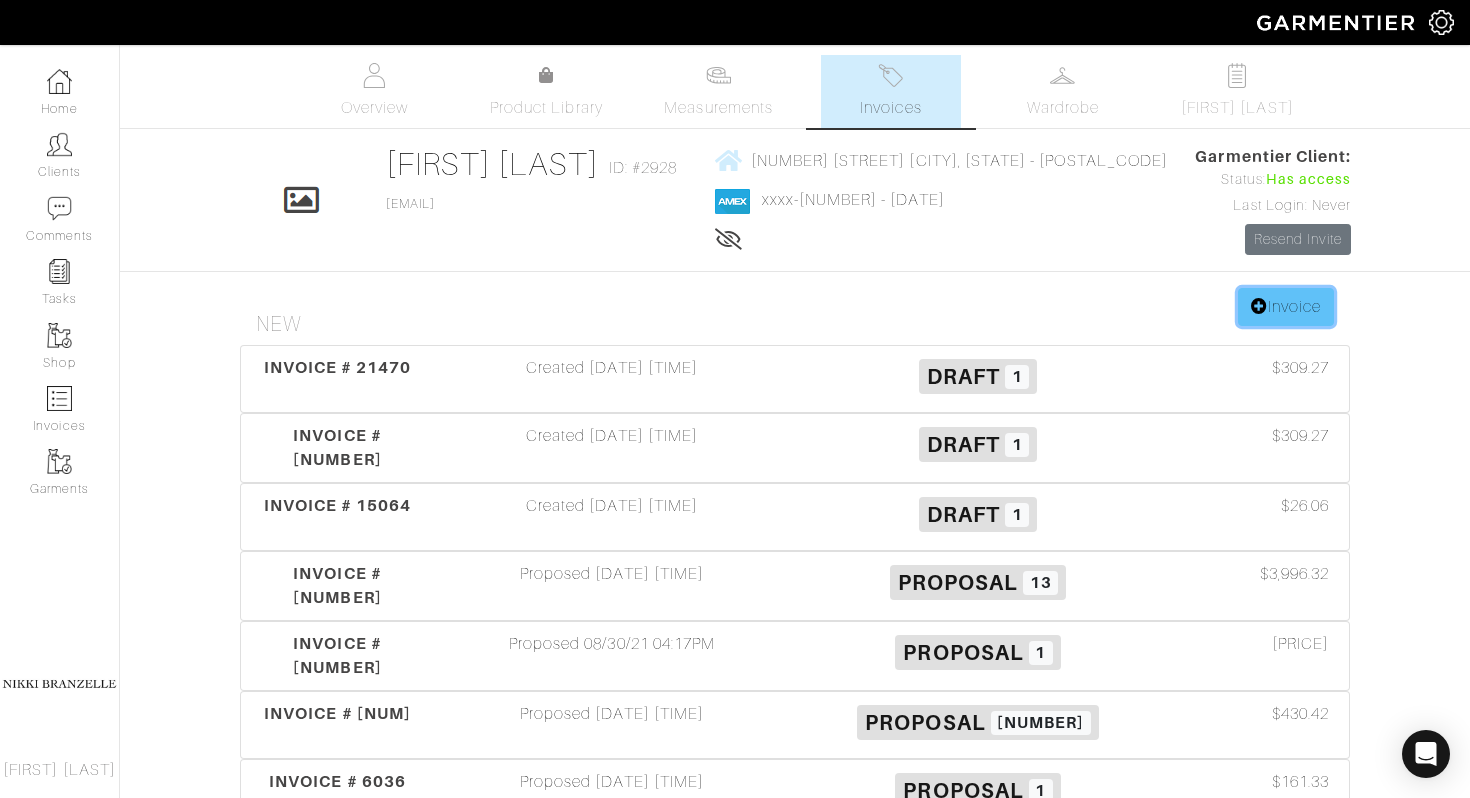 click on "[BRAND]" at bounding box center (1286, 307) 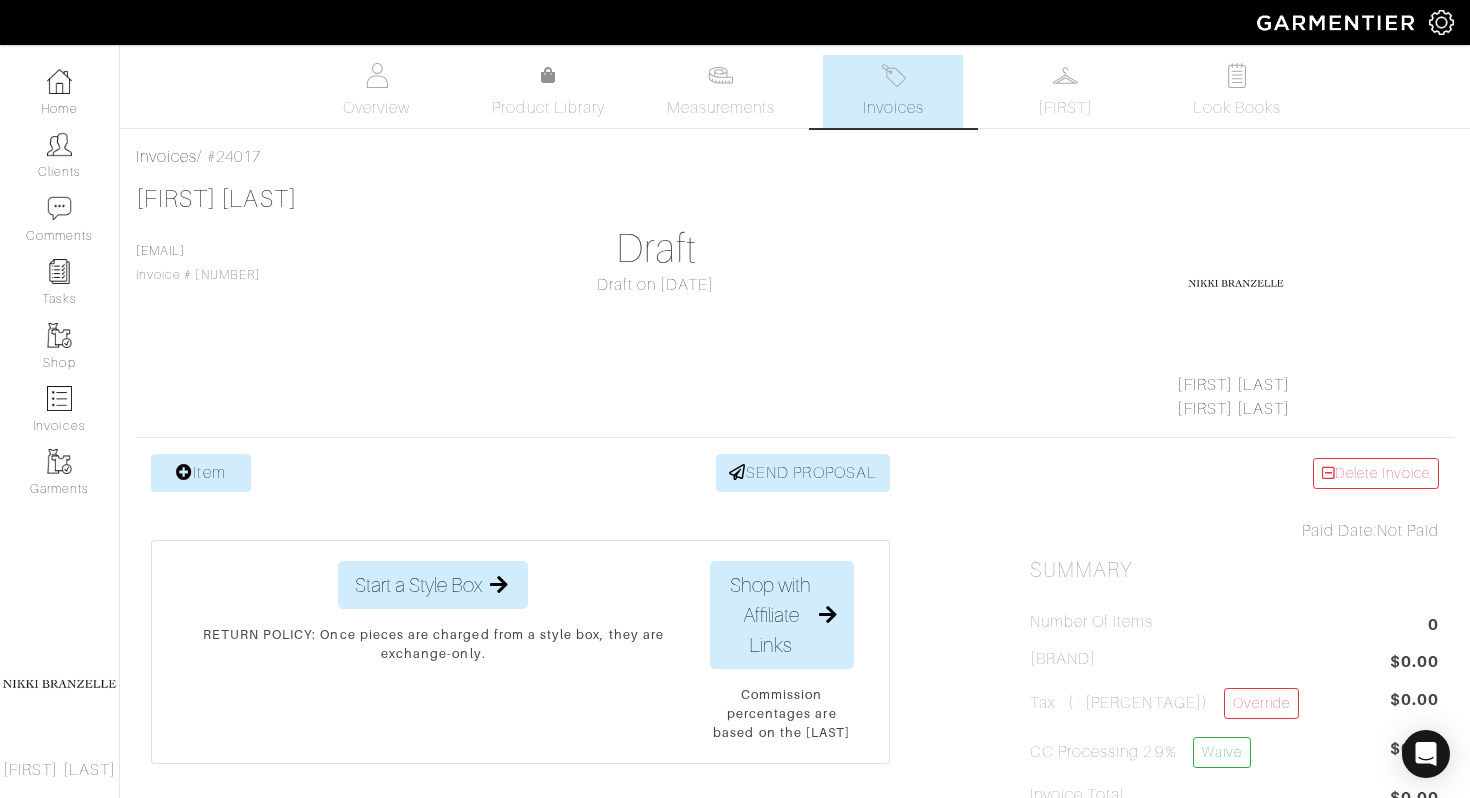 scroll, scrollTop: 0, scrollLeft: 0, axis: both 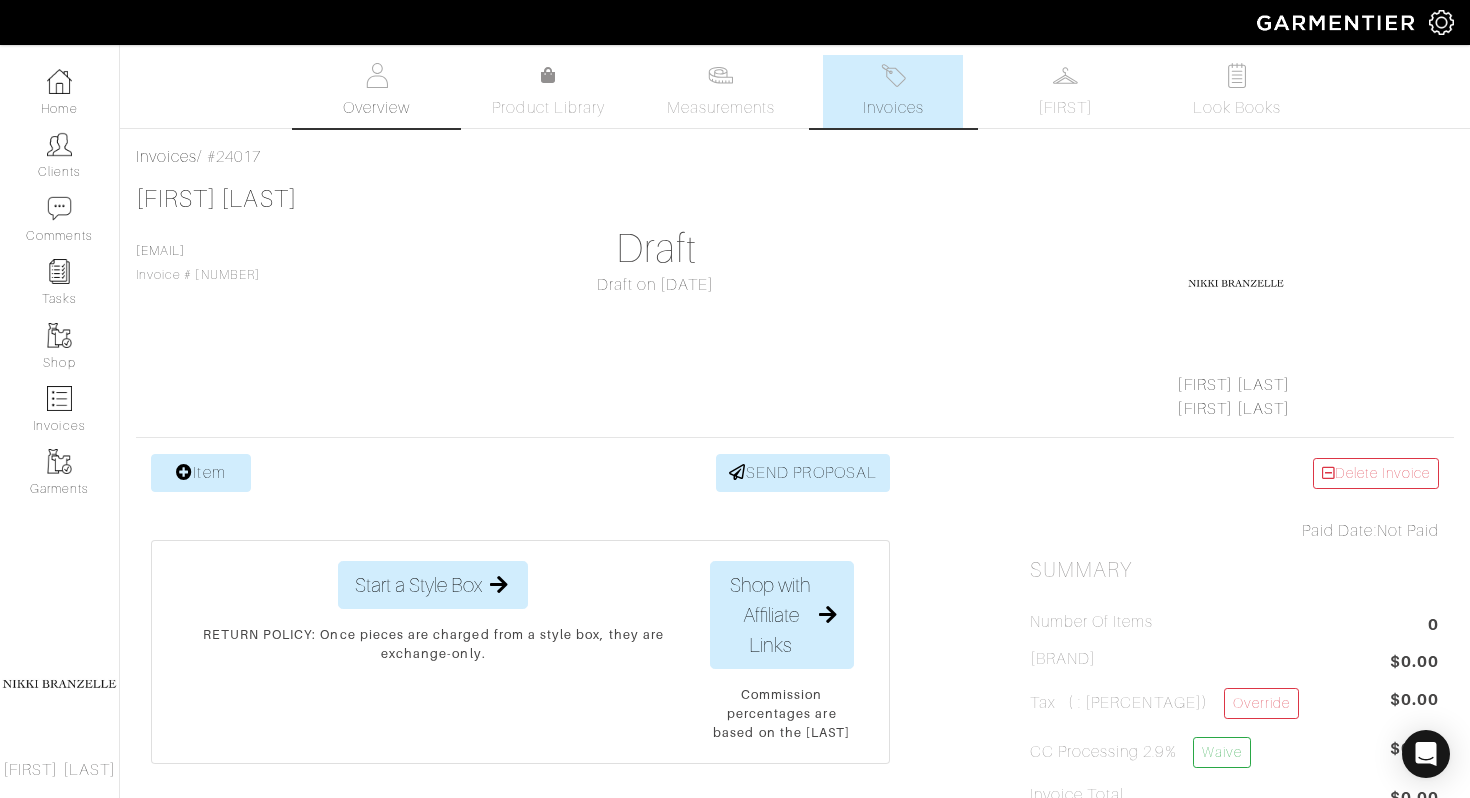 click on "Overview" at bounding box center (377, 91) 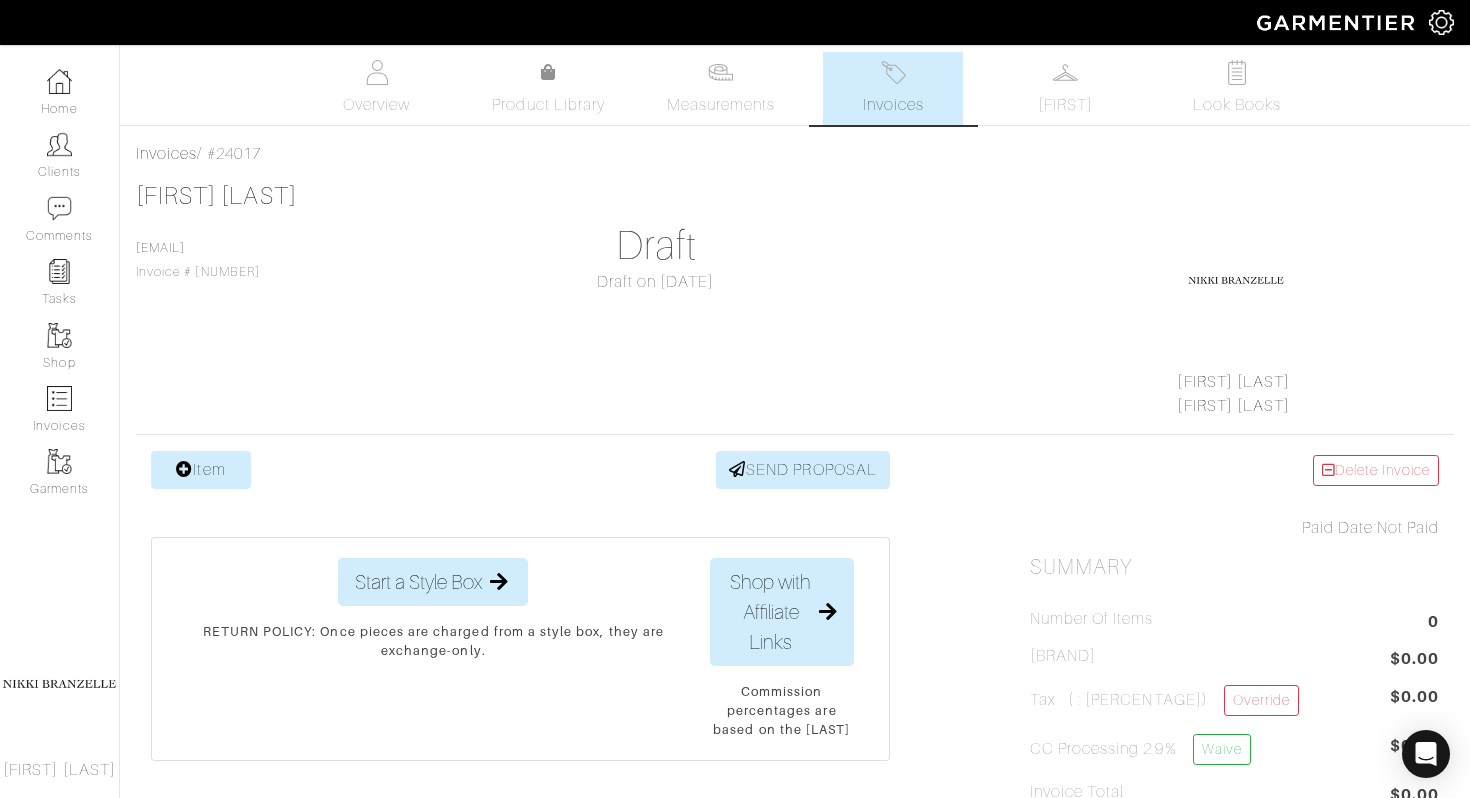 scroll, scrollTop: 0, scrollLeft: 0, axis: both 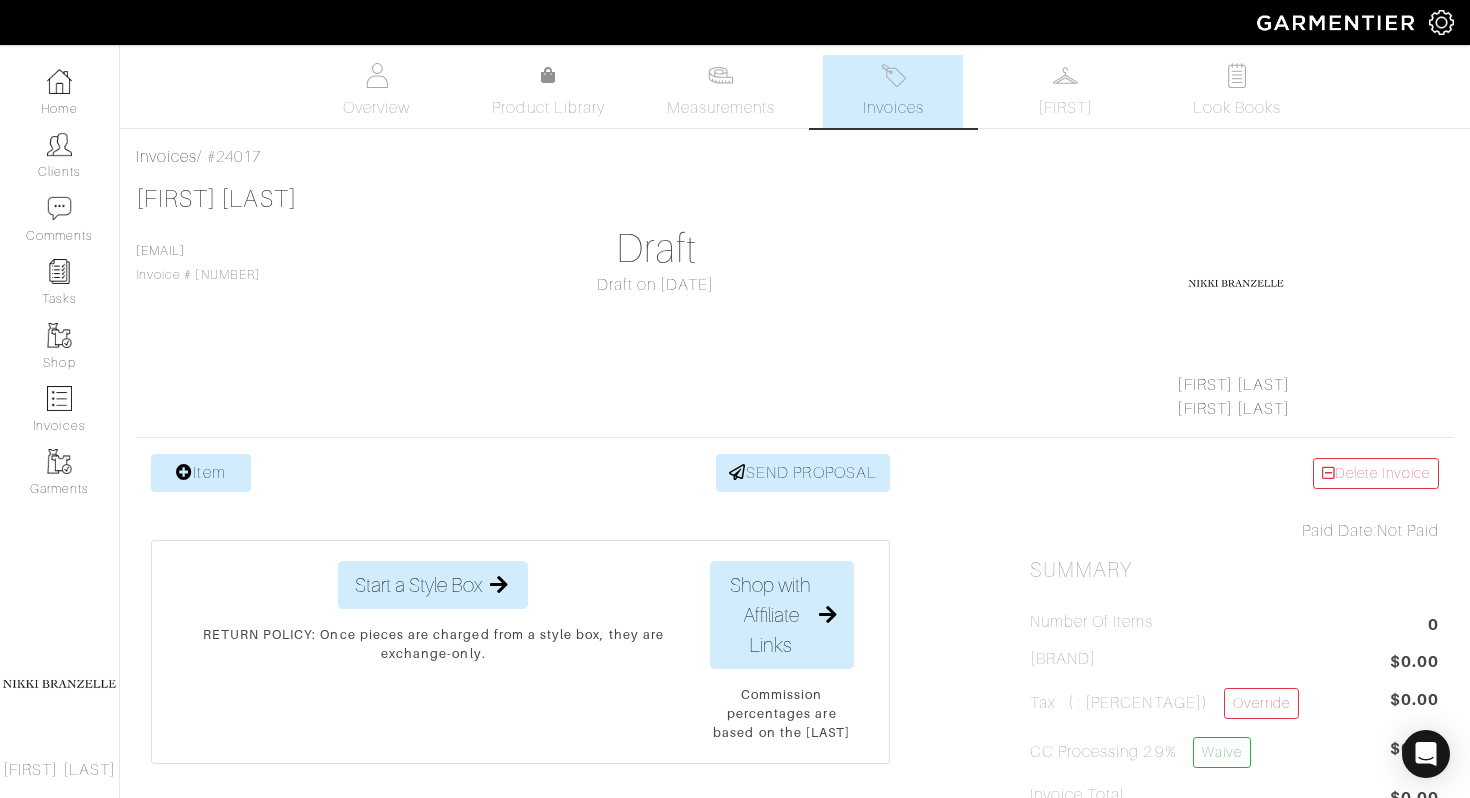 click on "Invoices" at bounding box center [893, 108] 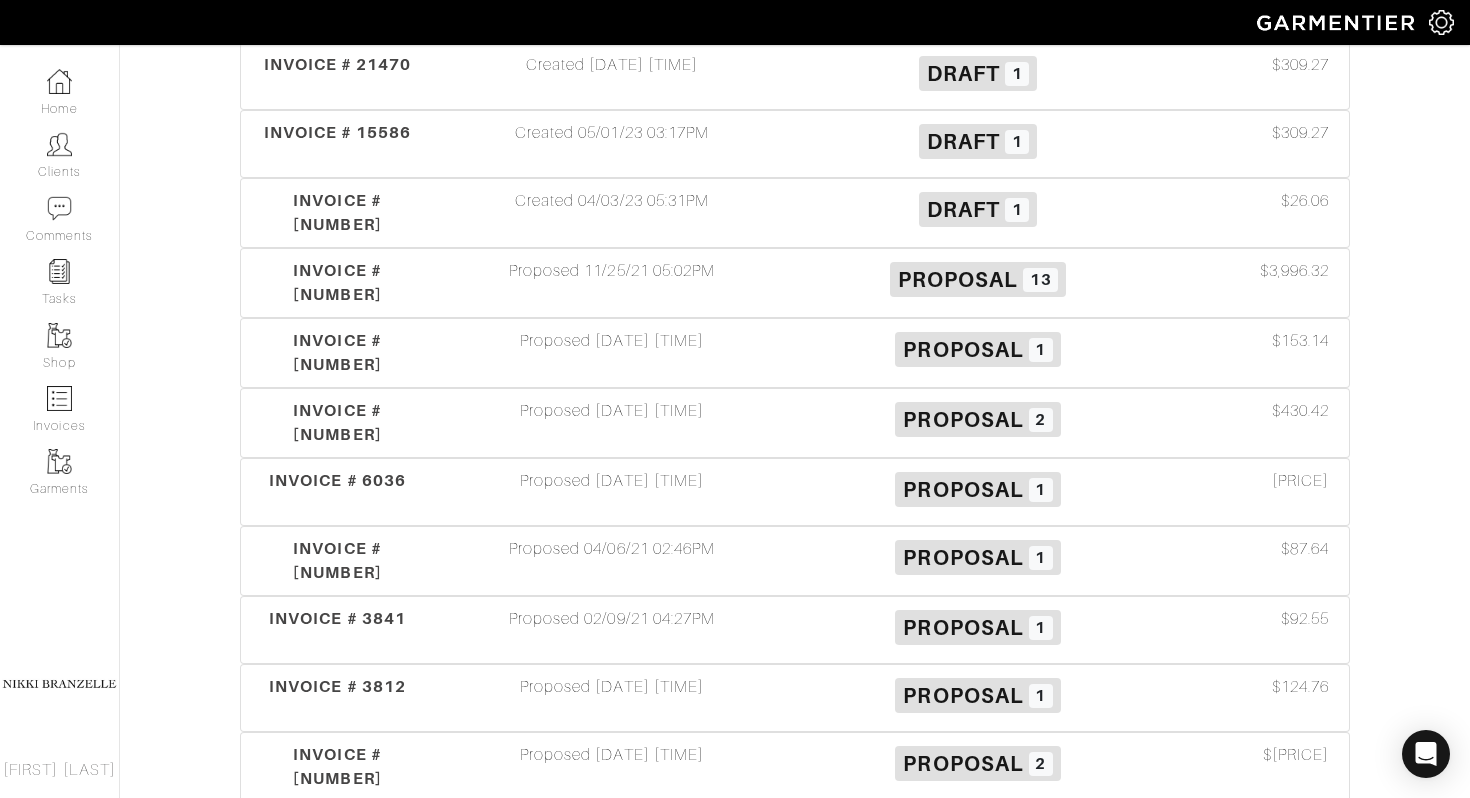 scroll, scrollTop: 0, scrollLeft: 0, axis: both 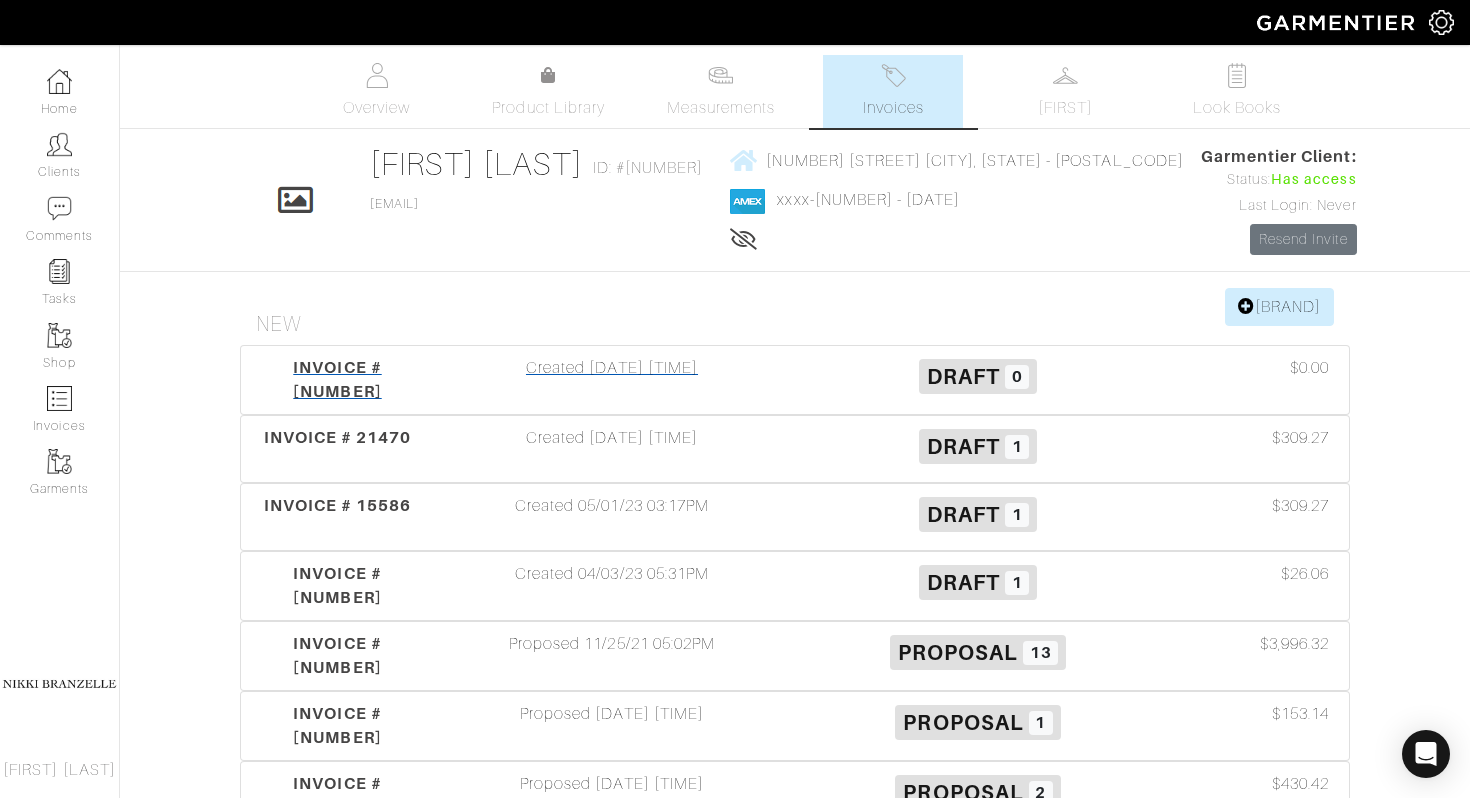 click on "INVOICE # [NUMBER]" at bounding box center (337, 379) 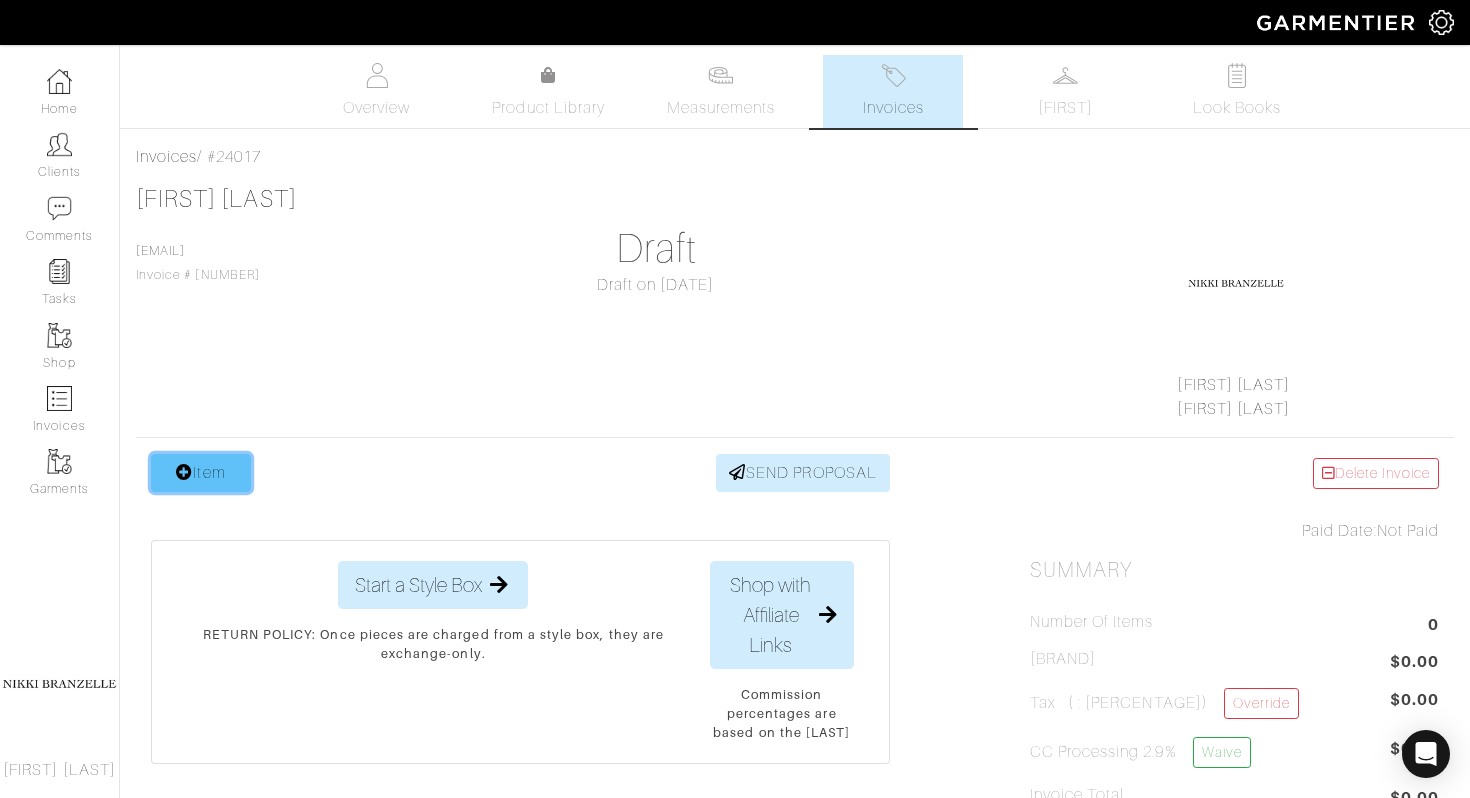 click on "Item" at bounding box center (201, 473) 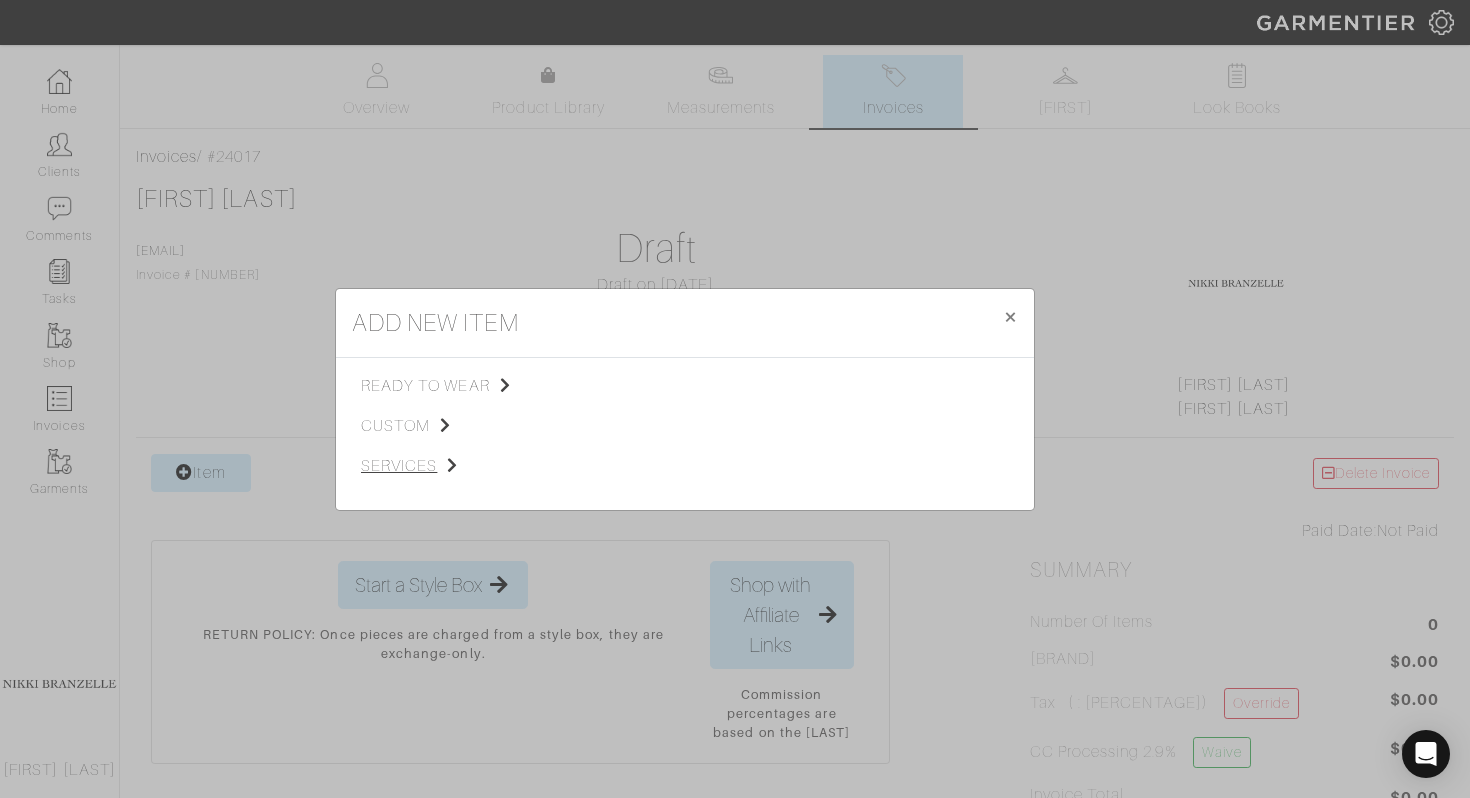 click on "services" at bounding box center [461, 466] 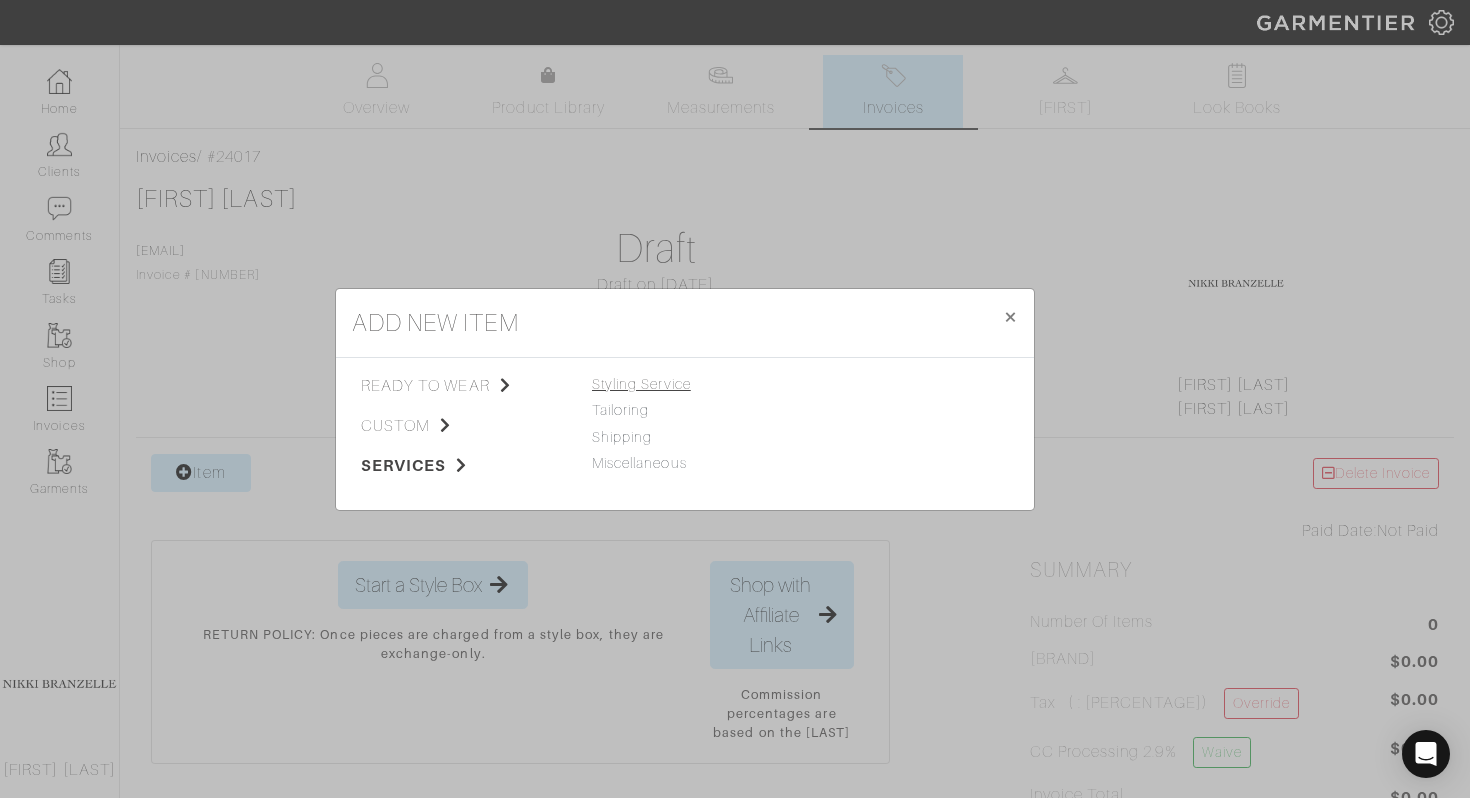click on "Styling Service" at bounding box center (641, 384) 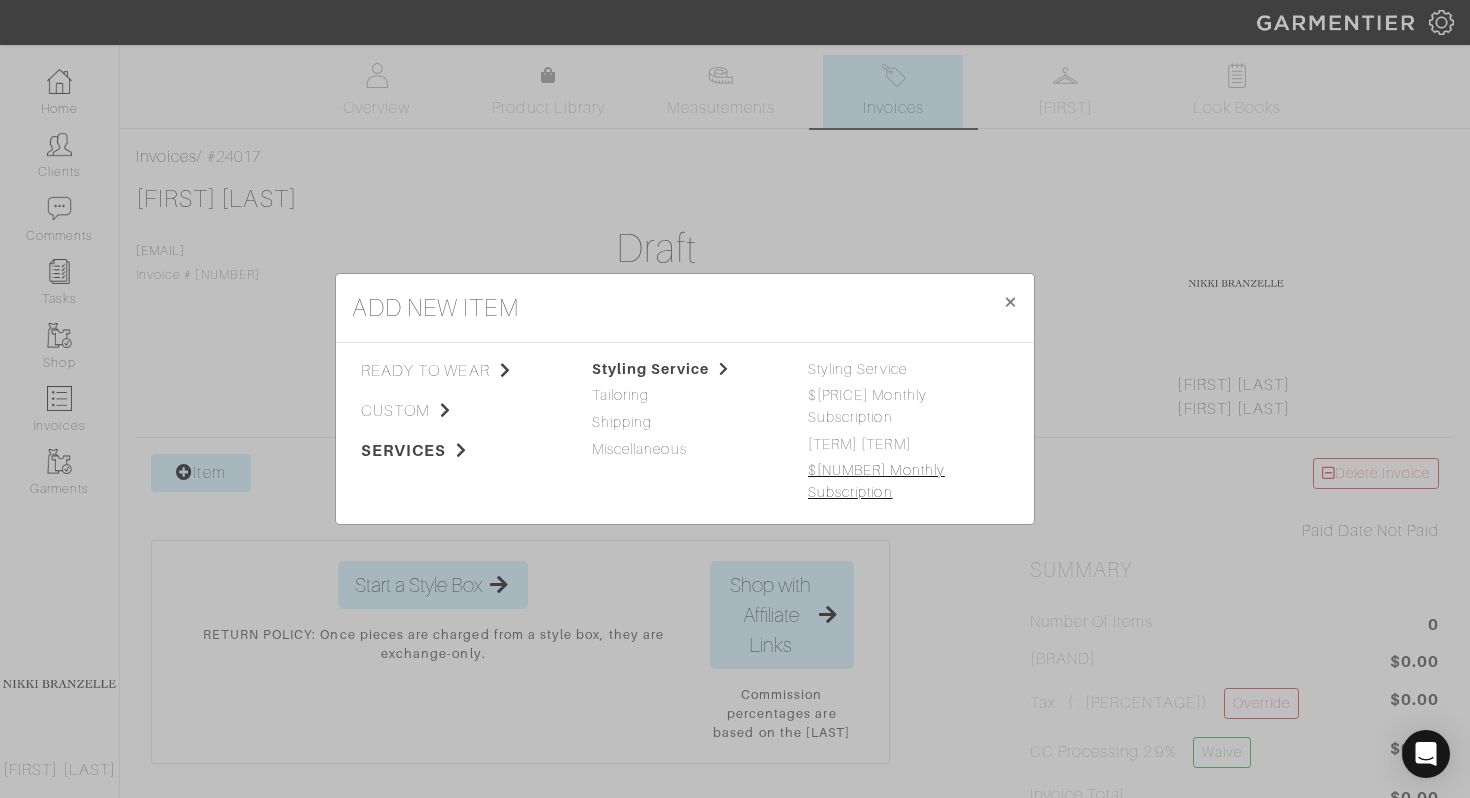 click on "$[NUMBER] Monthly Subscription" at bounding box center [876, 481] 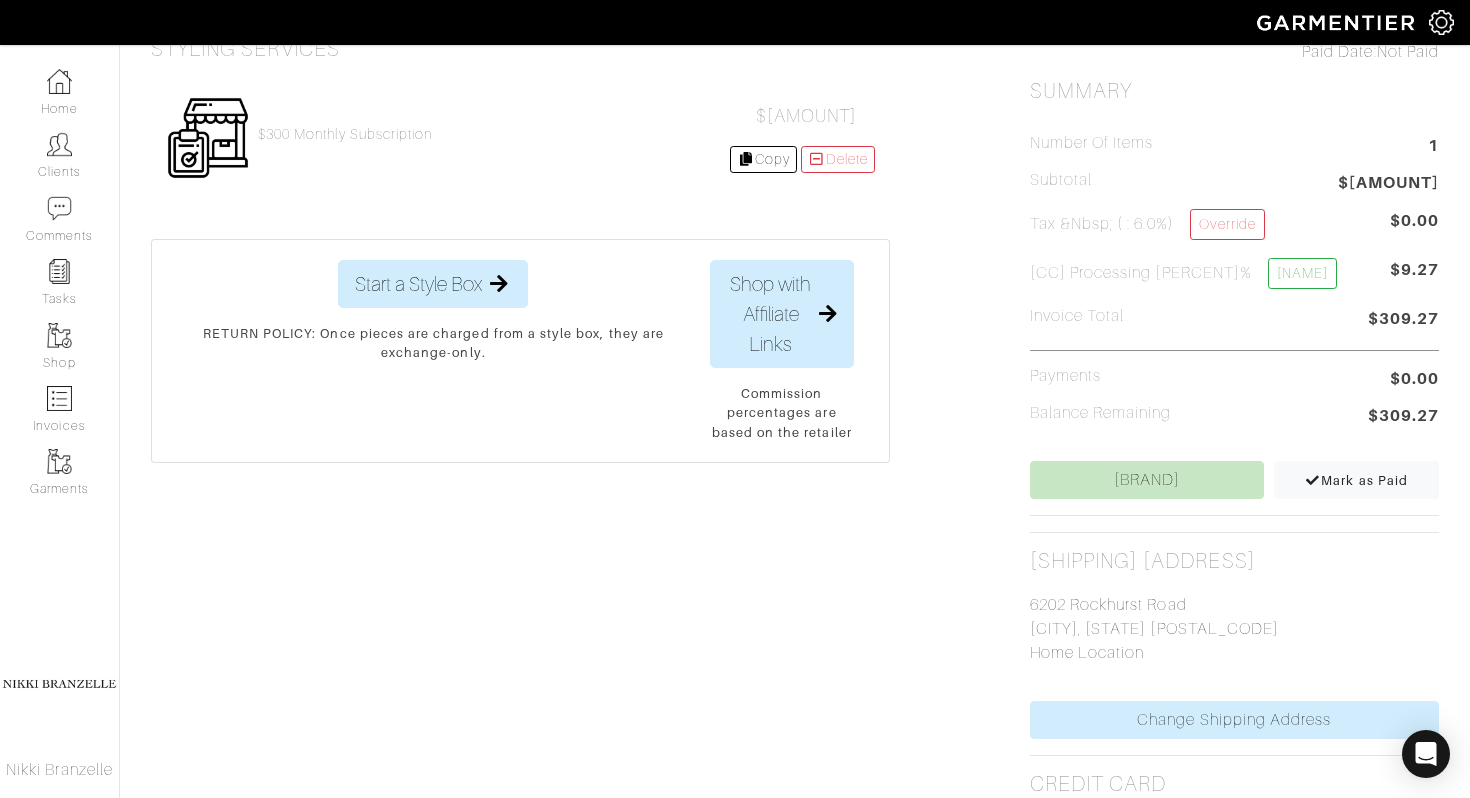 scroll, scrollTop: 724, scrollLeft: 0, axis: vertical 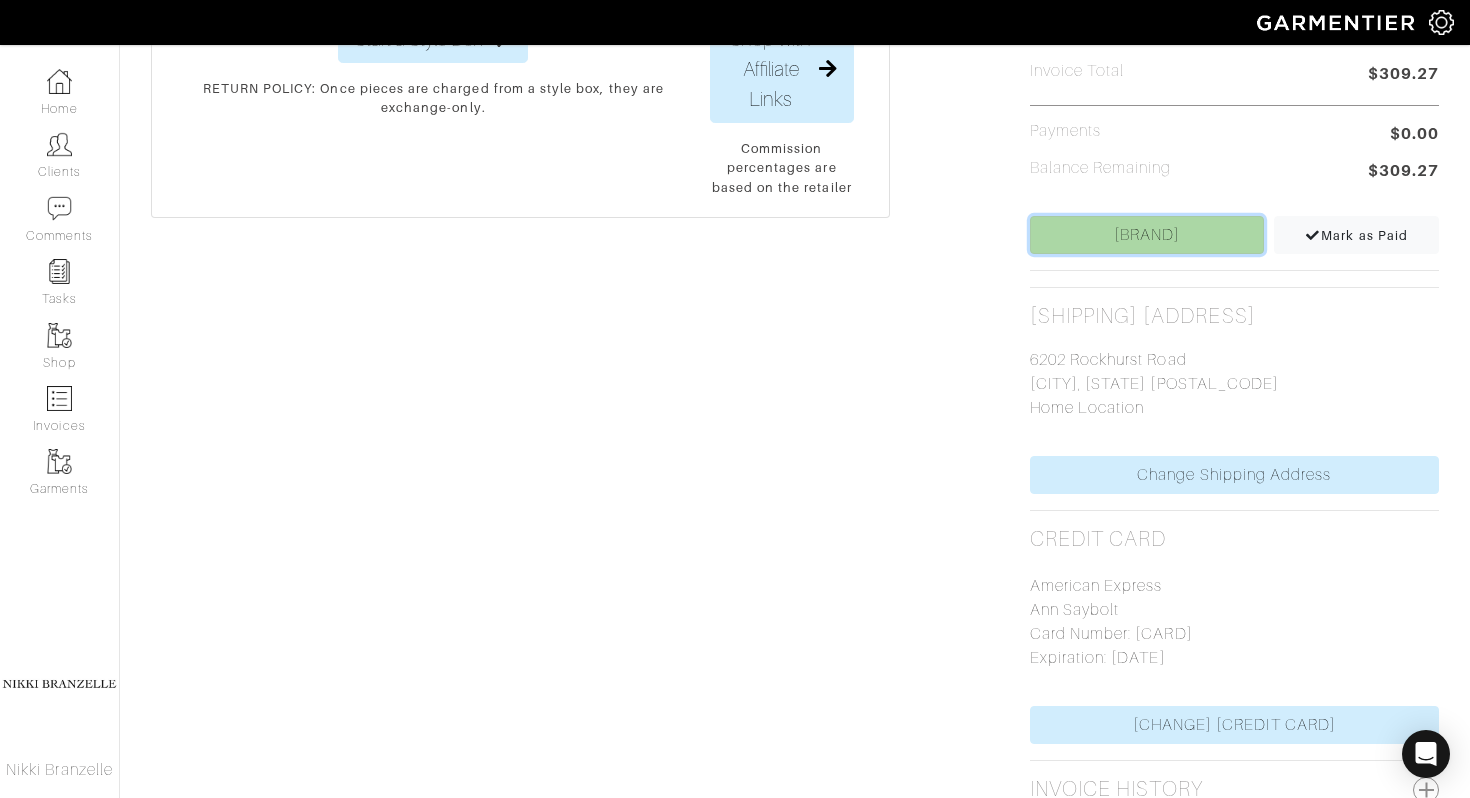 click on "[BRAND]" at bounding box center [1147, 235] 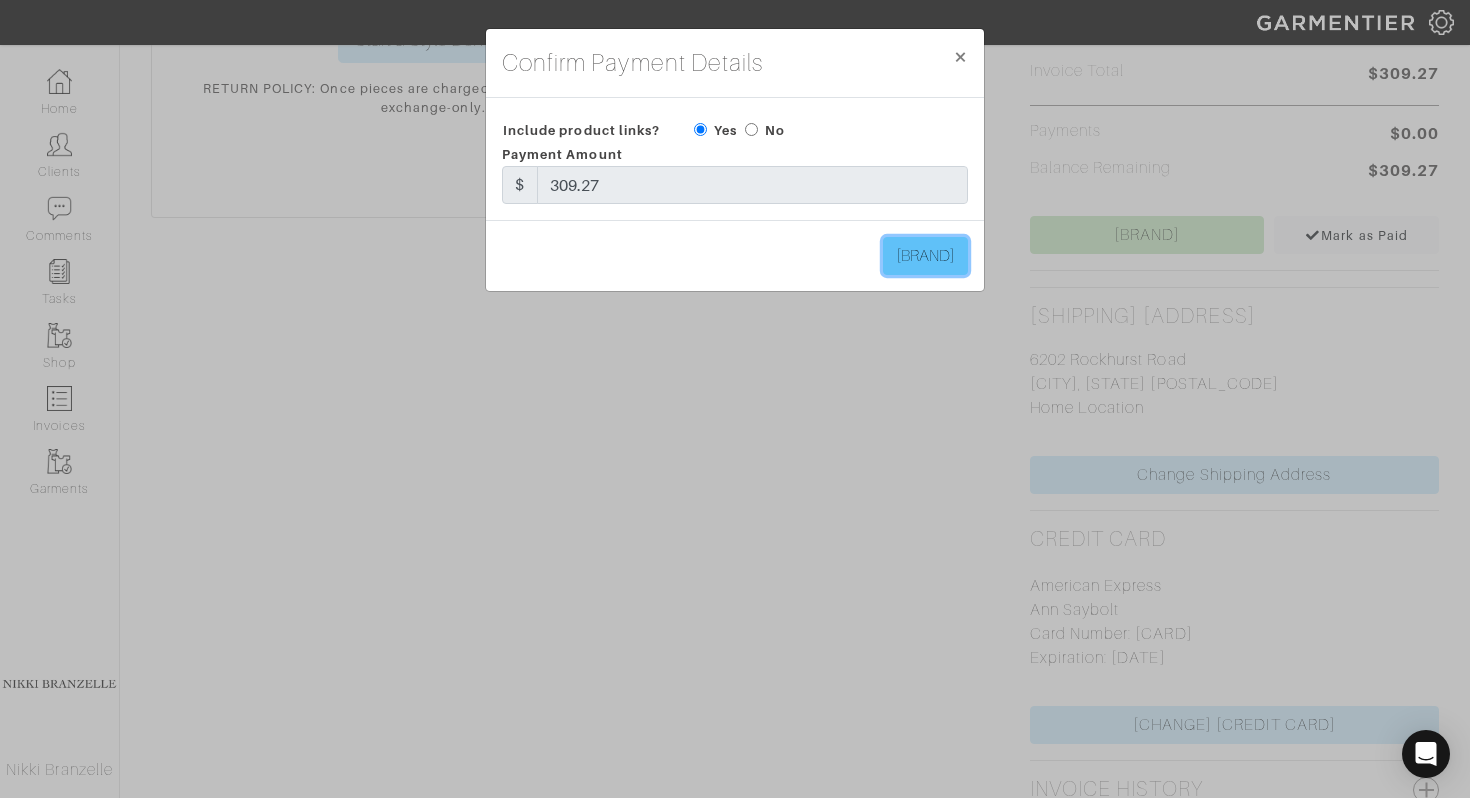 click on "[BRAND]" at bounding box center [925, 256] 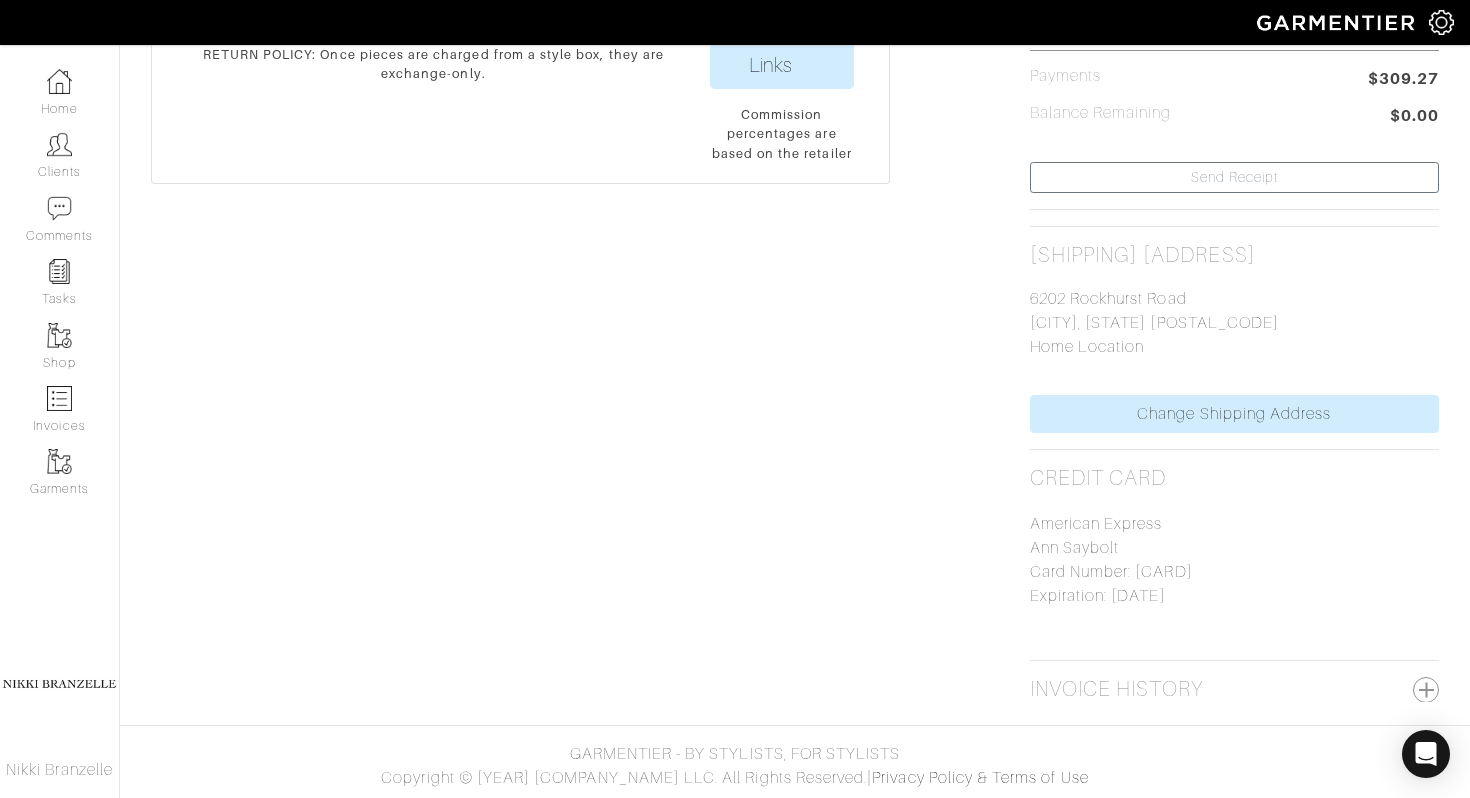 scroll, scrollTop: 0, scrollLeft: 0, axis: both 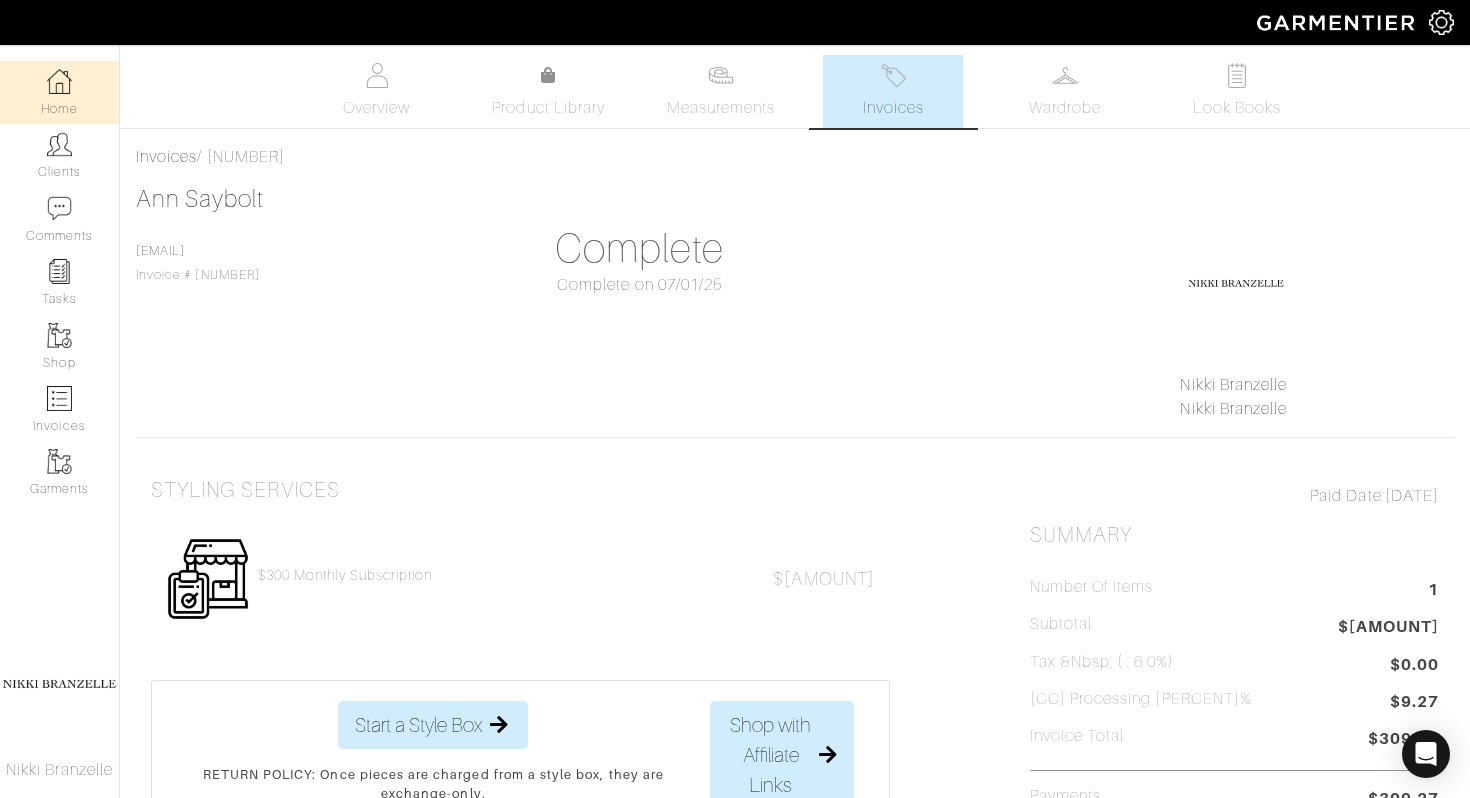 click on "Home" at bounding box center (59, 92) 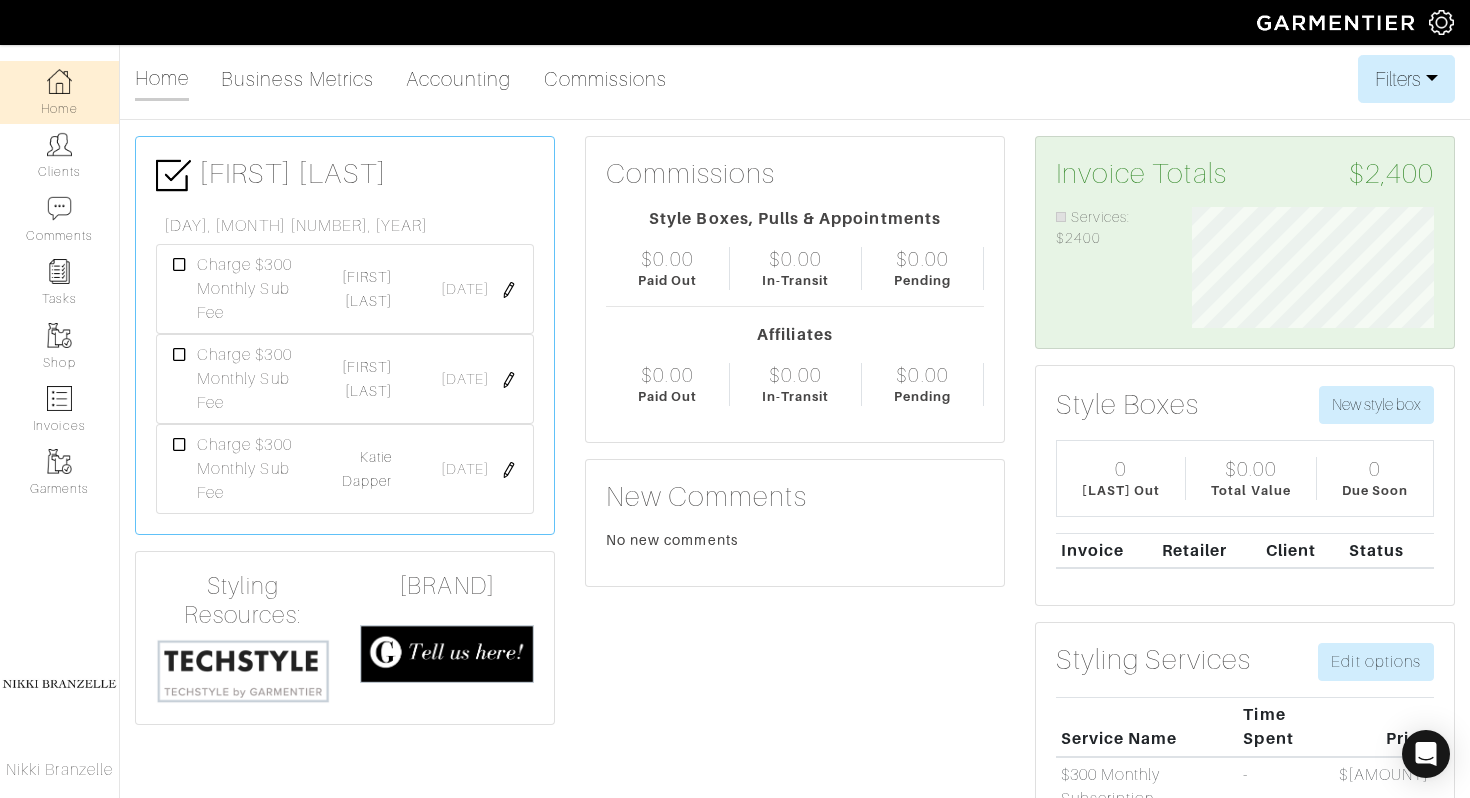 scroll, scrollTop: 999879, scrollLeft: 999728, axis: both 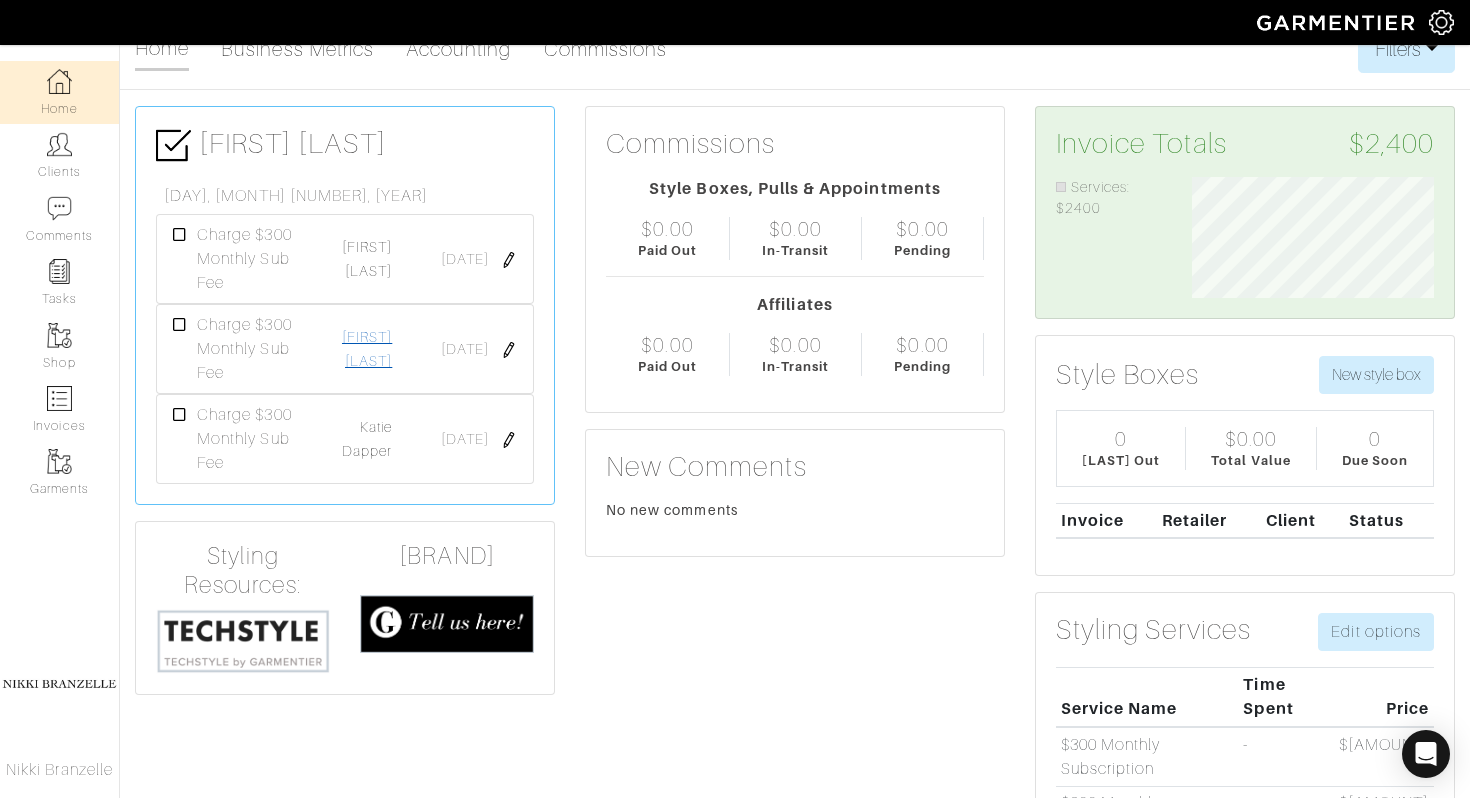 click on "Ashley  Adams" at bounding box center (367, 349) 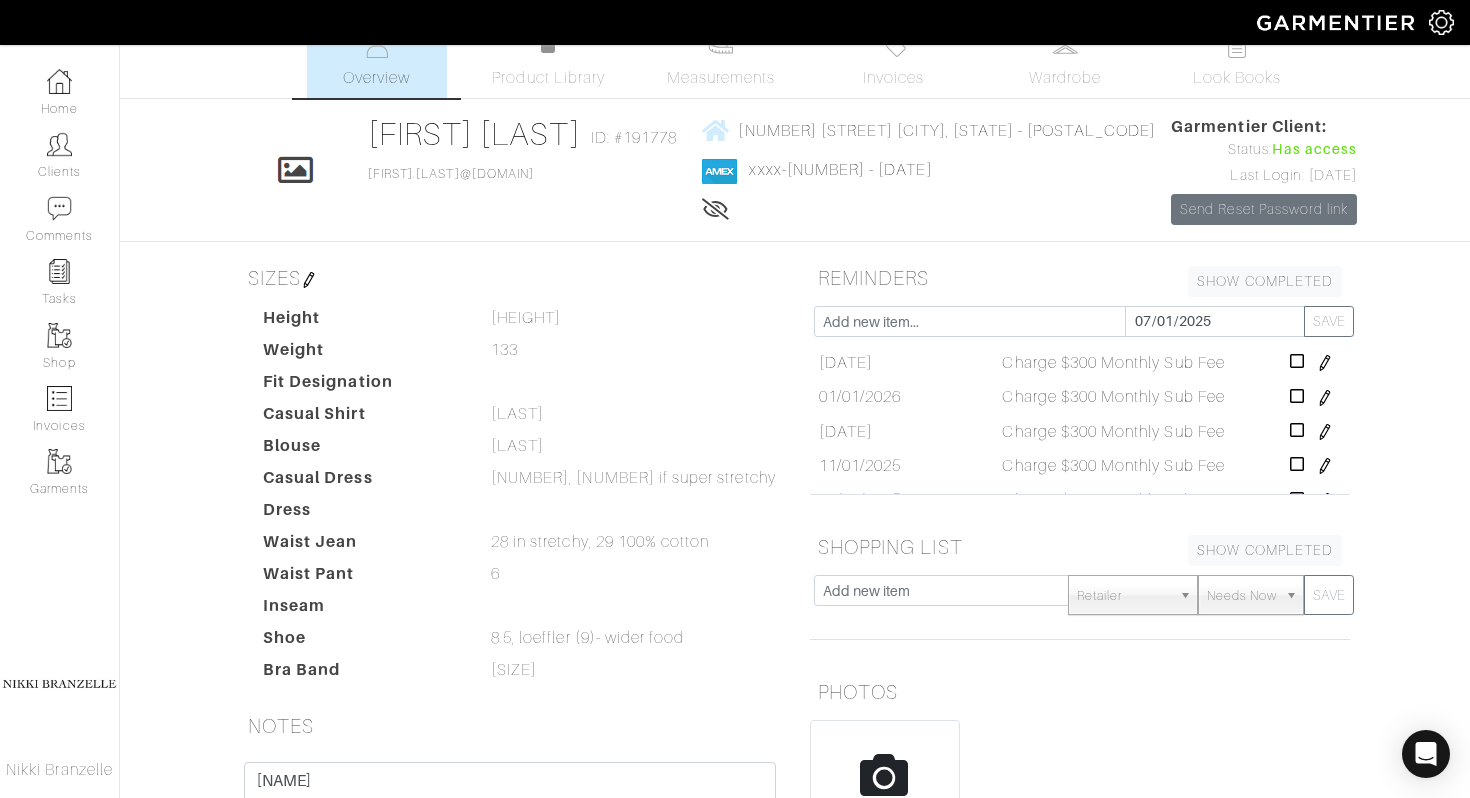 scroll, scrollTop: 0, scrollLeft: 0, axis: both 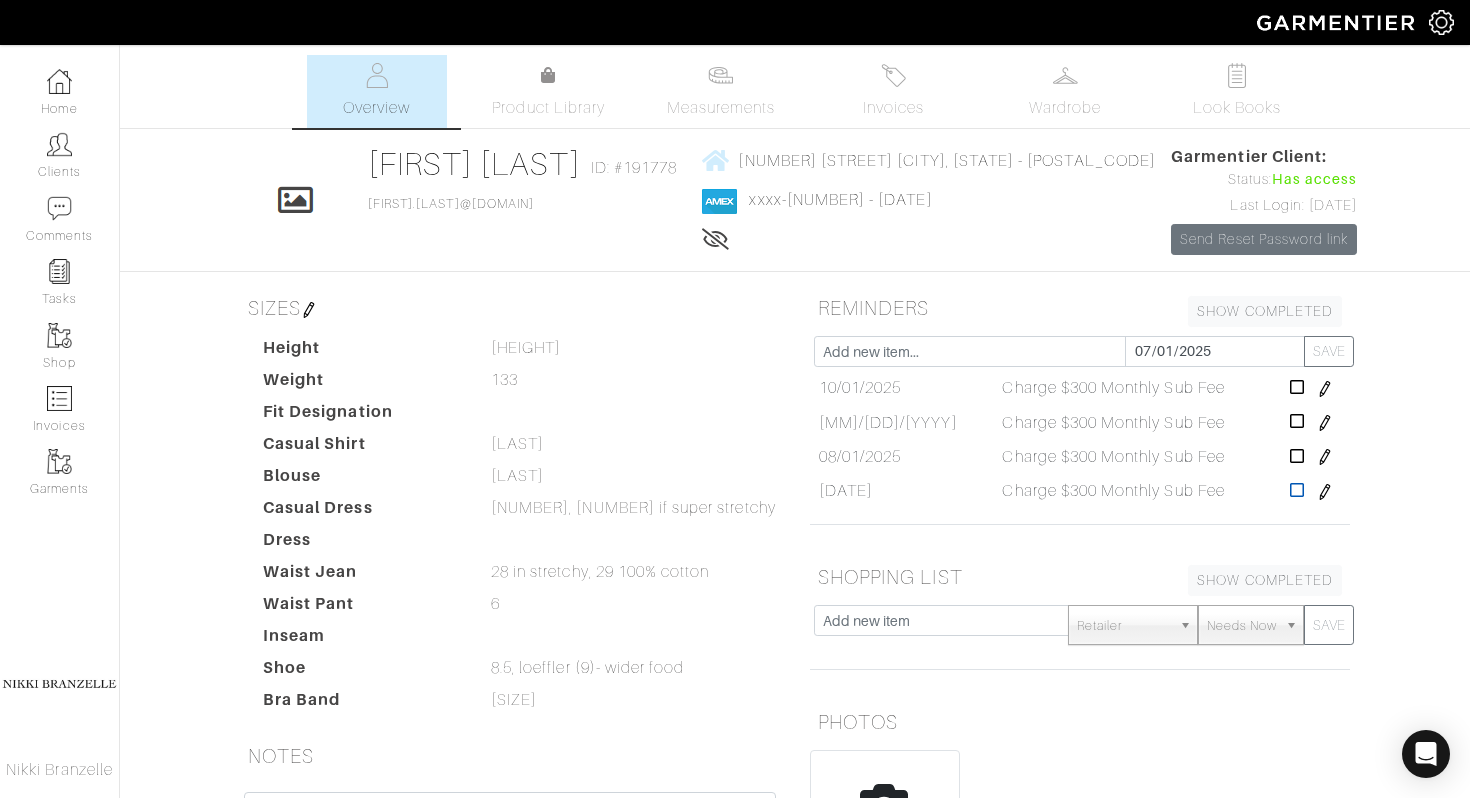 click at bounding box center (1297, 490) 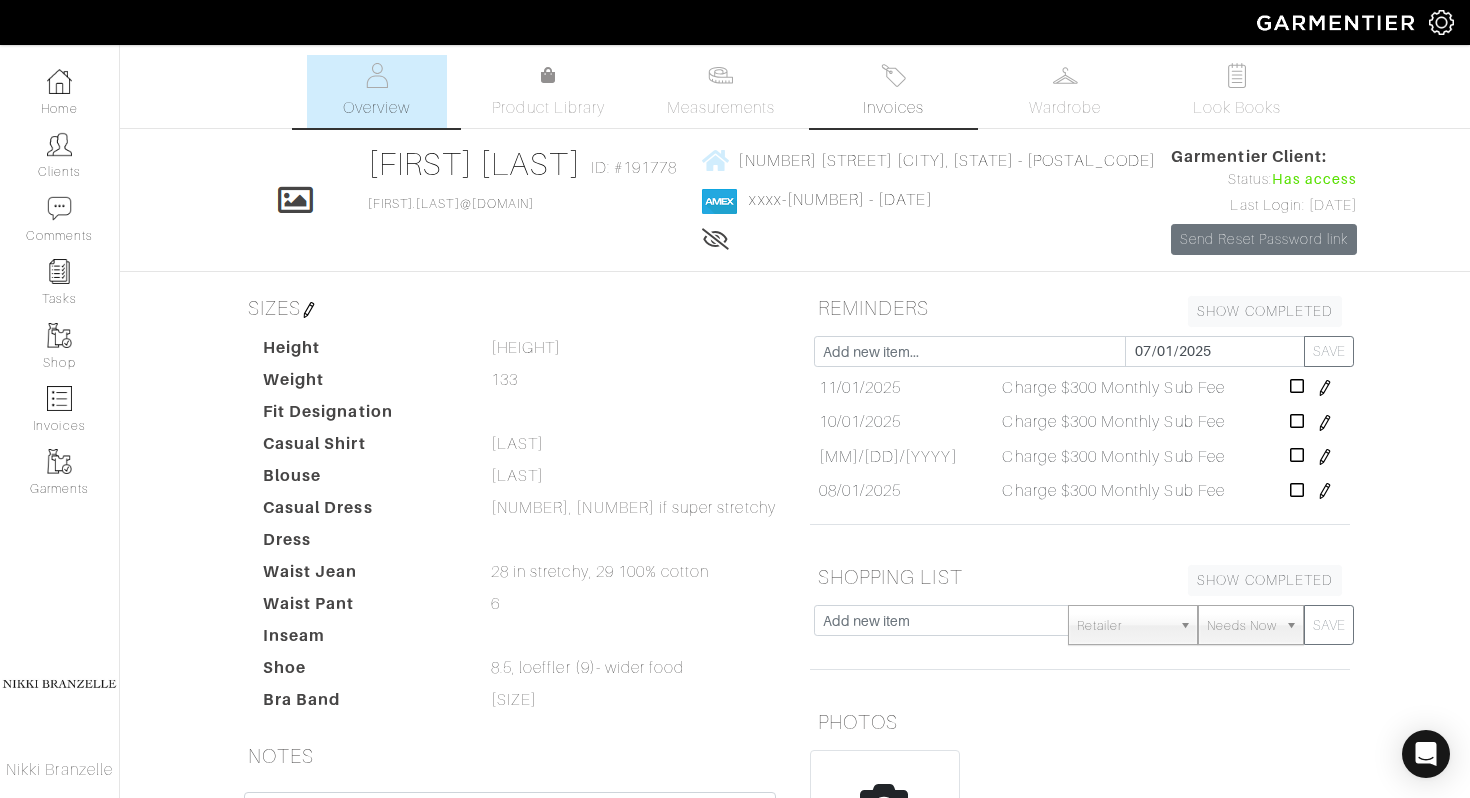 click at bounding box center [893, 75] 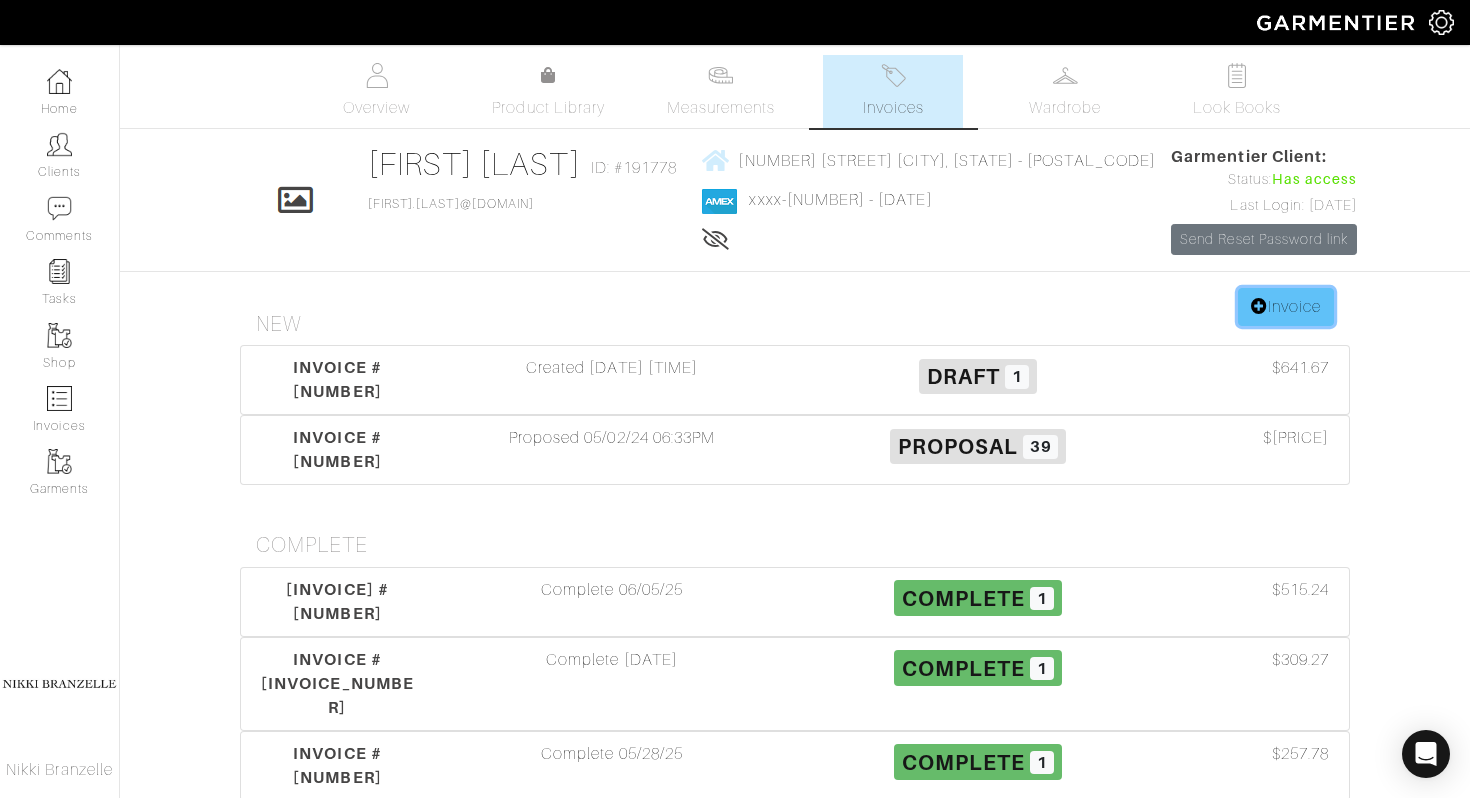 click on "[BRAND]" at bounding box center [1286, 307] 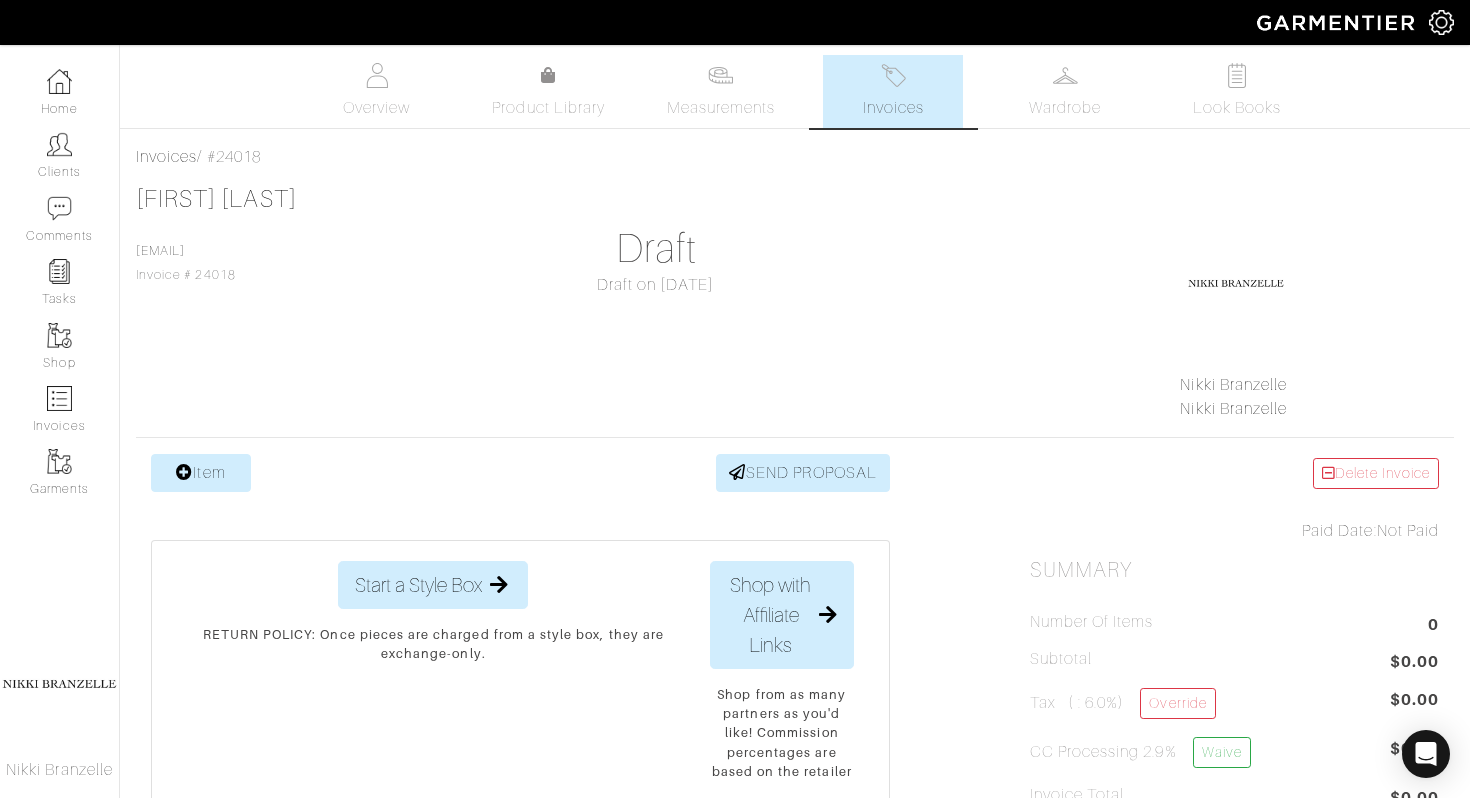 scroll, scrollTop: 0, scrollLeft: 0, axis: both 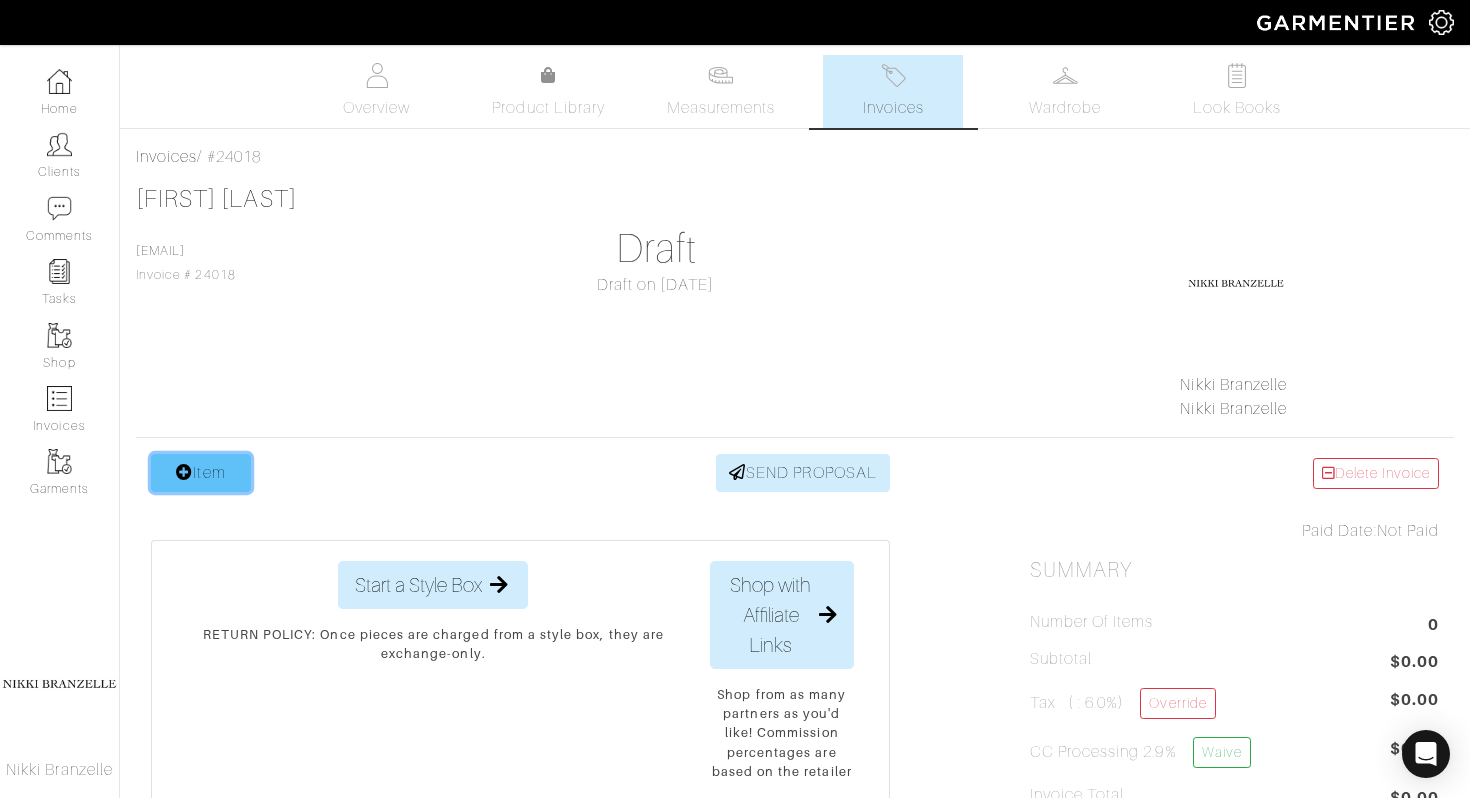click on "Item" at bounding box center [201, 473] 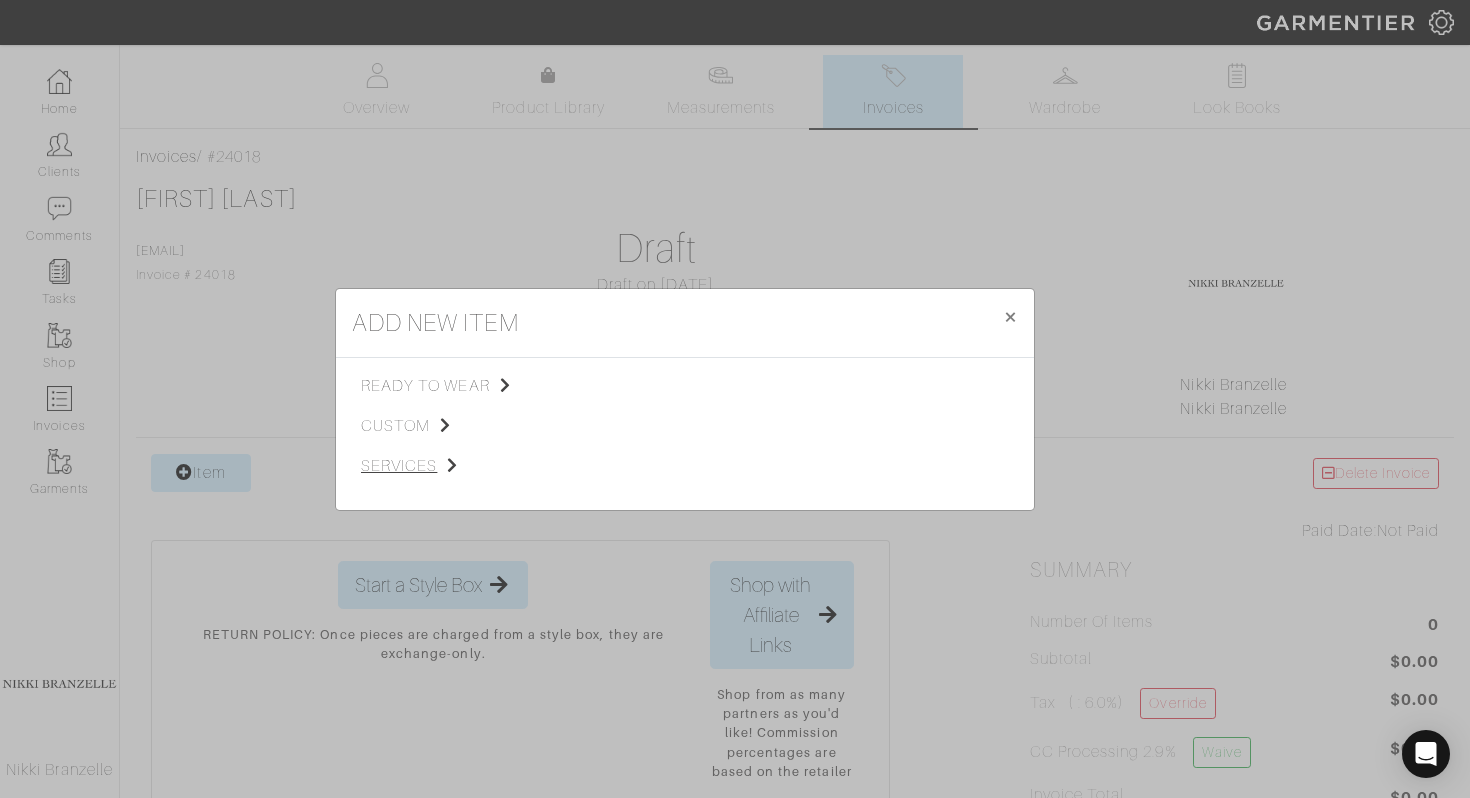 click on "services" at bounding box center (461, 466) 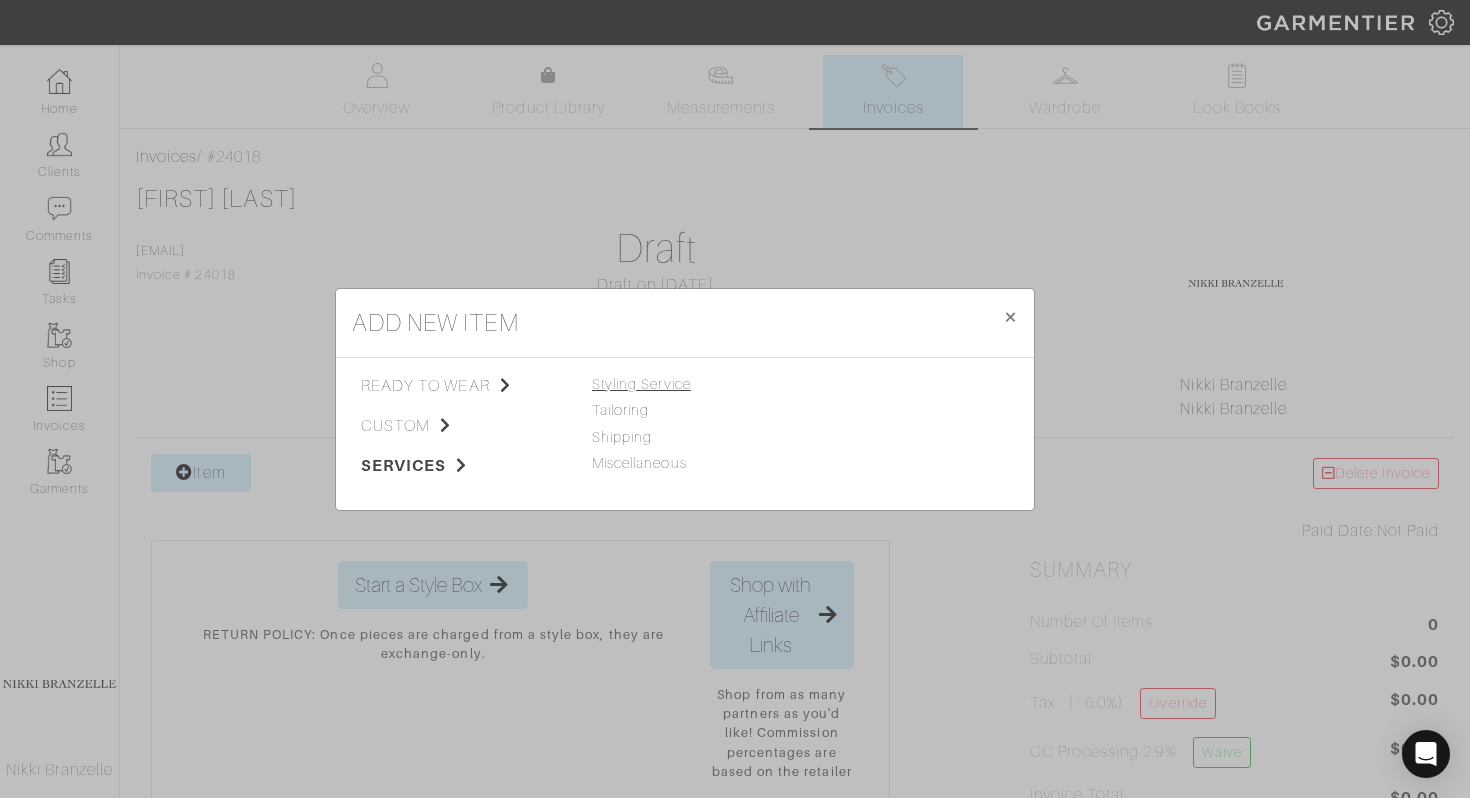 click on "Styling Service" at bounding box center (641, 384) 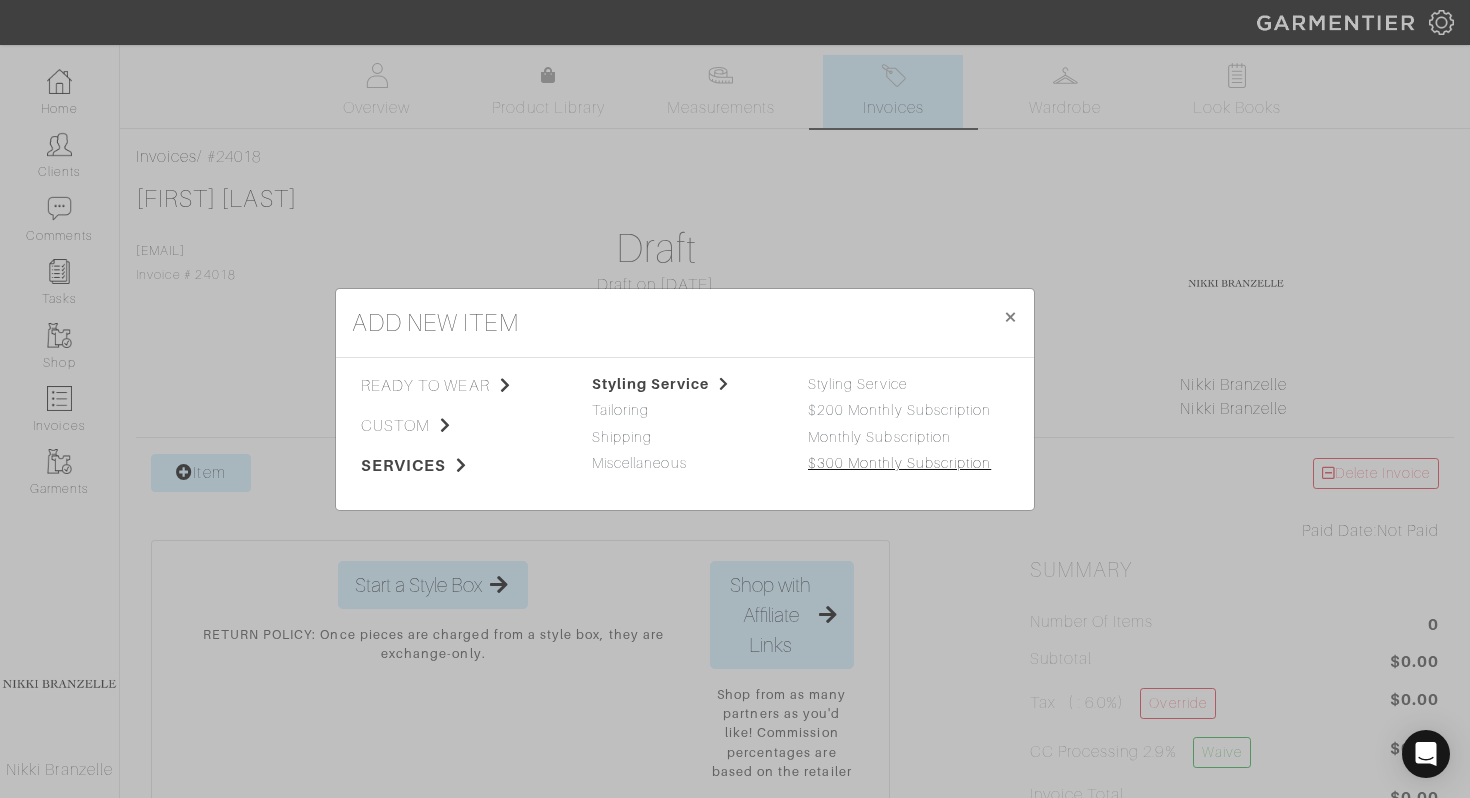 click on "$300 Monthly Subscription" at bounding box center [899, 463] 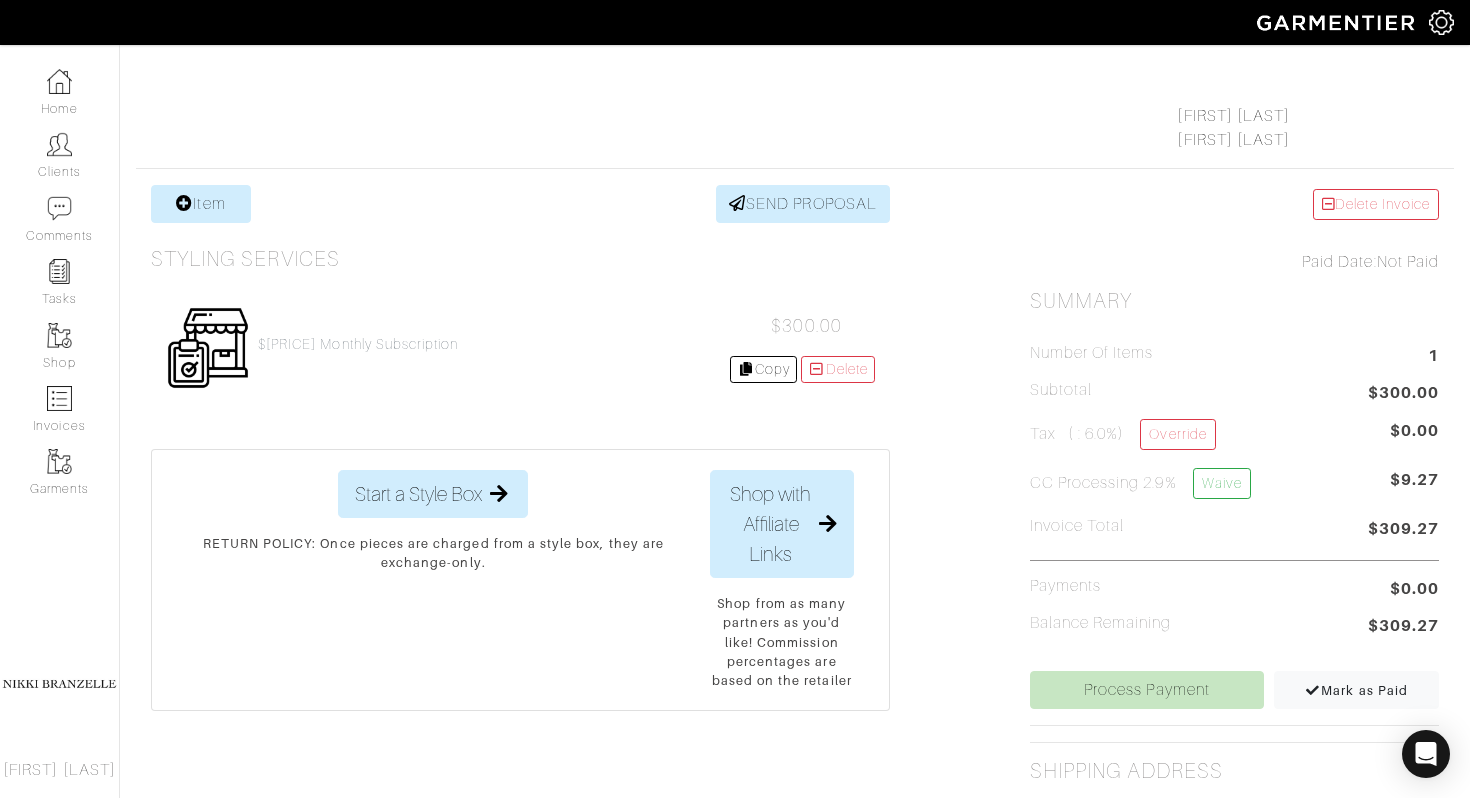 scroll, scrollTop: 494, scrollLeft: 0, axis: vertical 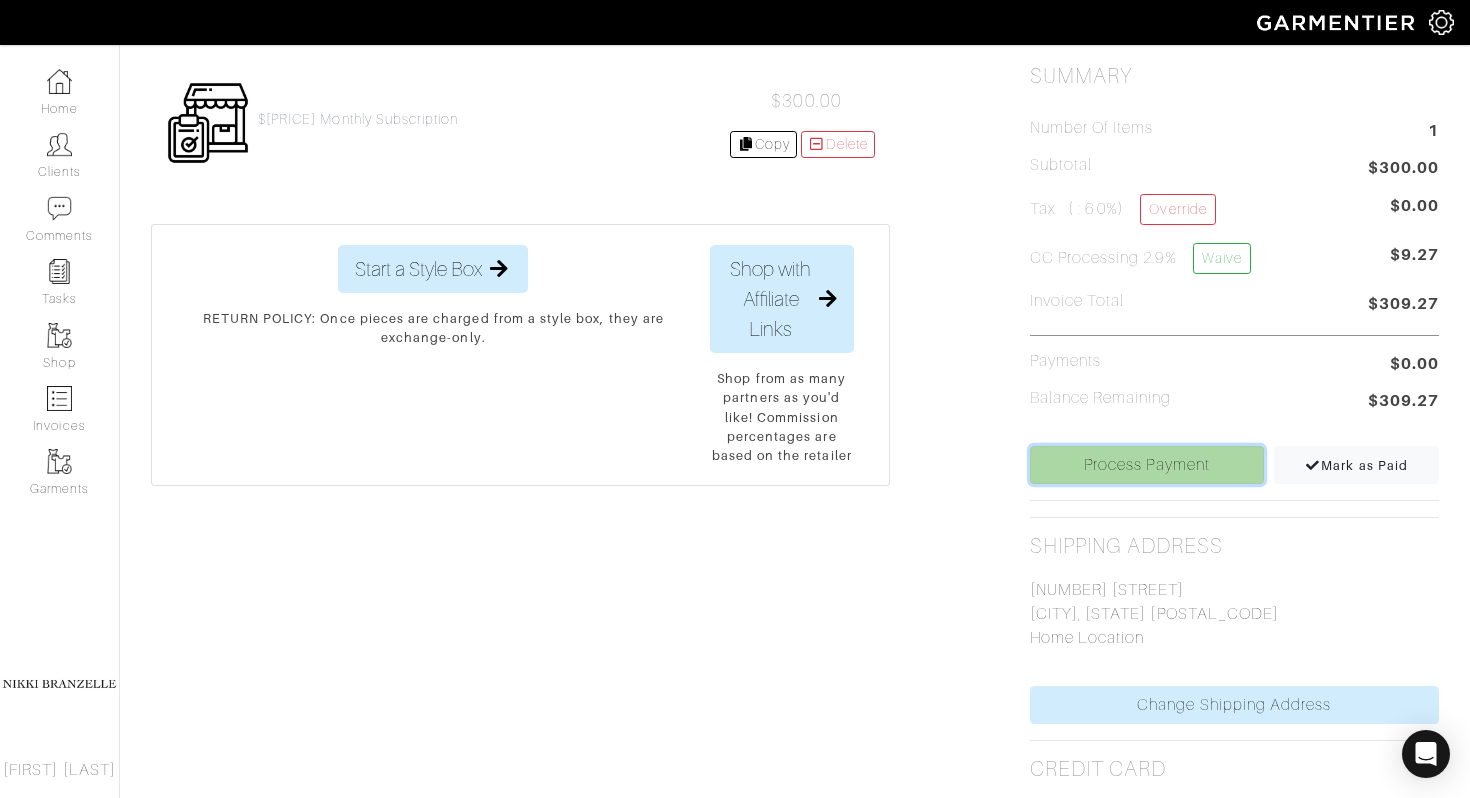 click on "Process Payment" at bounding box center (1147, 465) 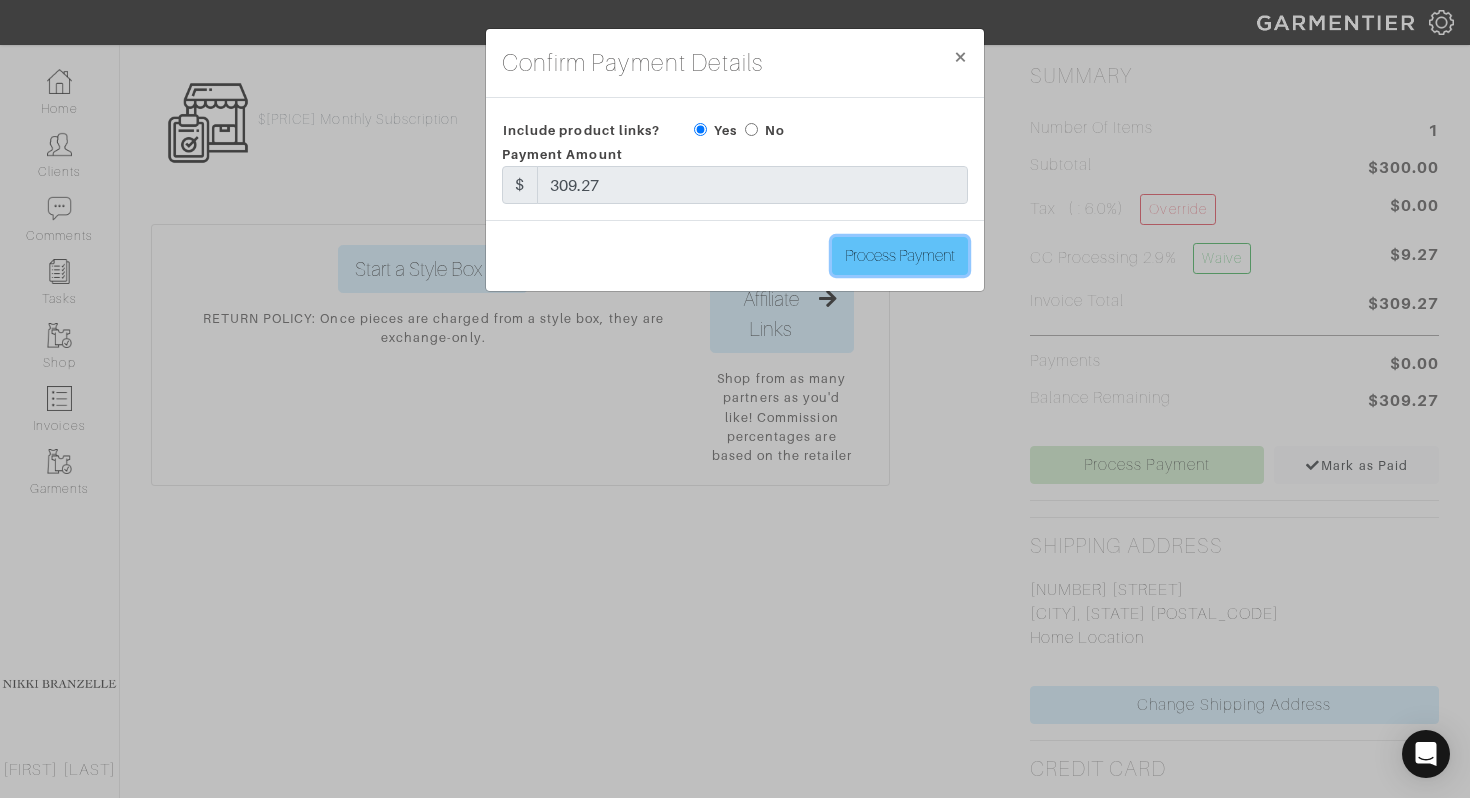 click on "Process Payment" at bounding box center [900, 256] 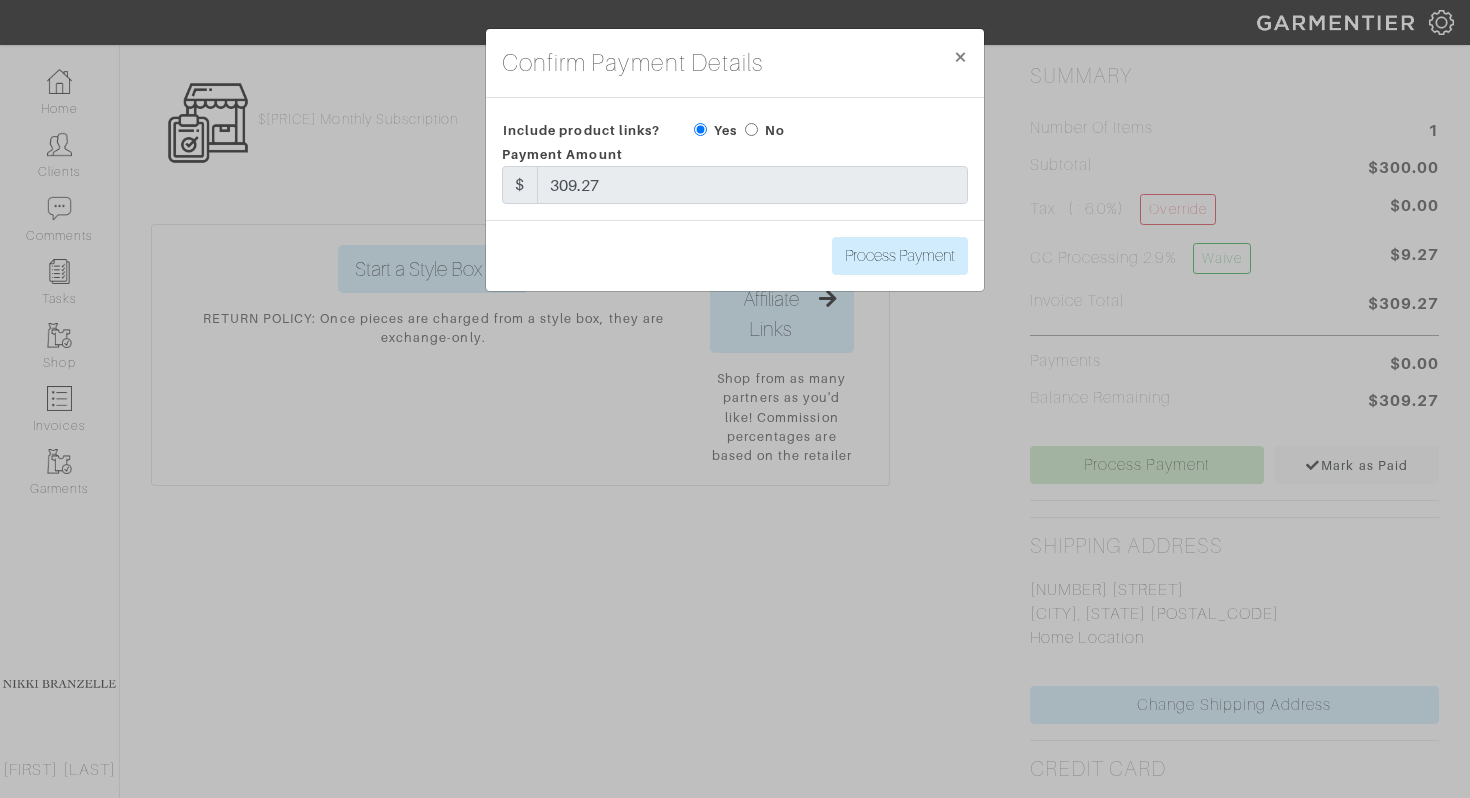 scroll, scrollTop: 0, scrollLeft: 0, axis: both 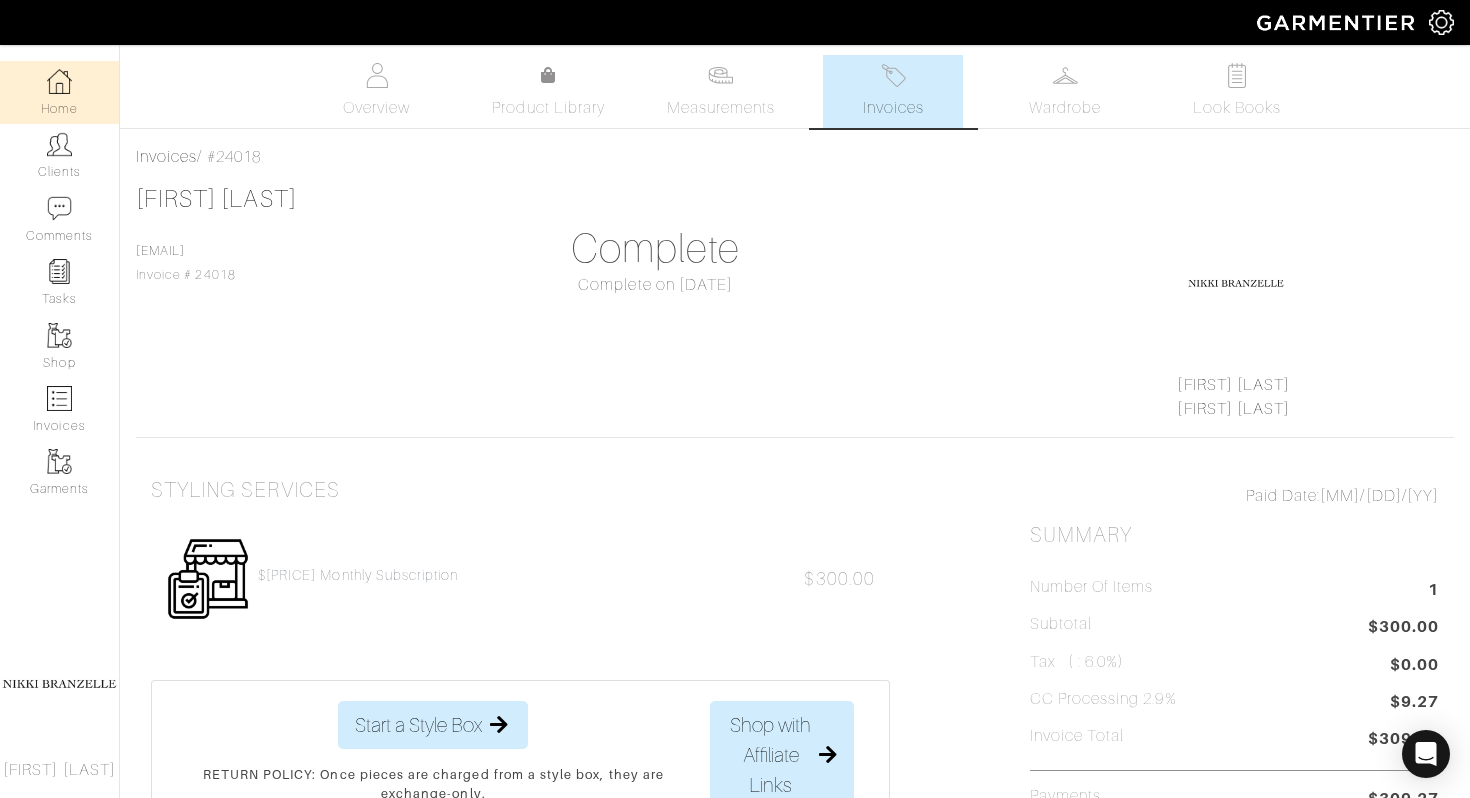 click on "Home" at bounding box center [59, 92] 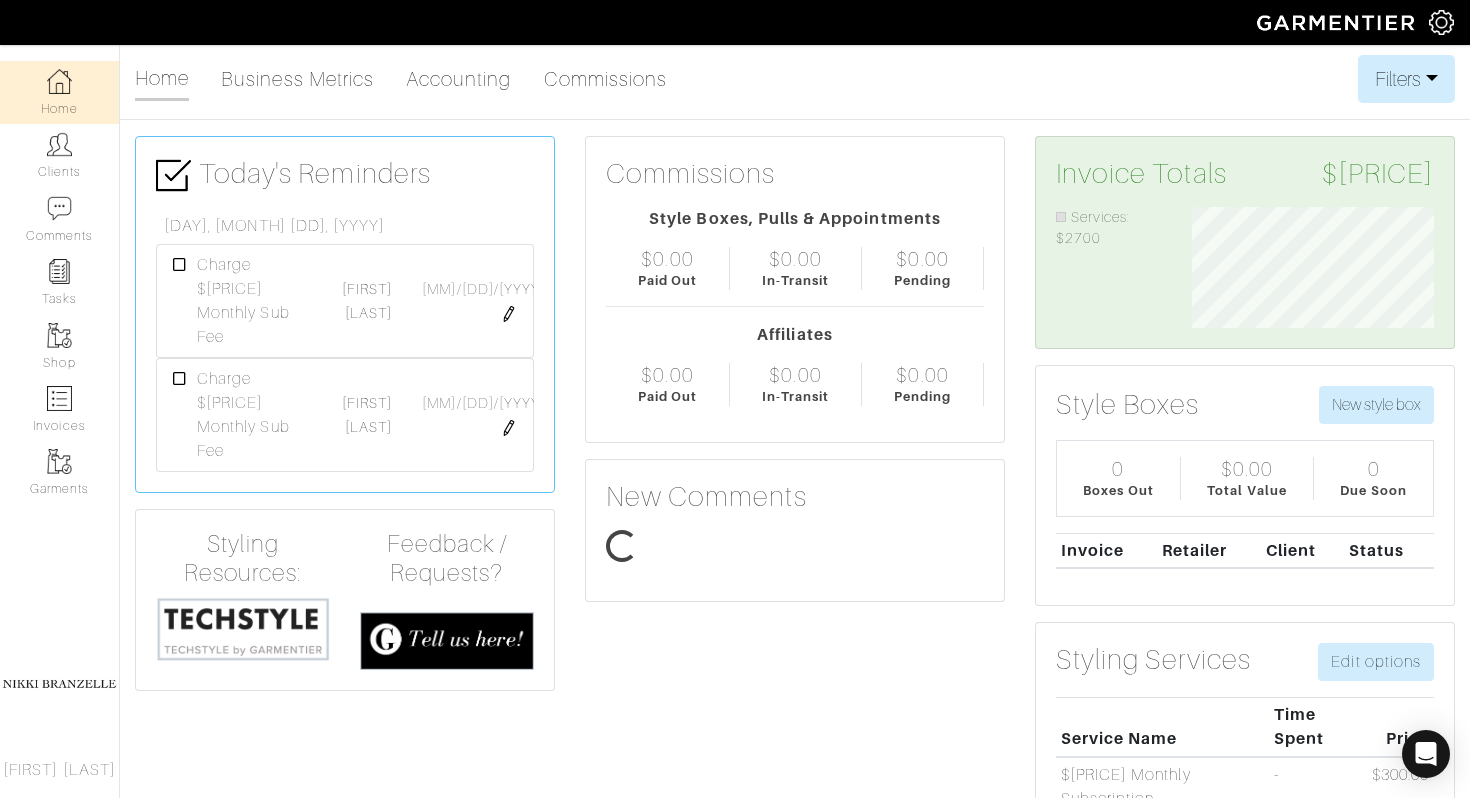 scroll, scrollTop: 999879, scrollLeft: 999728, axis: both 